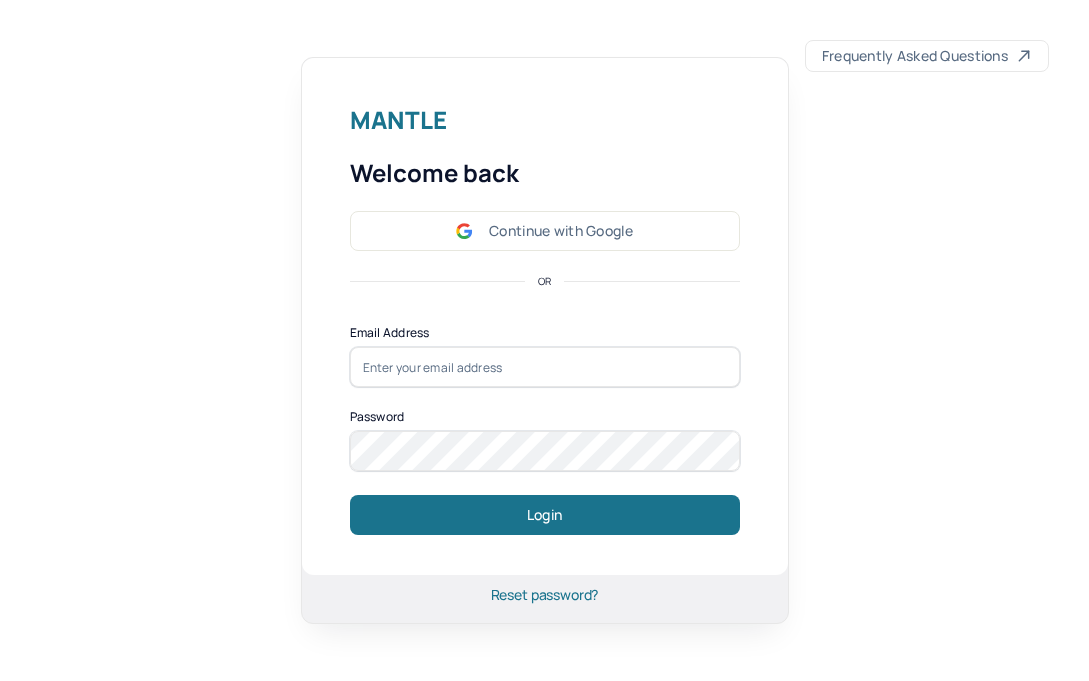 scroll, scrollTop: 0, scrollLeft: 0, axis: both 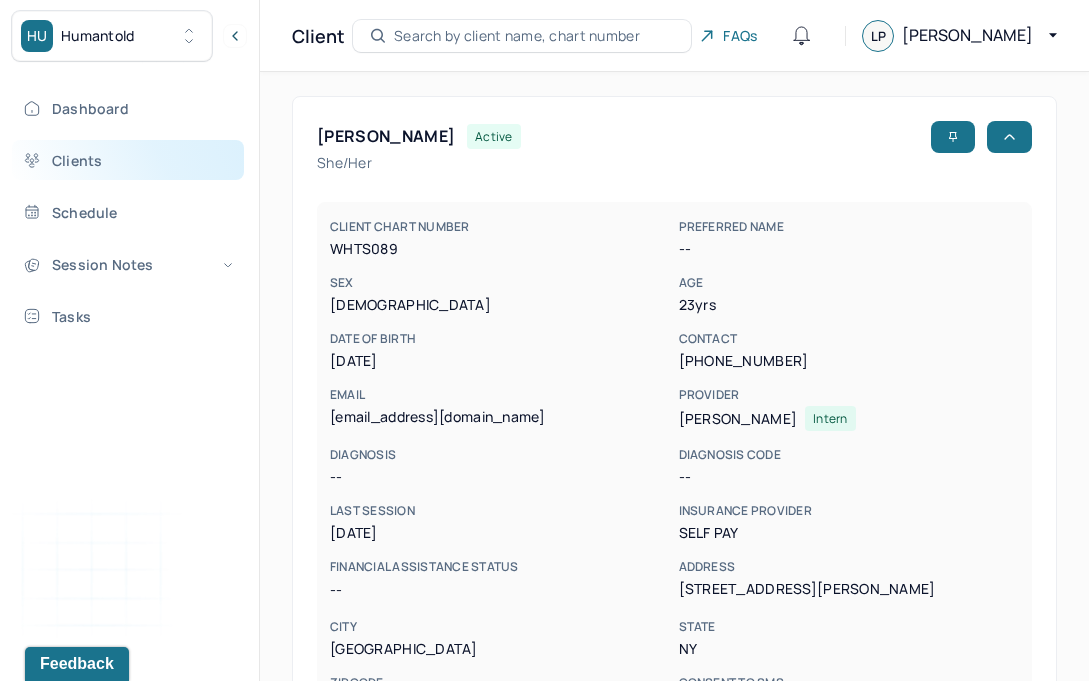 click on "Clients" at bounding box center [128, 160] 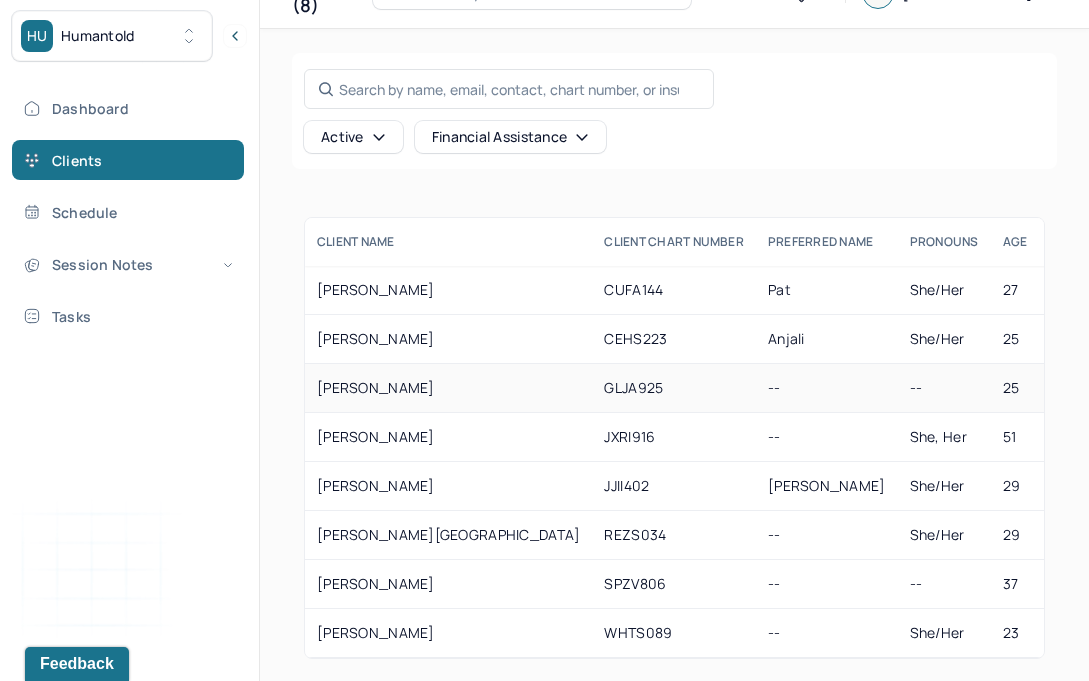 scroll, scrollTop: 61, scrollLeft: 0, axis: vertical 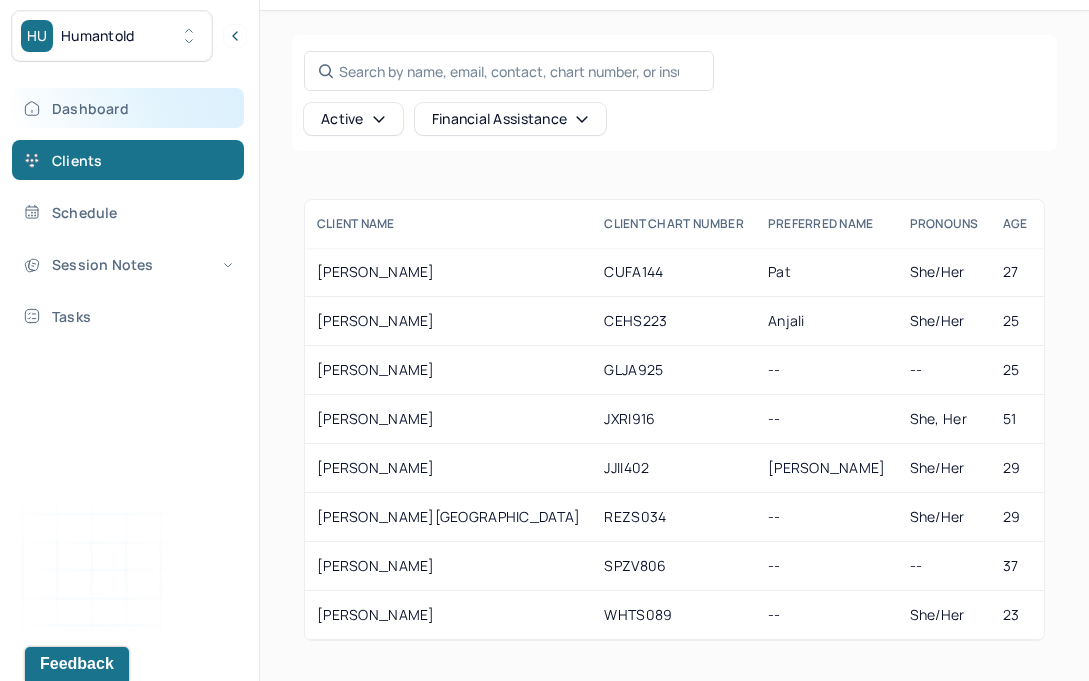 click on "Dashboard" at bounding box center [128, 108] 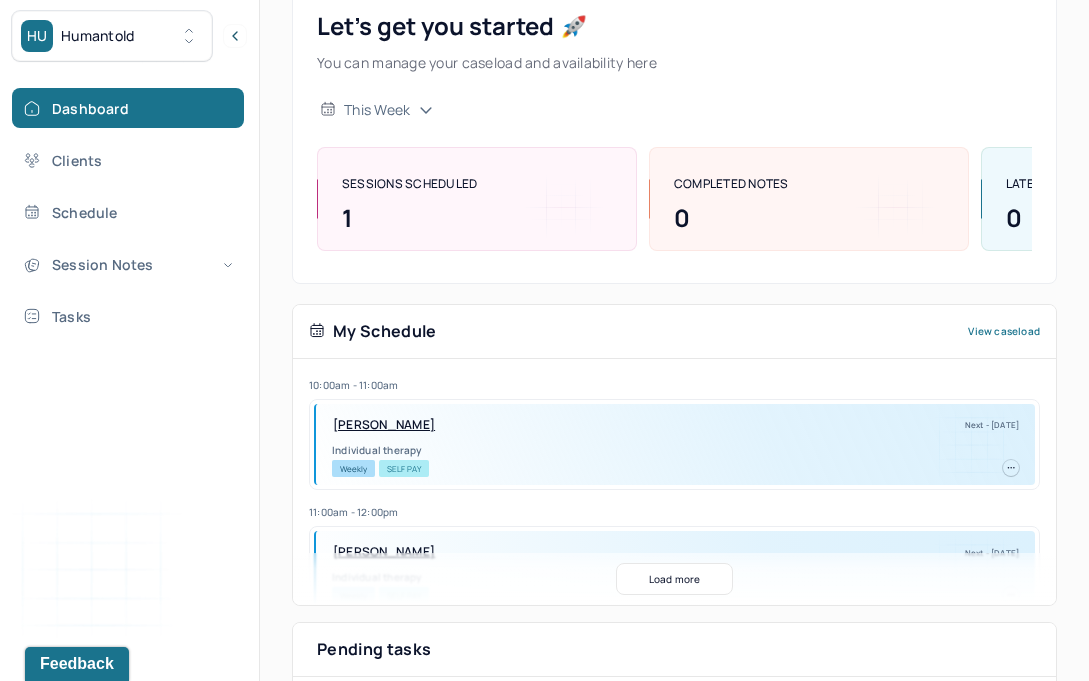 scroll, scrollTop: 408, scrollLeft: 0, axis: vertical 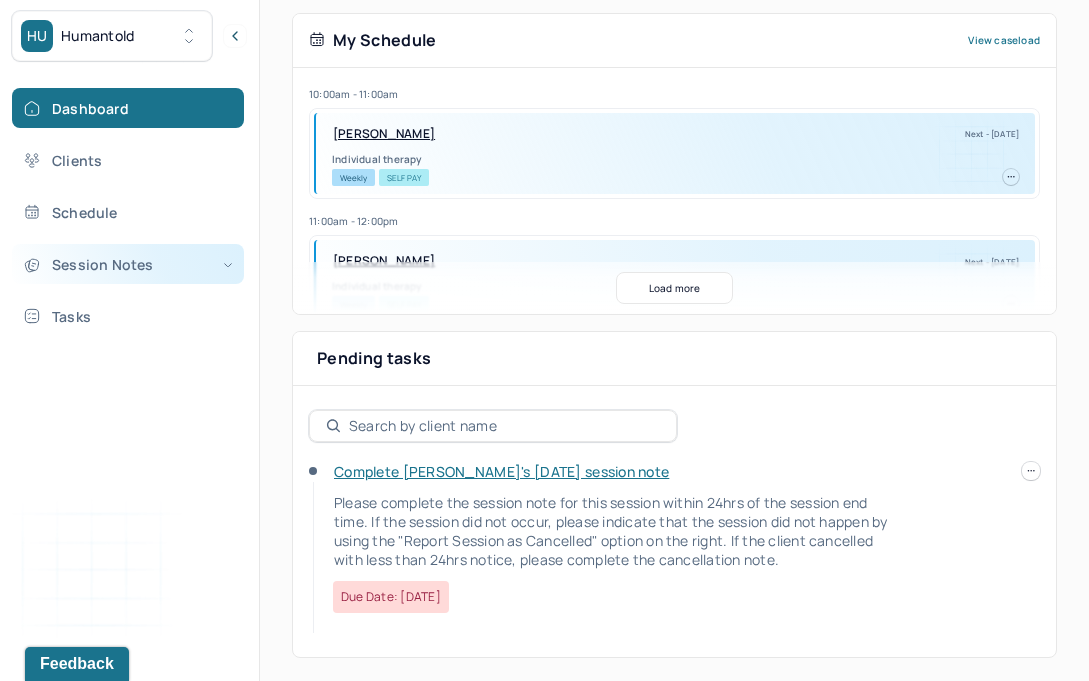 click on "Session Notes" at bounding box center [128, 264] 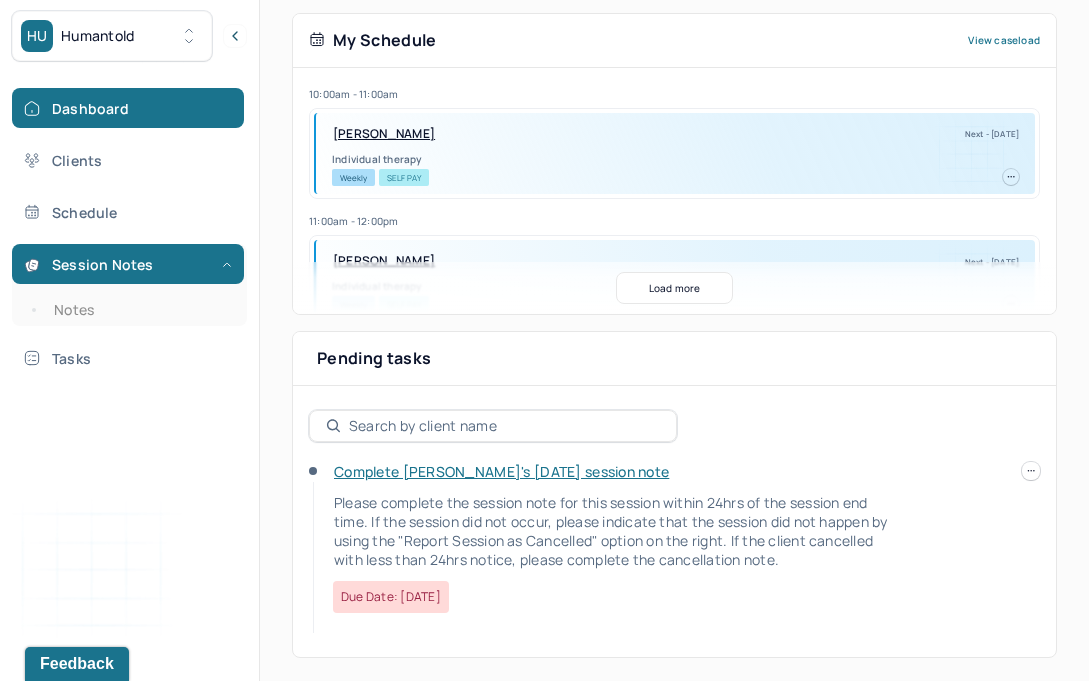 click on "[PERSON_NAME]" at bounding box center (384, 134) 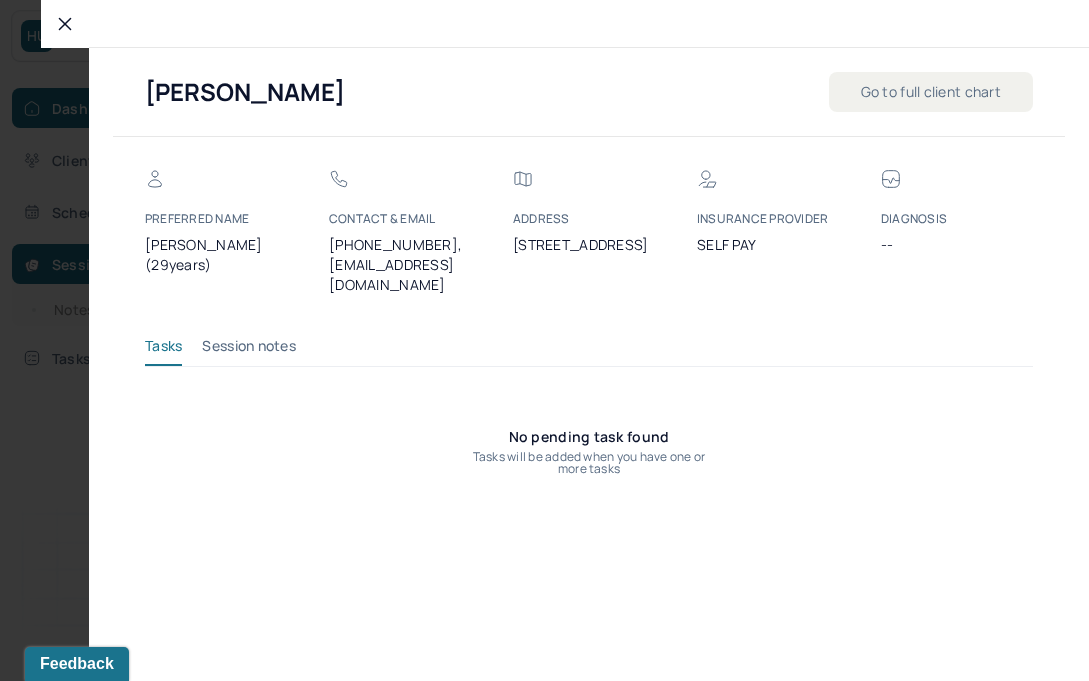 click 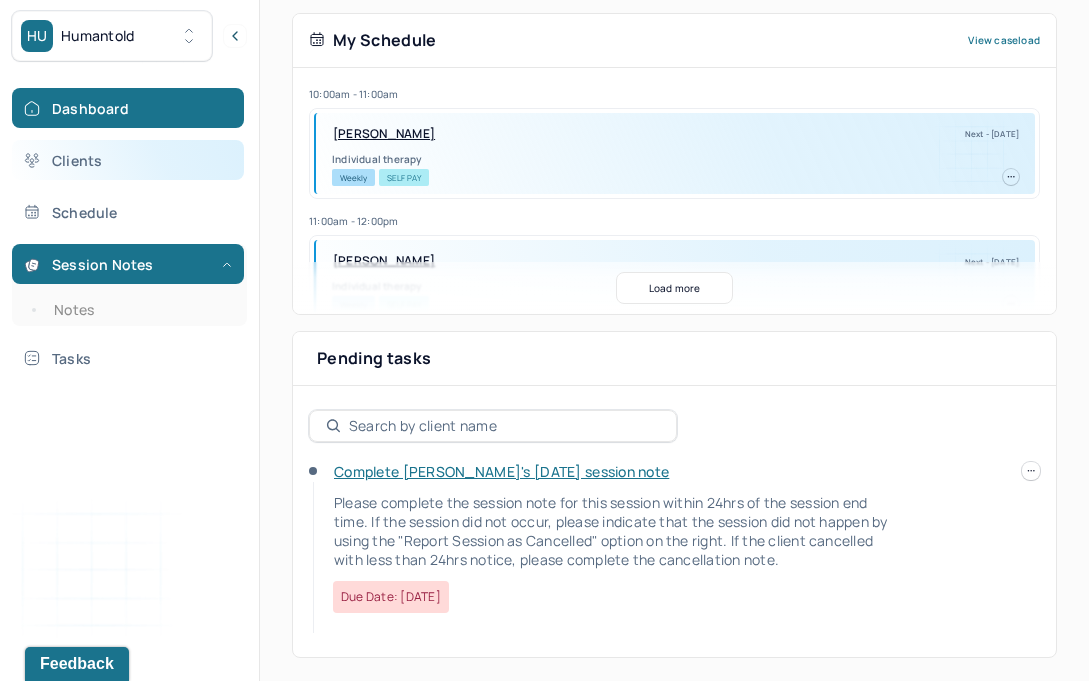 click on "Clients" at bounding box center [128, 160] 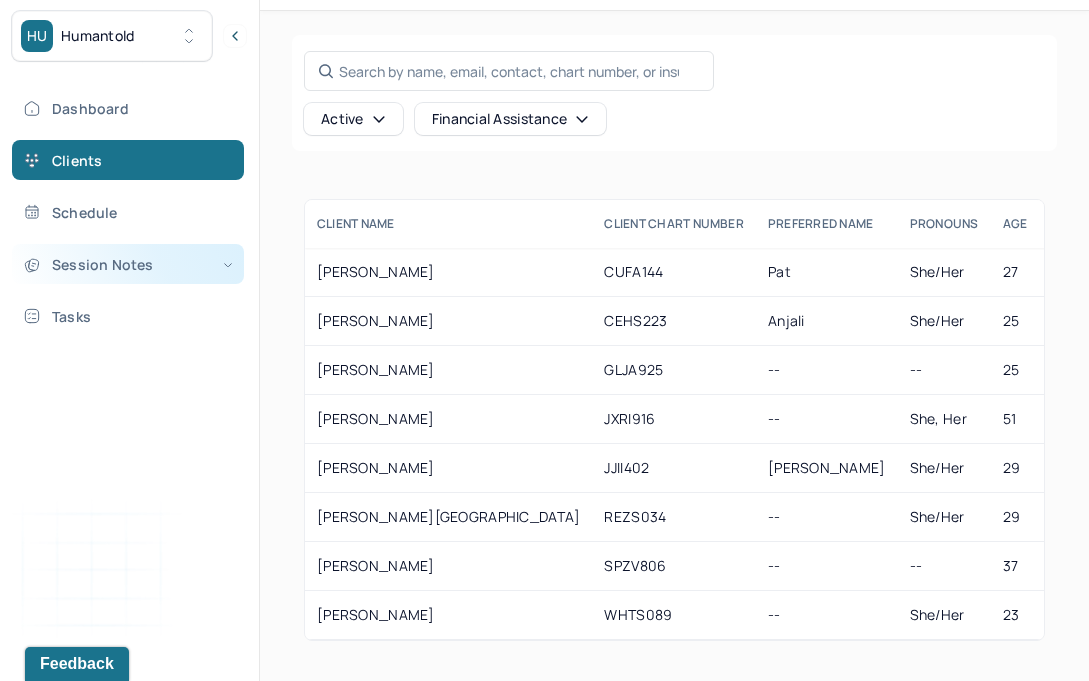 click on "Session Notes" at bounding box center [128, 264] 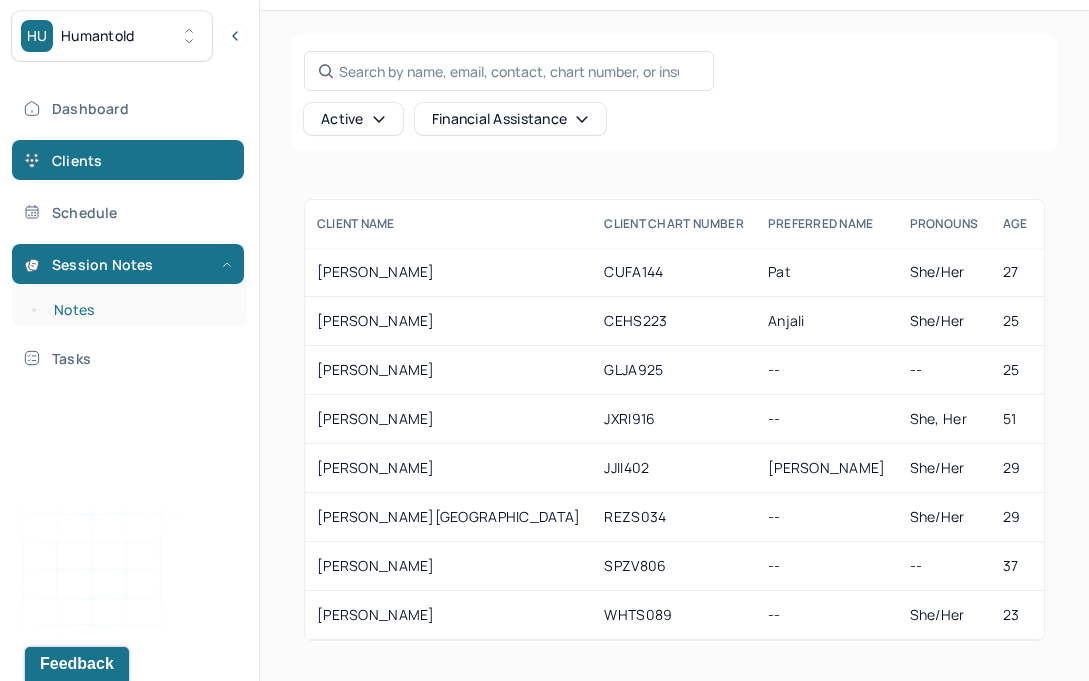 click on "Notes" at bounding box center (139, 310) 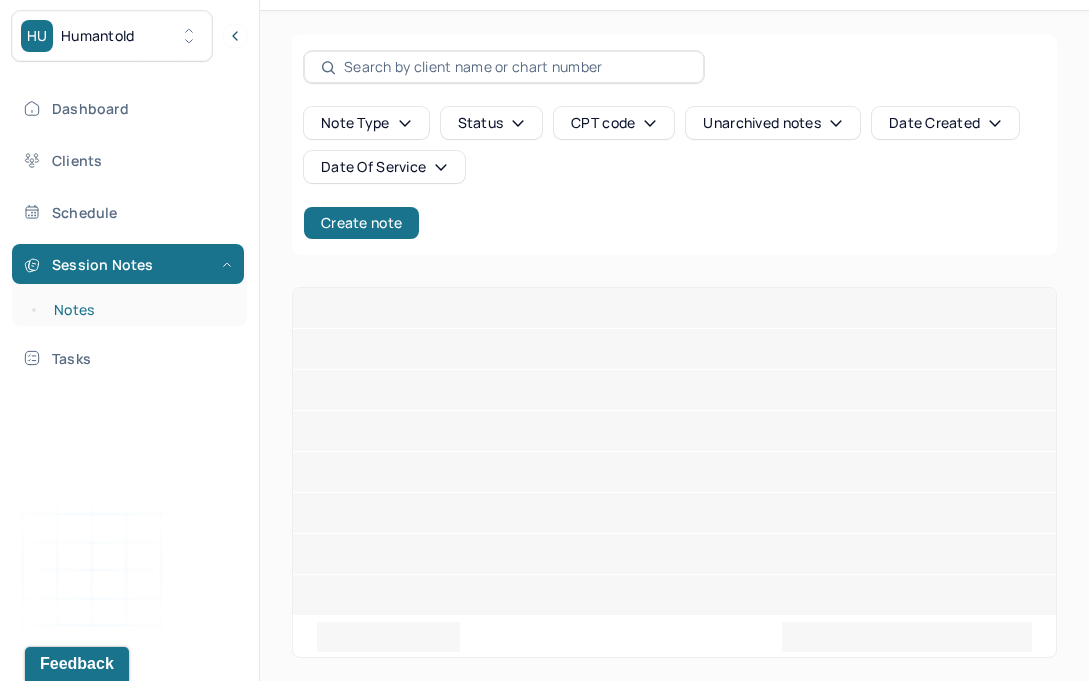 scroll, scrollTop: 0, scrollLeft: 0, axis: both 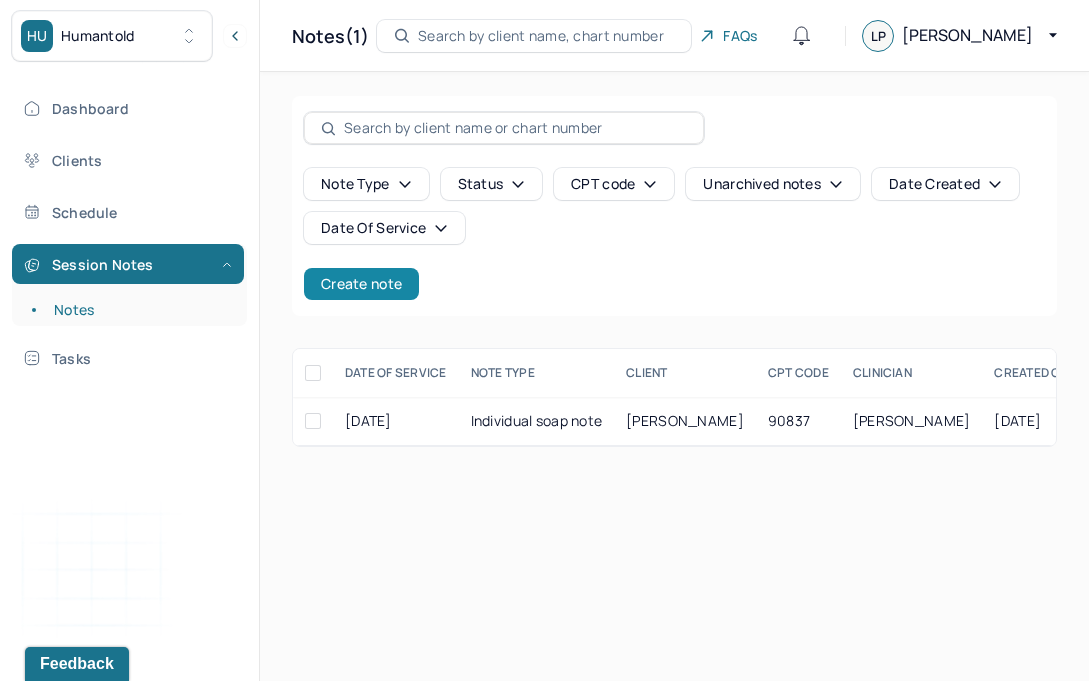 click on "Create note" at bounding box center (361, 284) 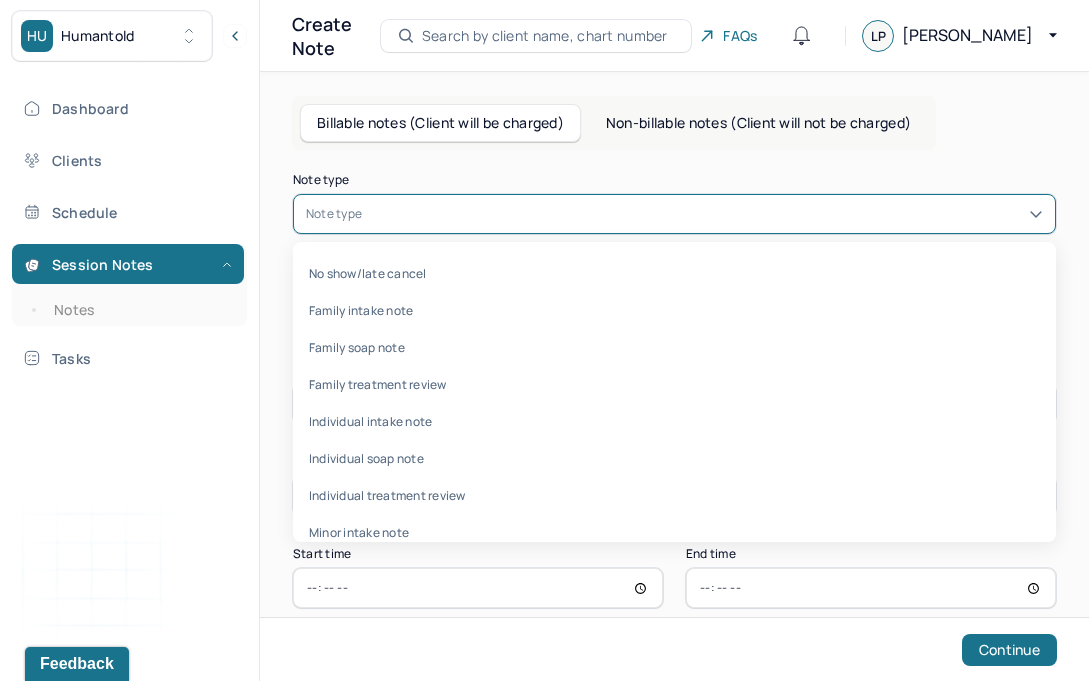 click at bounding box center (704, 214) 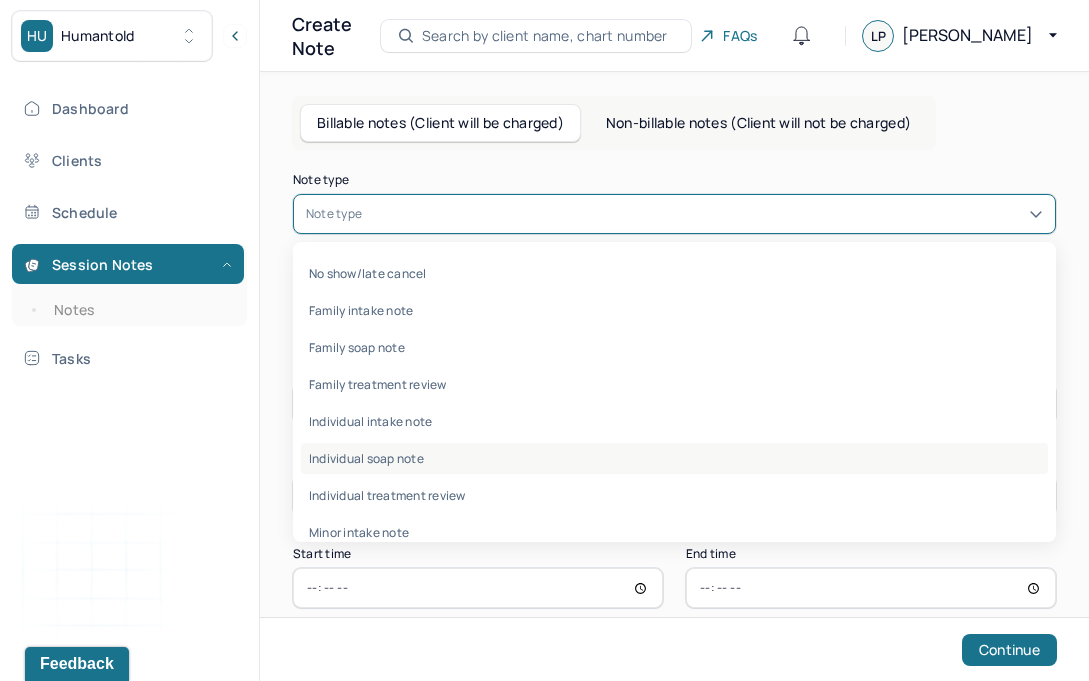 click on "Individual soap note" at bounding box center (674, 458) 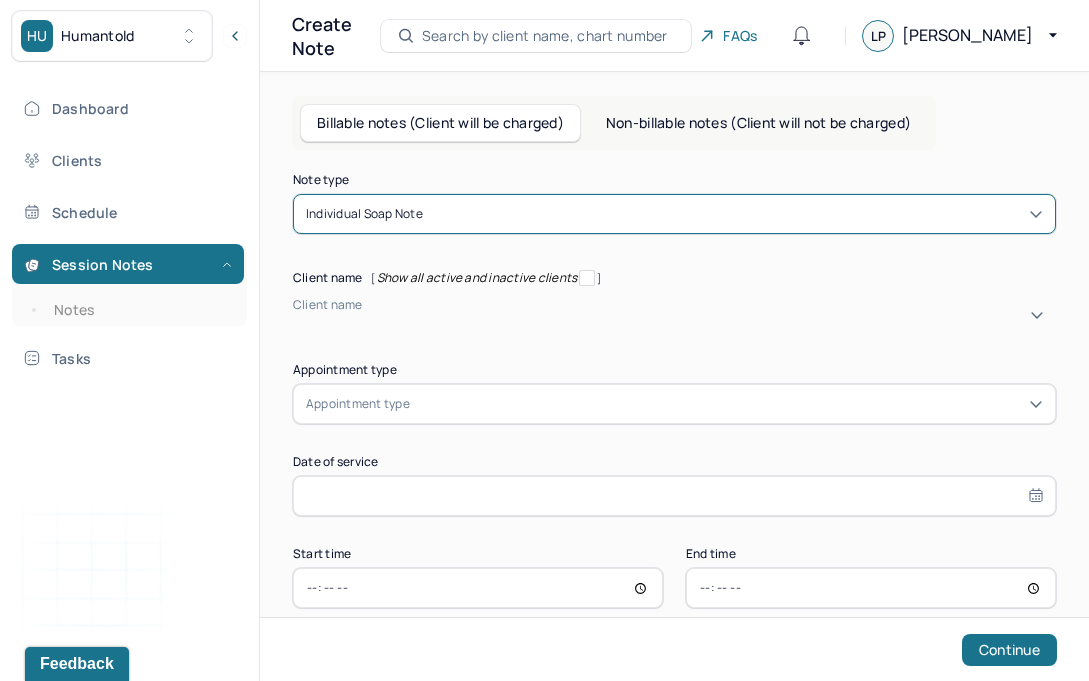 click at bounding box center (296, 322) 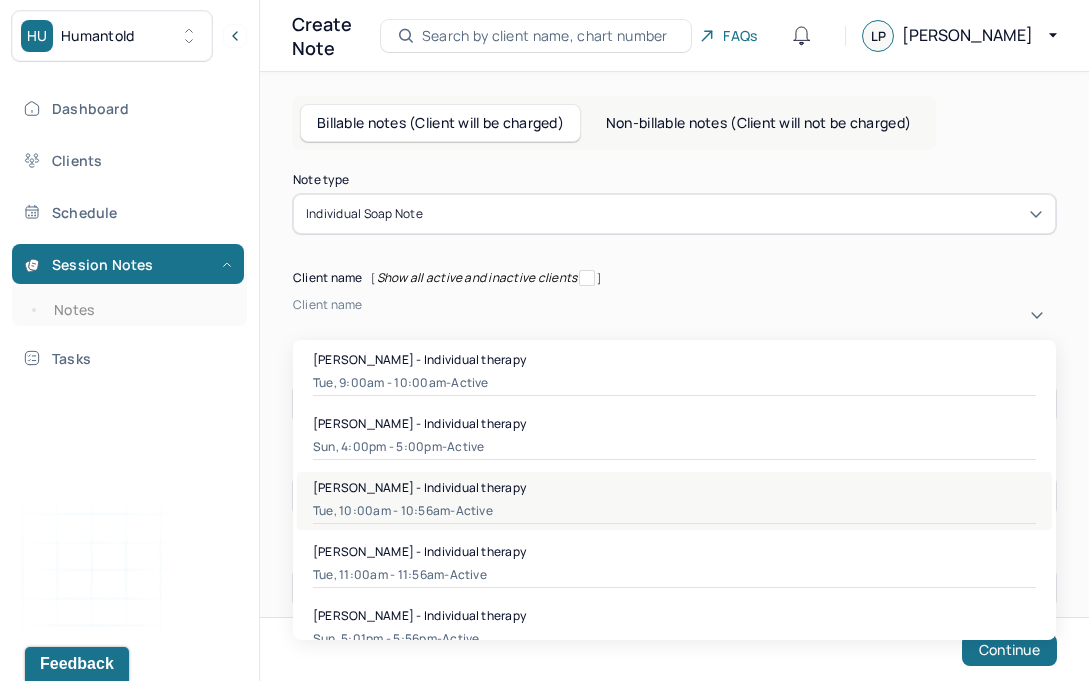 click on "[PERSON_NAME] - Individual therapy Tue, 10:00am - 10:56am  -  active" at bounding box center [674, 501] 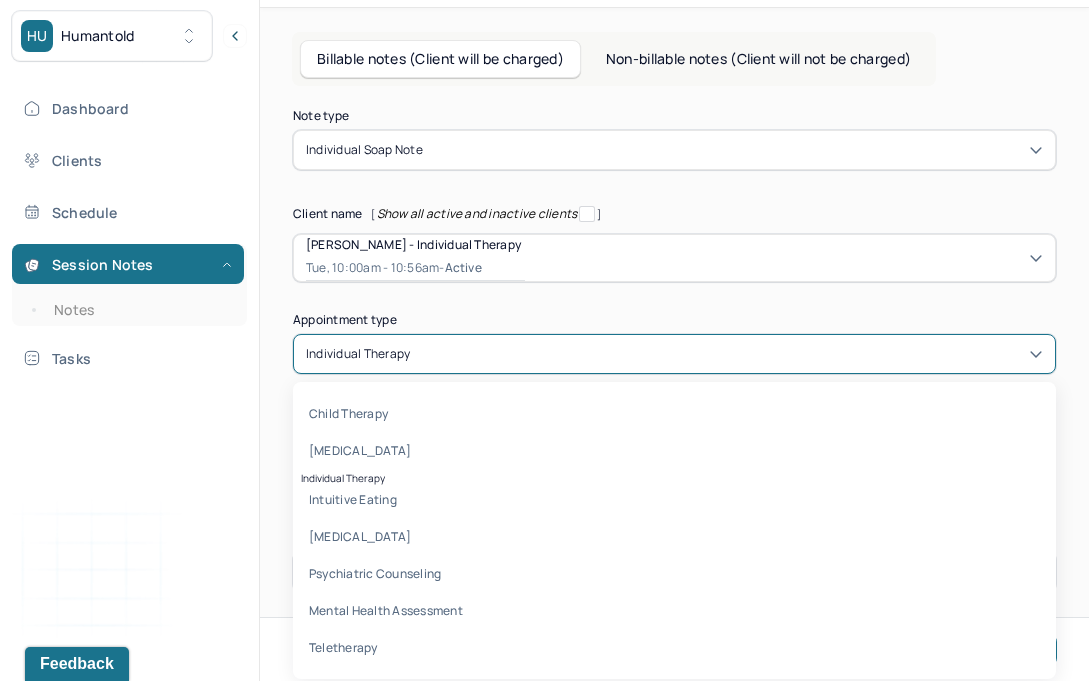 click on "[object Object] selected, 3 of 8. 8 results available. Use Up and Down to choose options, press Enter to select the currently focused option, press Escape to exit the menu, press Tab to select the option and exit the menu. individual therapy child therapy [MEDICAL_DATA] individual therapy intuitive eating [MEDICAL_DATA] psychiatric counseling mental health assessment teletherapy" at bounding box center [674, 354] 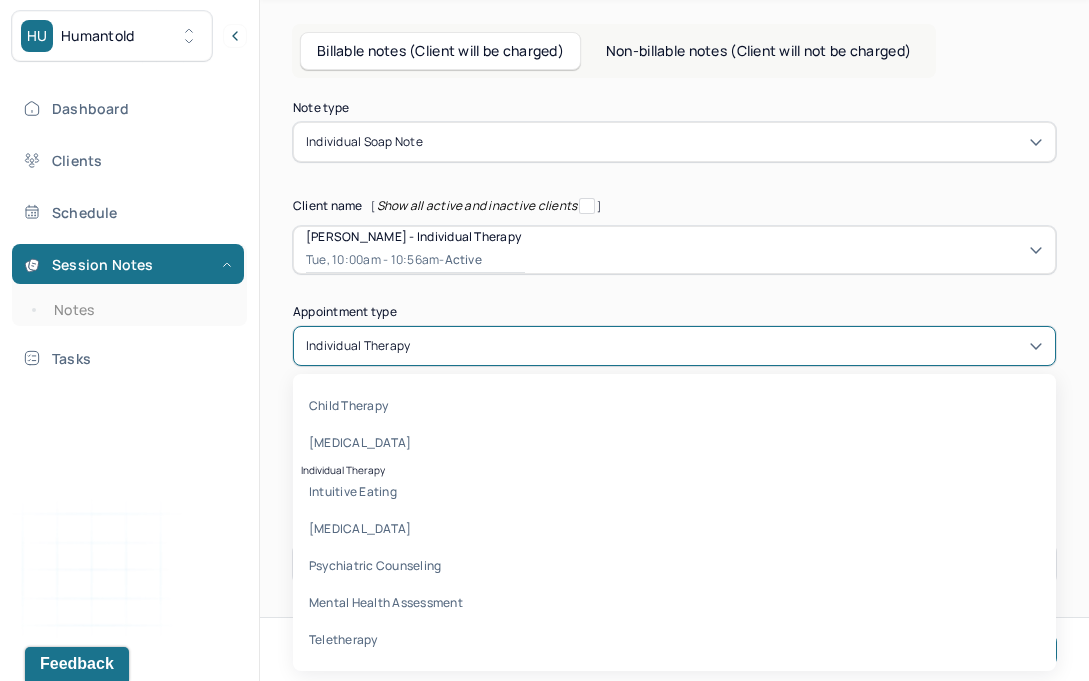 scroll, scrollTop: 72, scrollLeft: 0, axis: vertical 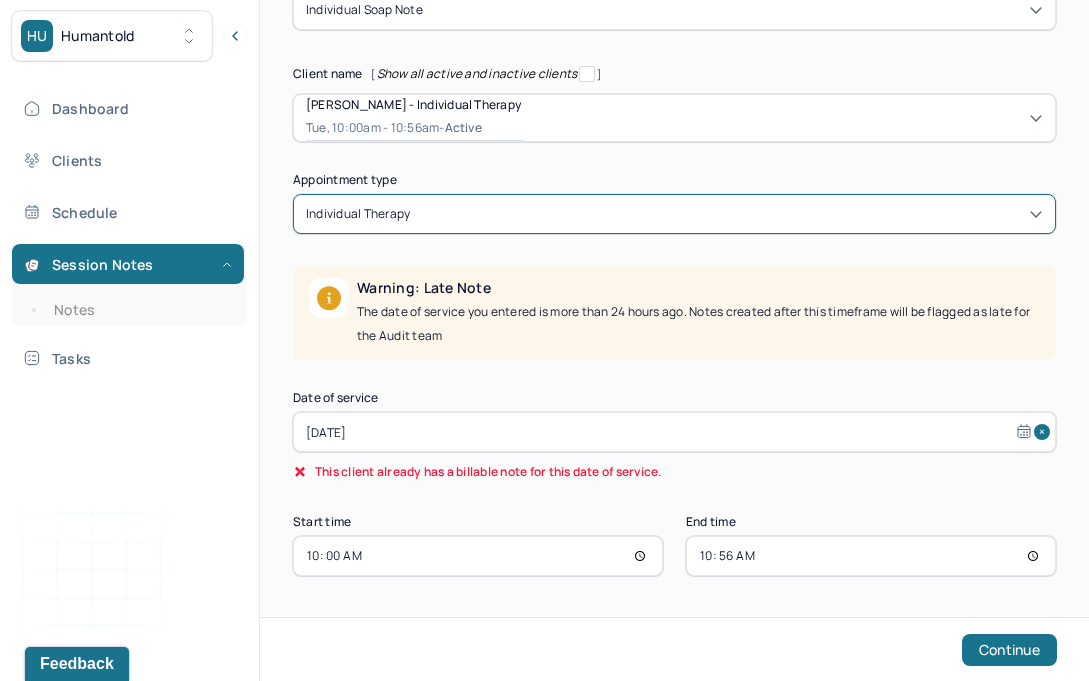 select on "6" 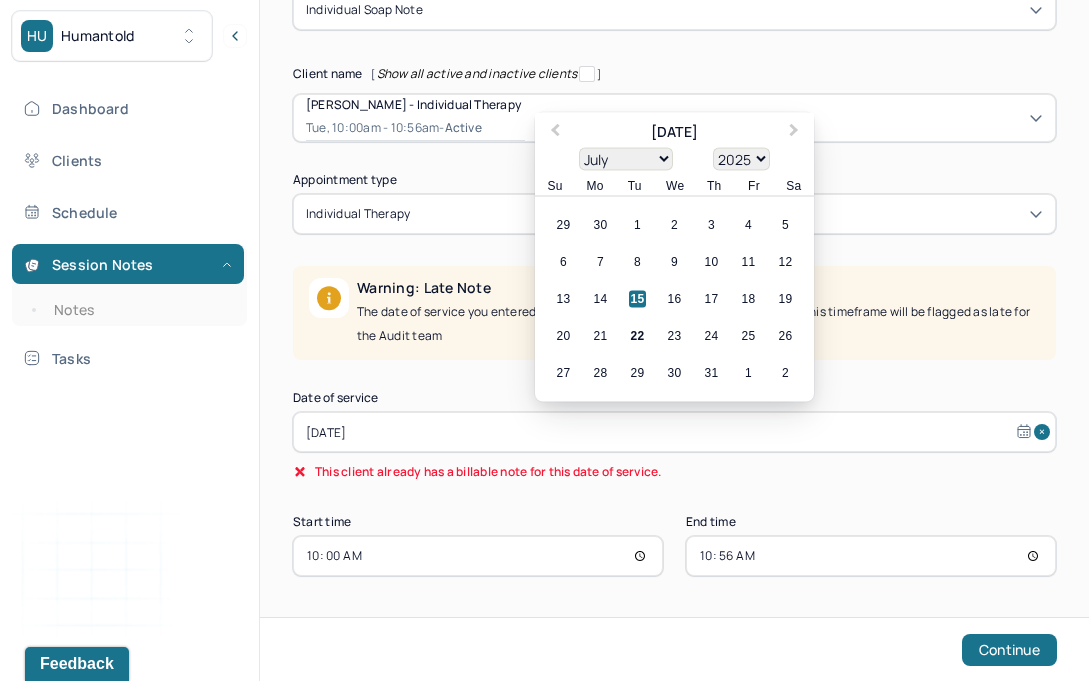click on "[DATE]" at bounding box center (674, 432) 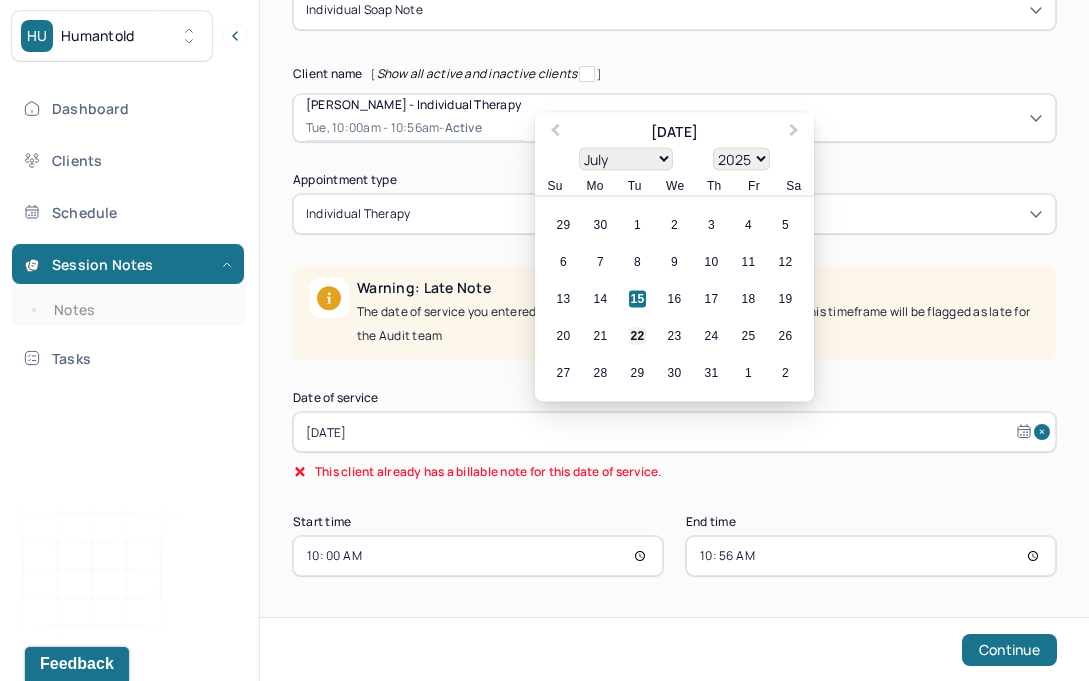 click on "22" at bounding box center (637, 336) 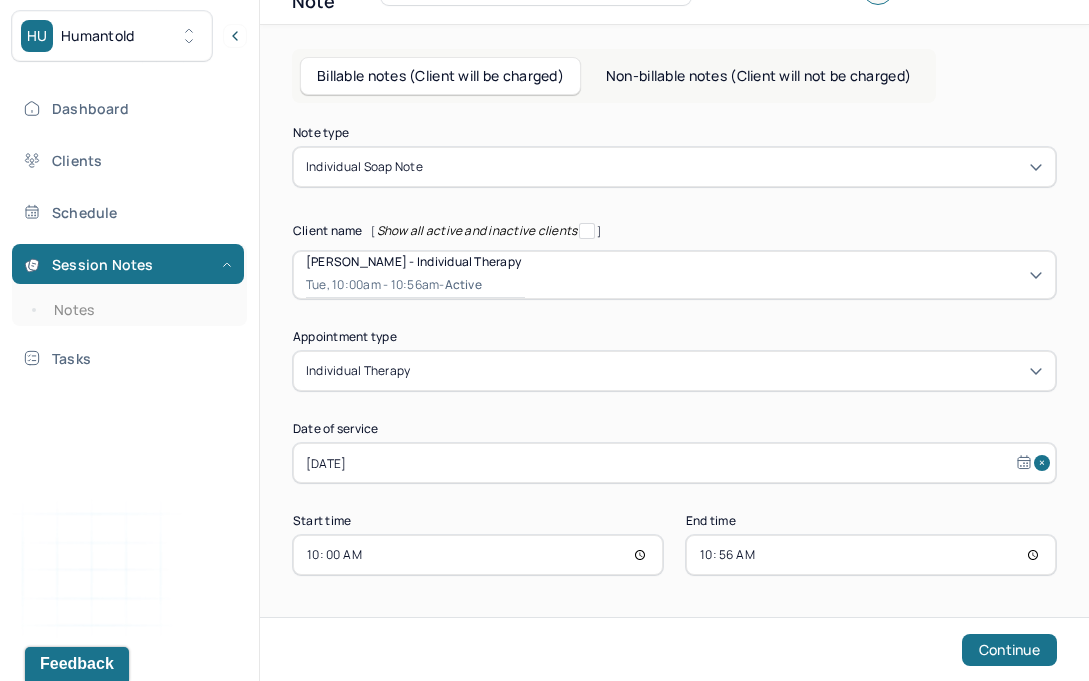 scroll, scrollTop: 46, scrollLeft: 0, axis: vertical 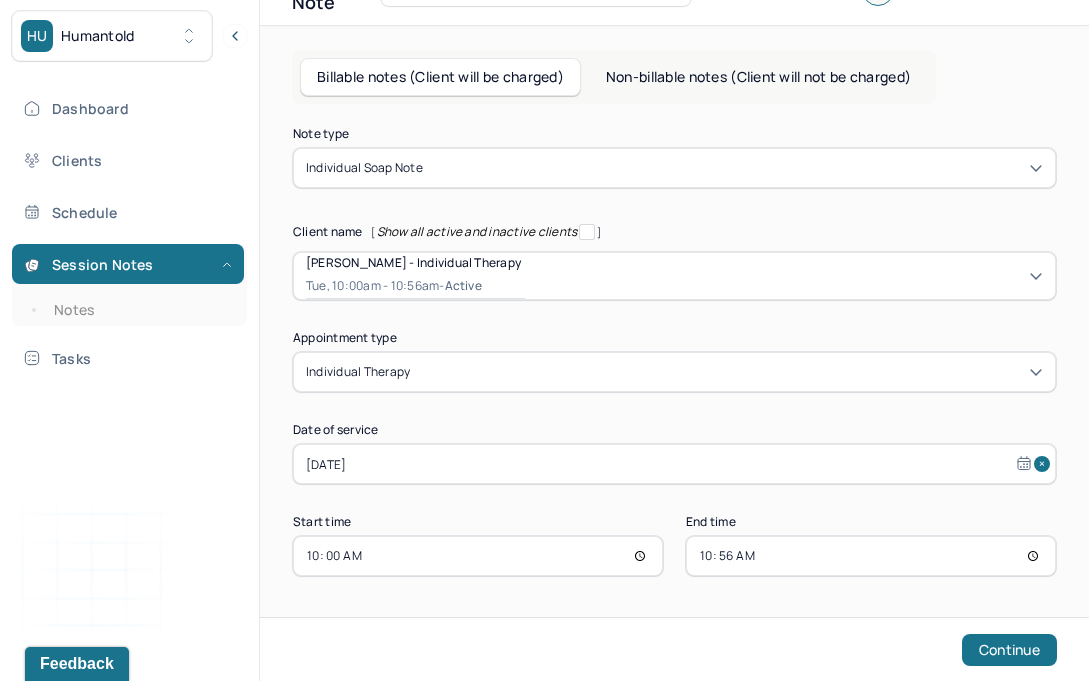 click on "10:56" at bounding box center [871, 556] 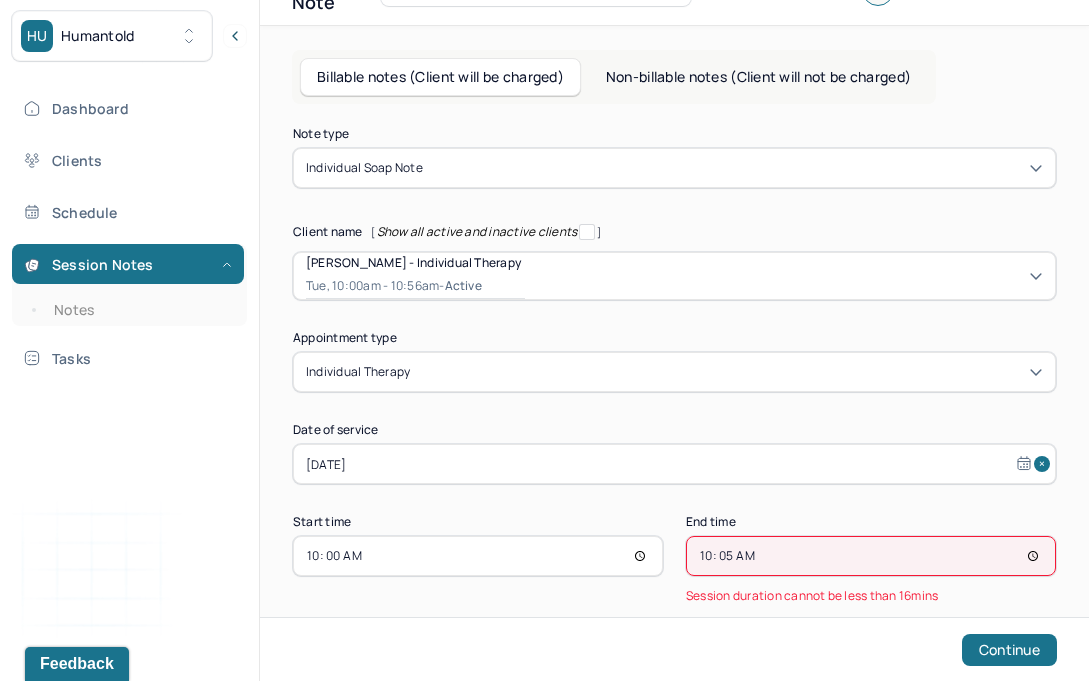 type on "10:57" 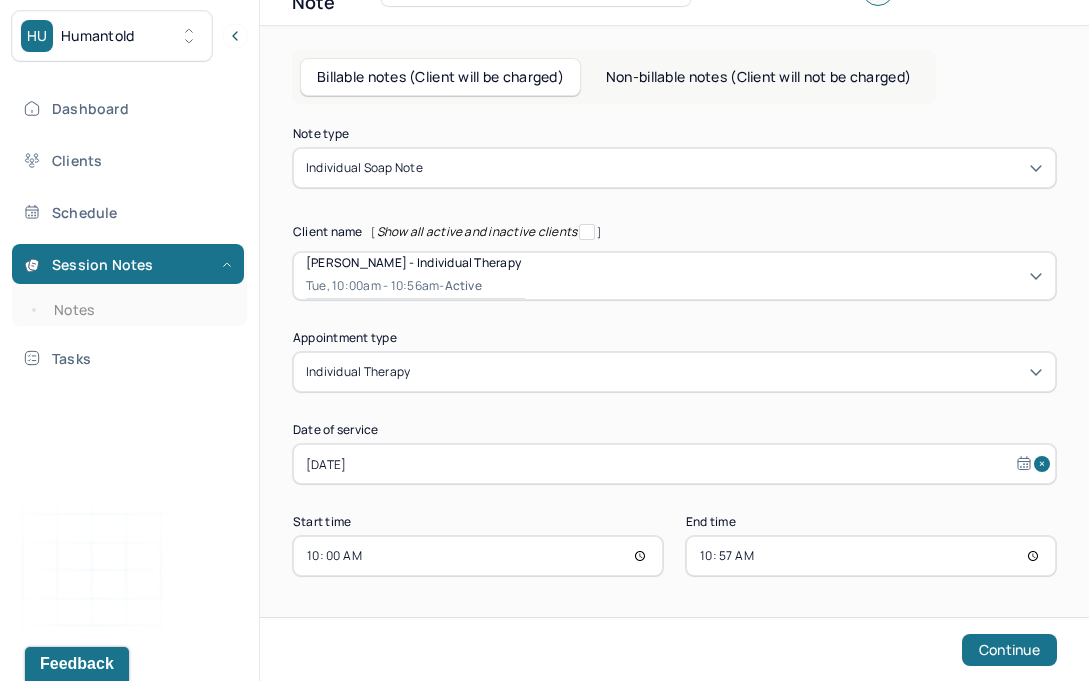 click on "10:00" at bounding box center [478, 556] 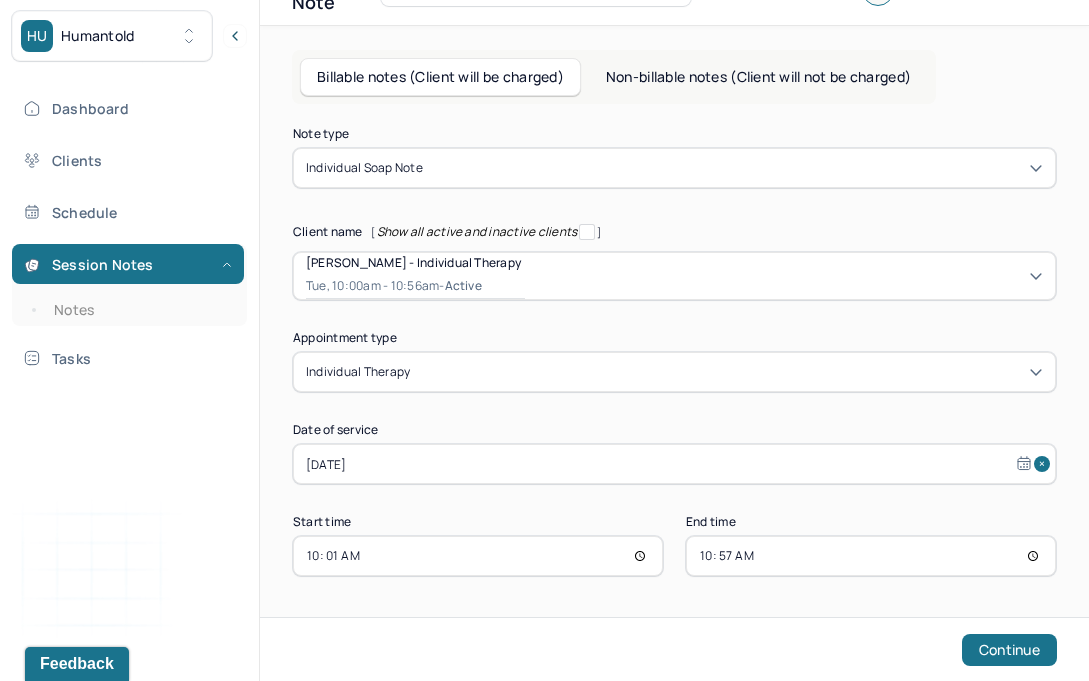 scroll, scrollTop: 0, scrollLeft: 0, axis: both 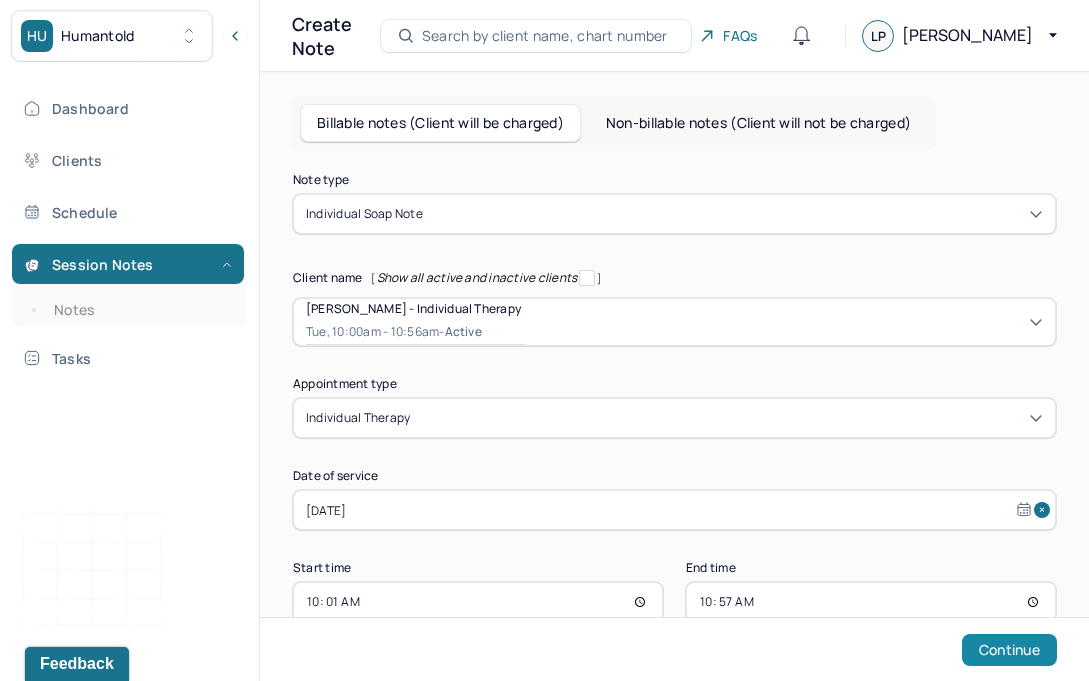 click on "Continue" at bounding box center [1009, 650] 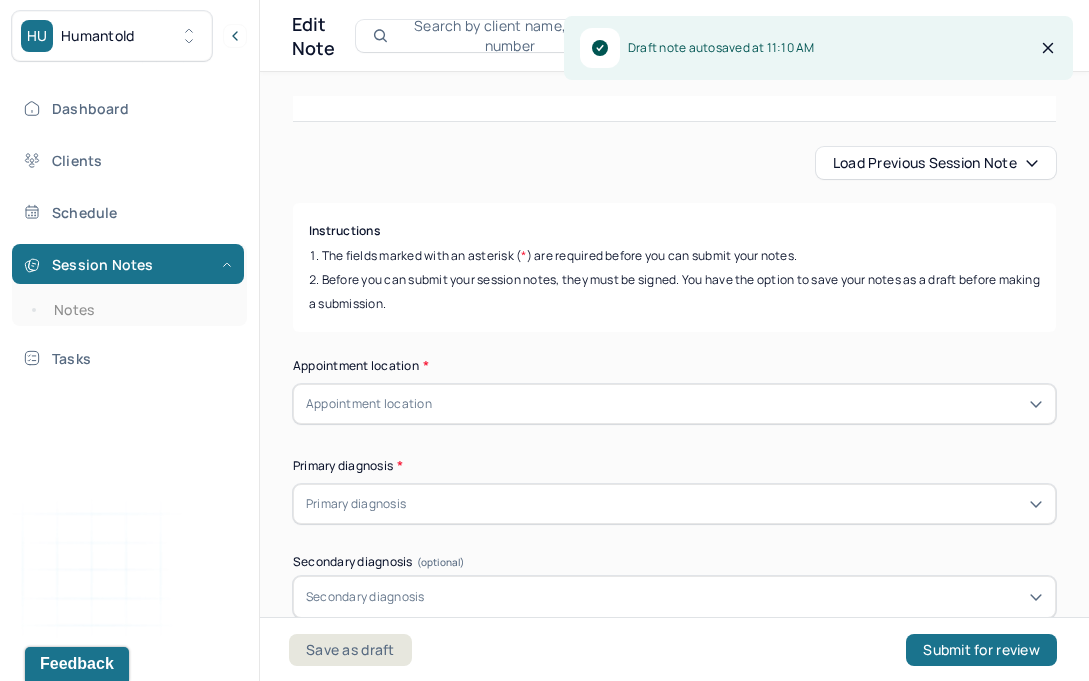 scroll, scrollTop: 182, scrollLeft: 0, axis: vertical 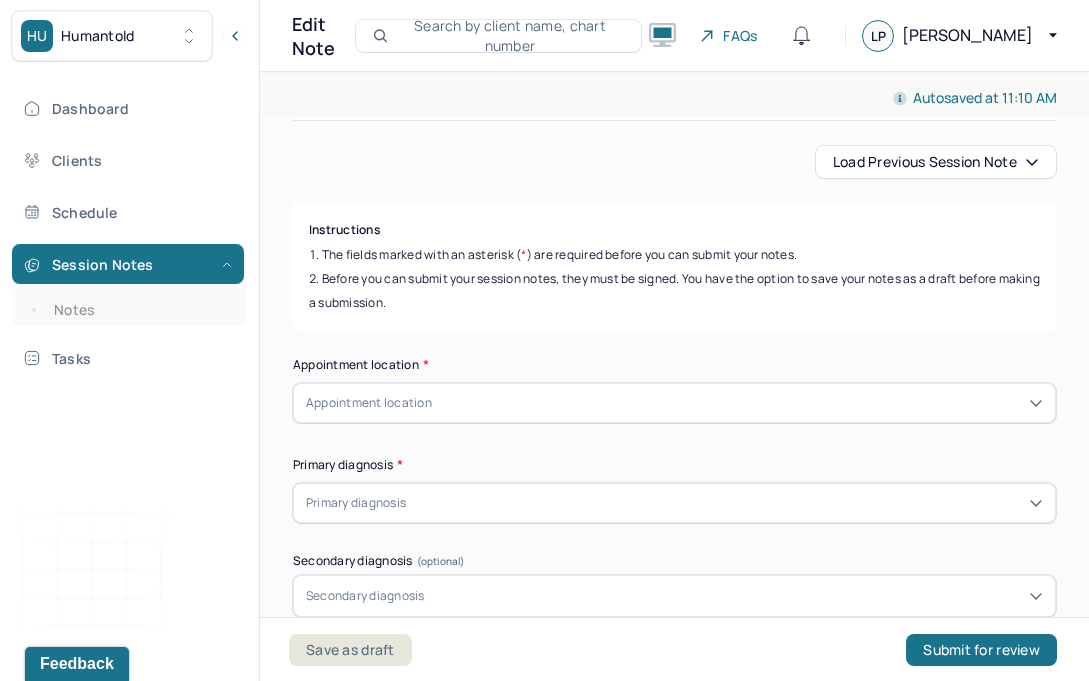 click on "Appointment location" at bounding box center (674, 403) 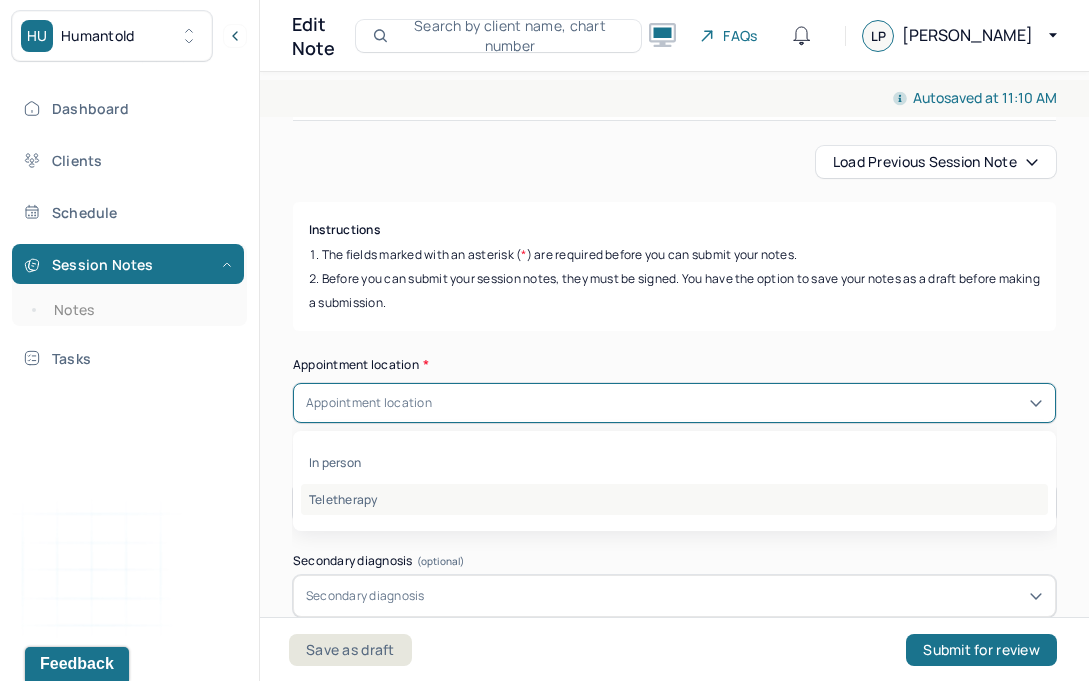 click on "Teletherapy" at bounding box center [674, 499] 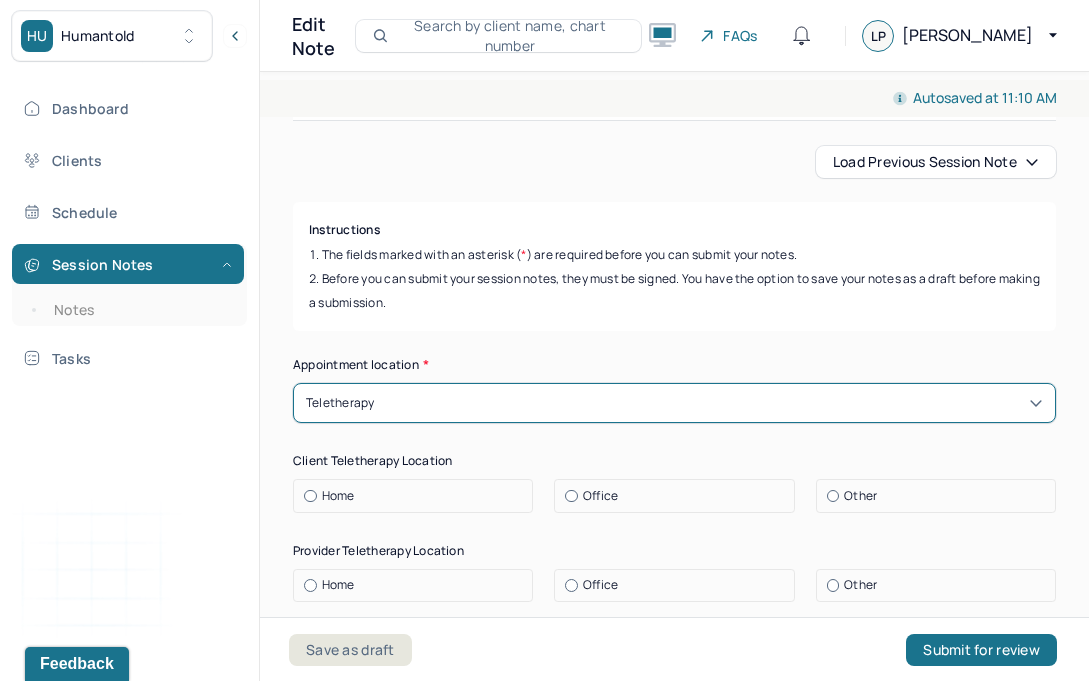 click on "Home" at bounding box center (418, 496) 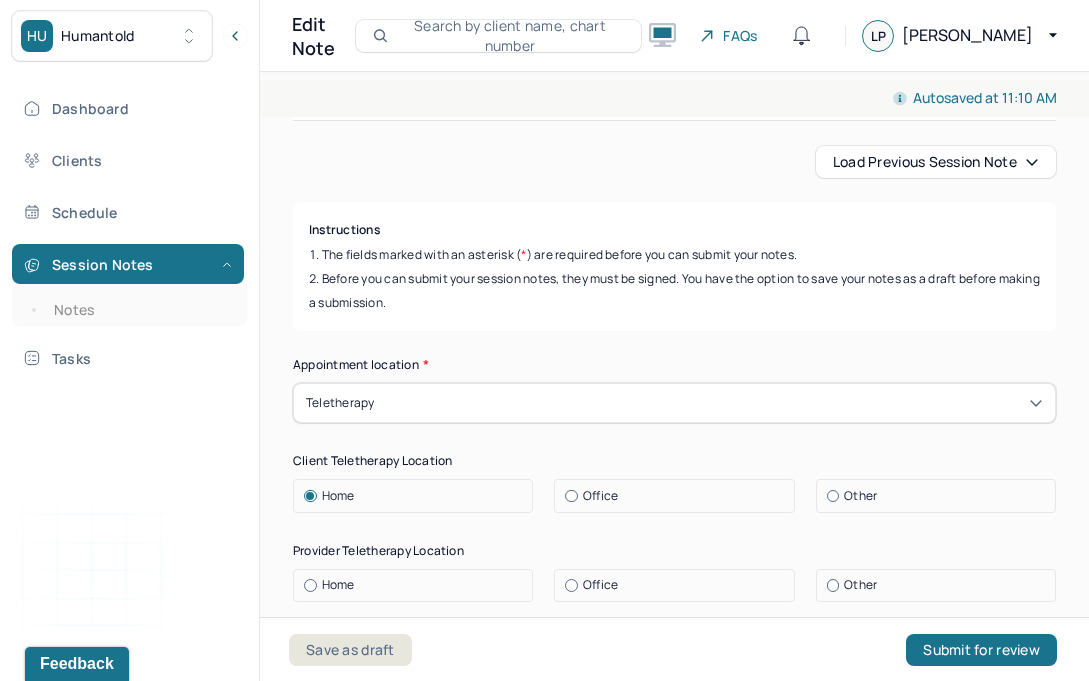 click on "Office" at bounding box center (679, 585) 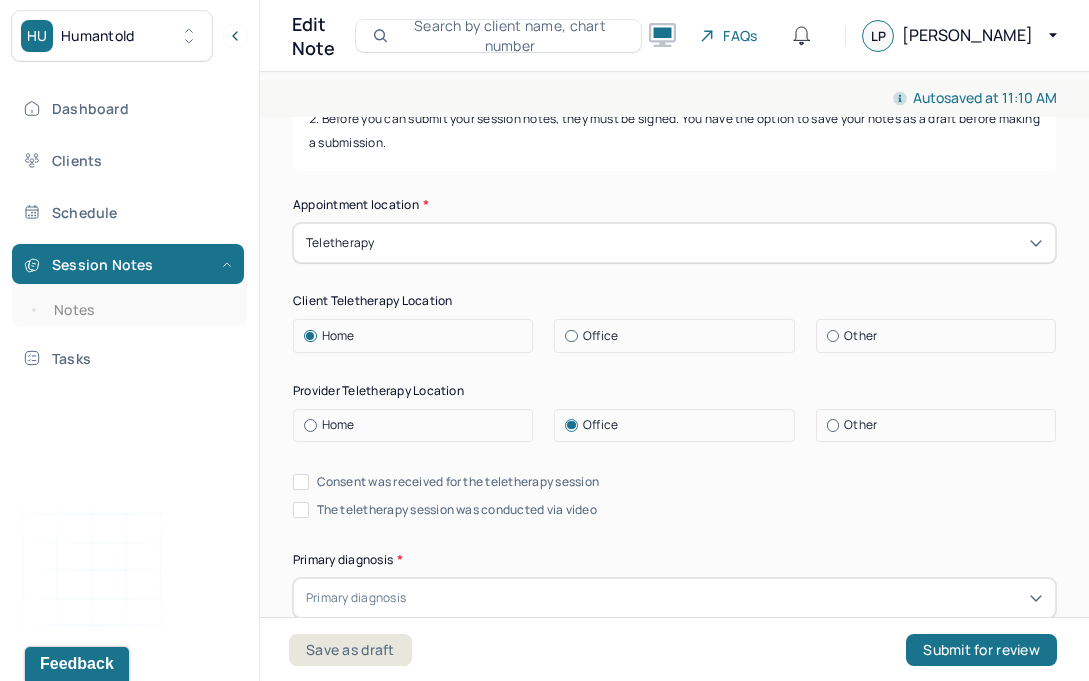 scroll, scrollTop: 510, scrollLeft: 0, axis: vertical 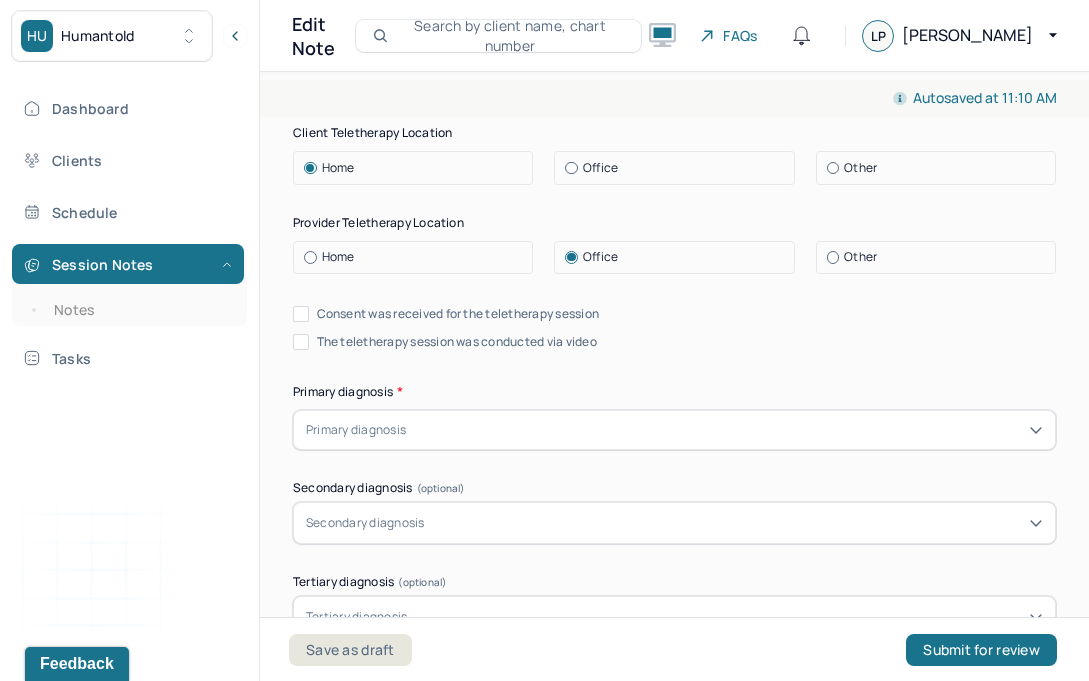 click on "Consent was received for the teletherapy session" at bounding box center [458, 314] 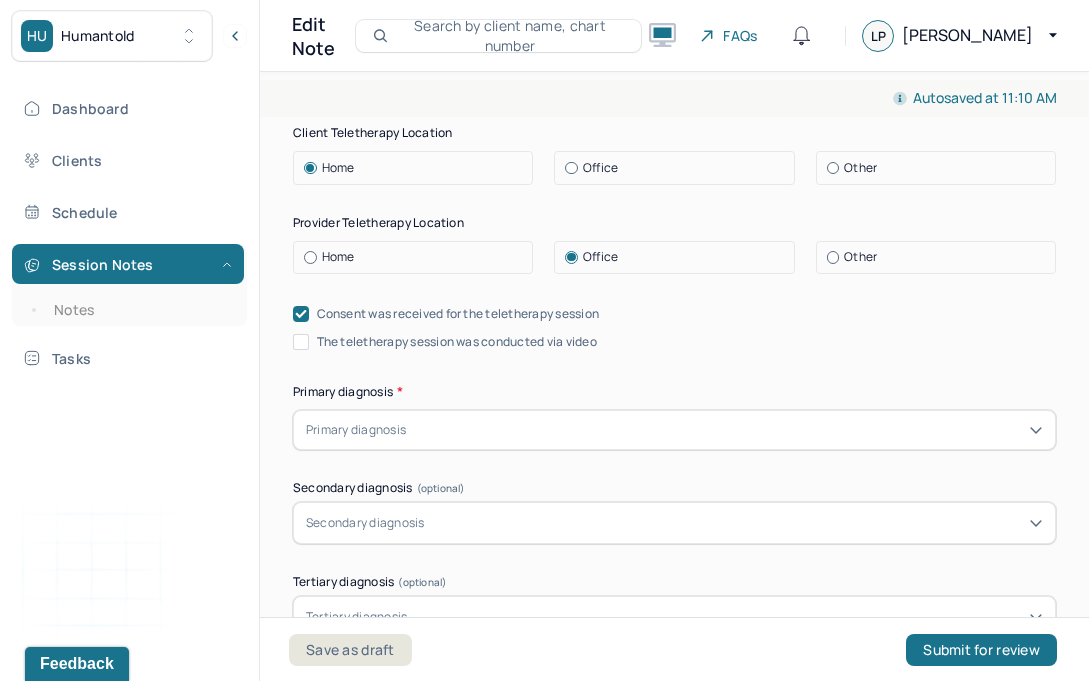 click on "The teletherapy session was conducted via video" at bounding box center (457, 342) 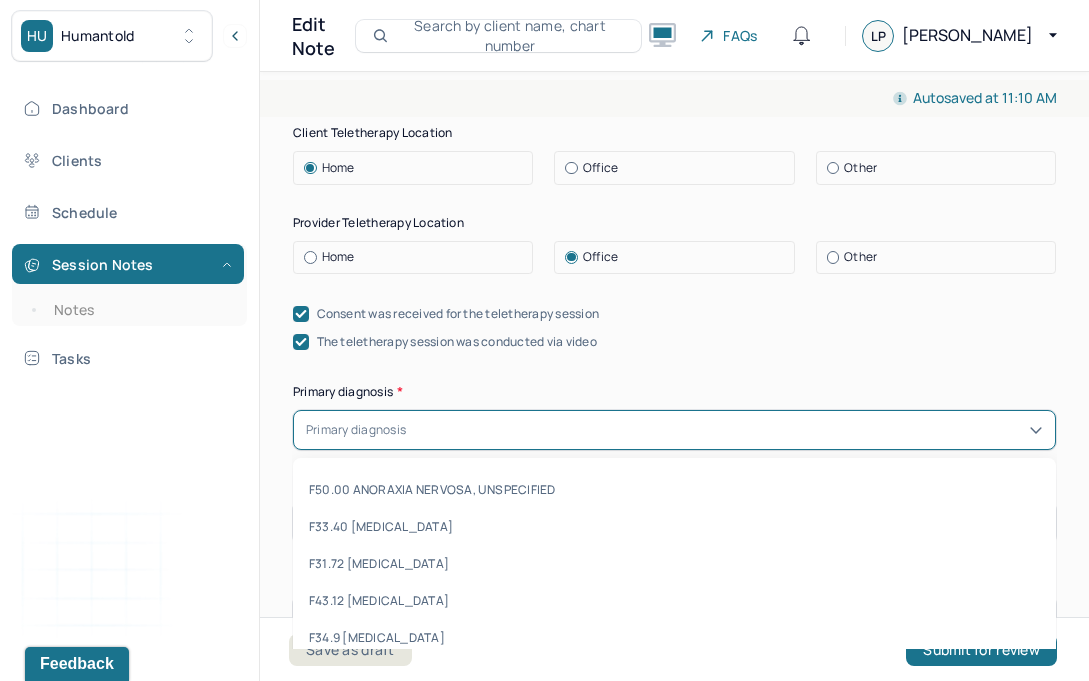 click at bounding box center (726, 430) 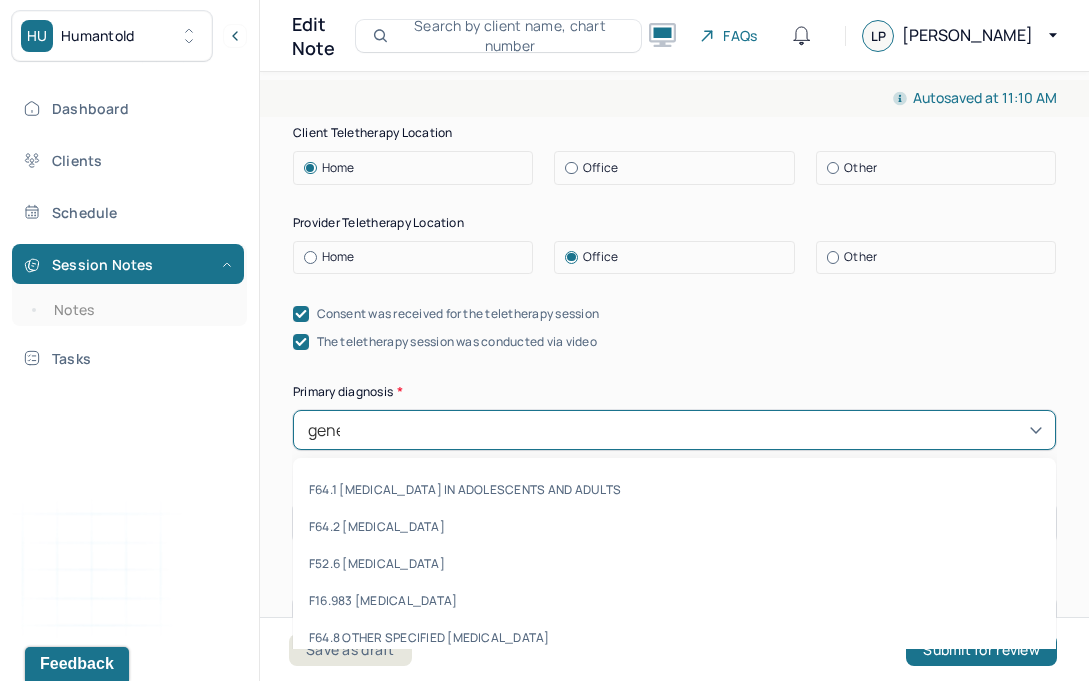 type on "gener" 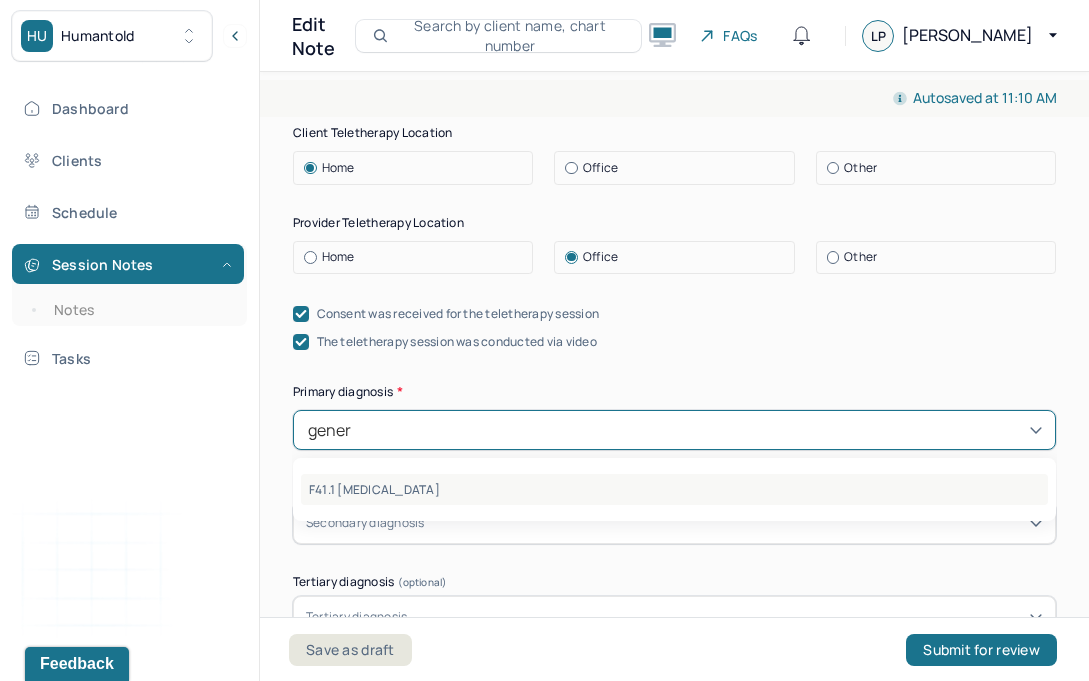 click on "F41.1 [MEDICAL_DATA]" at bounding box center [674, 489] 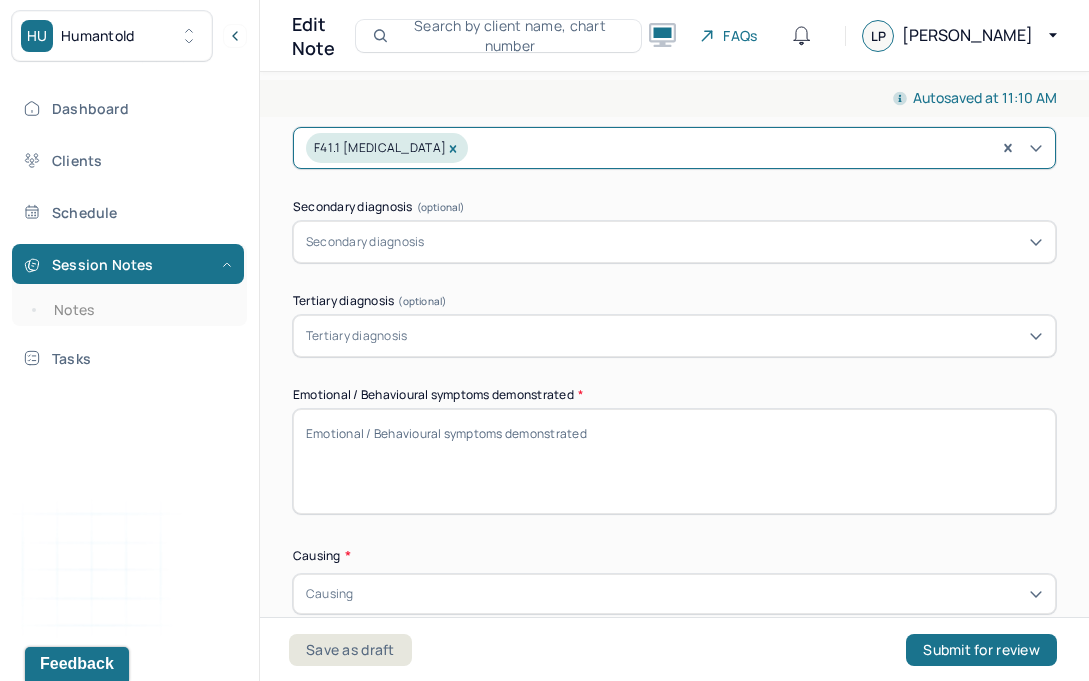scroll, scrollTop: 807, scrollLeft: 0, axis: vertical 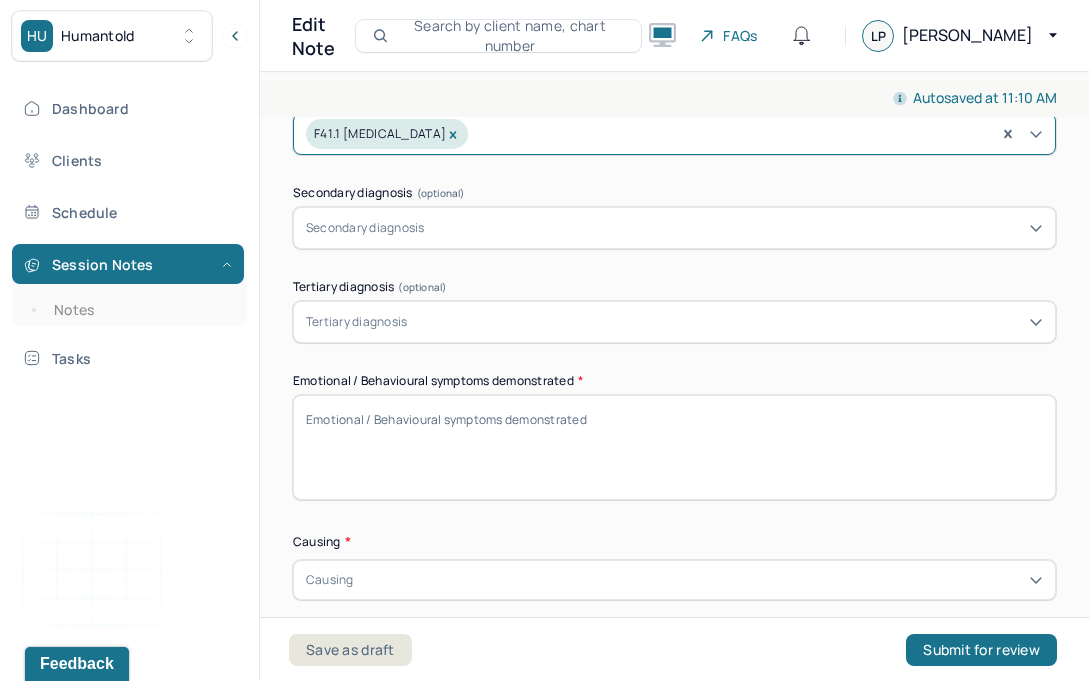 click on "Emotional / Behavioural symptoms demonstrated *" at bounding box center (674, 447) 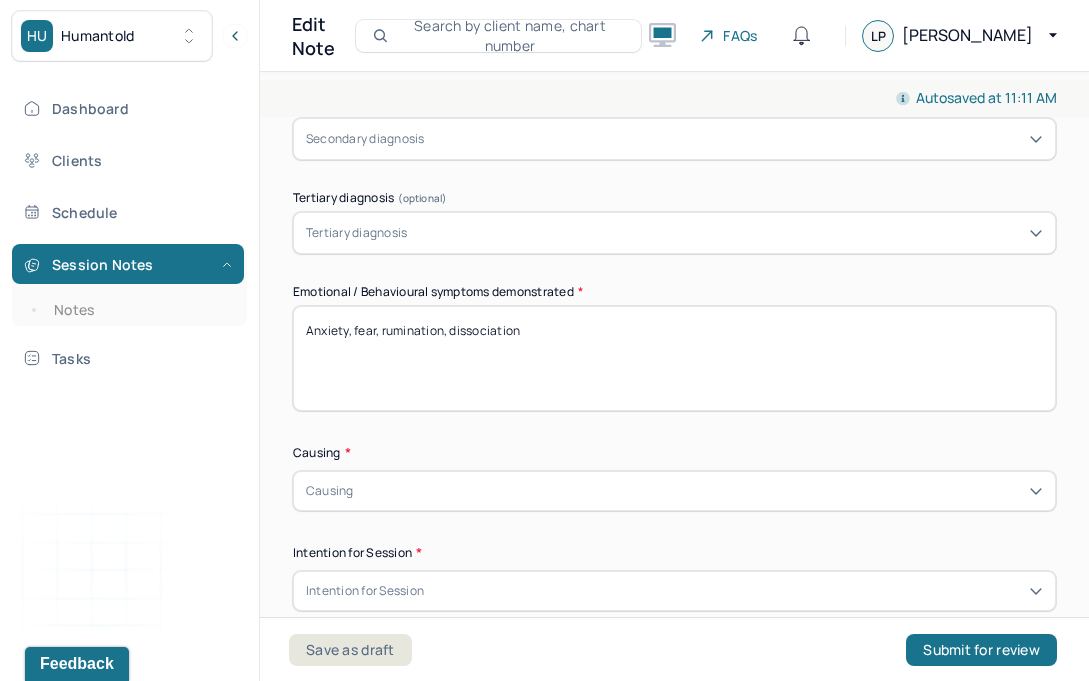 scroll, scrollTop: 959, scrollLeft: 0, axis: vertical 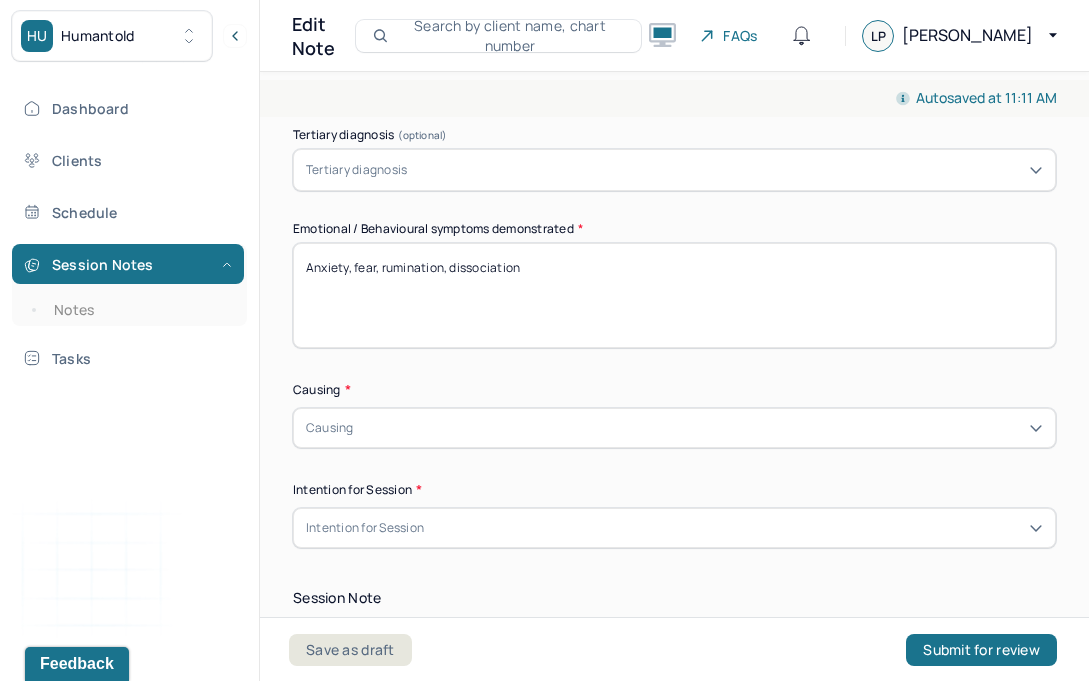 type on "Anxiety, fear, rumination, dissociation" 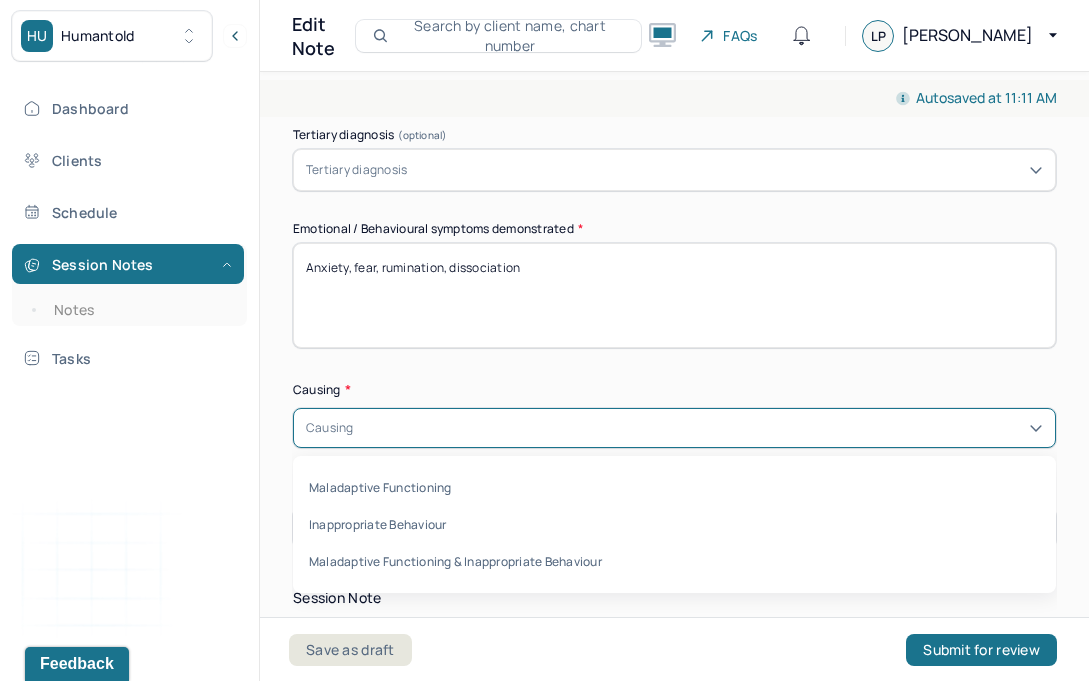 click on "Maladaptive Functioning Inappropriate Behaviour Maladaptive Functioning & Inappropriate Behaviour" at bounding box center [674, 524] 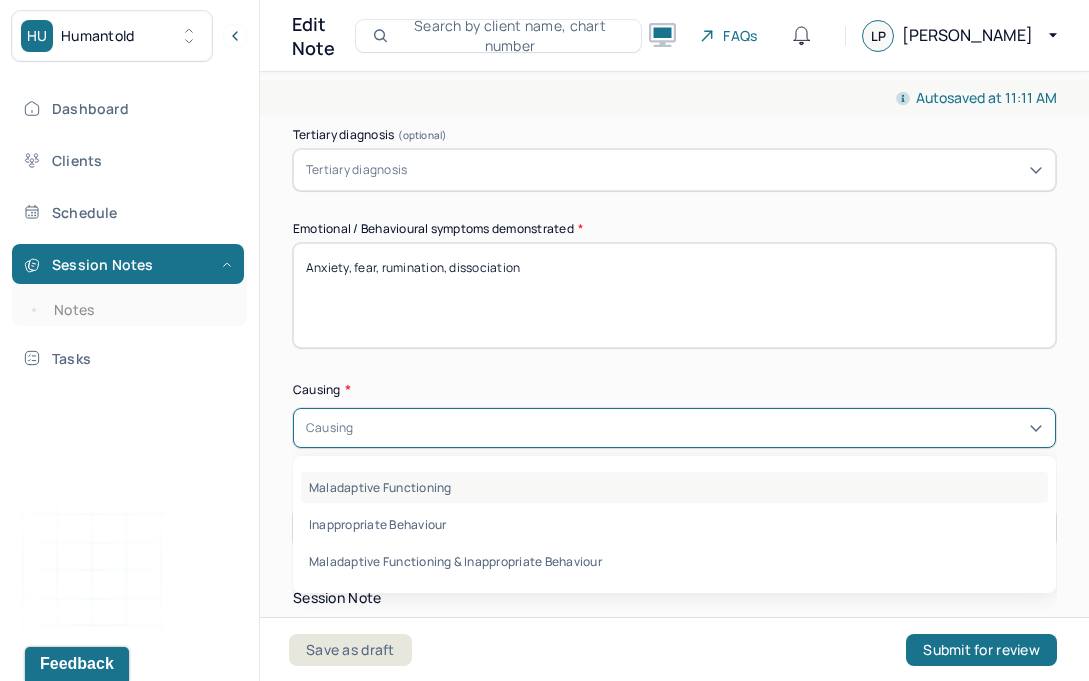 click on "Maladaptive Functioning" at bounding box center [674, 487] 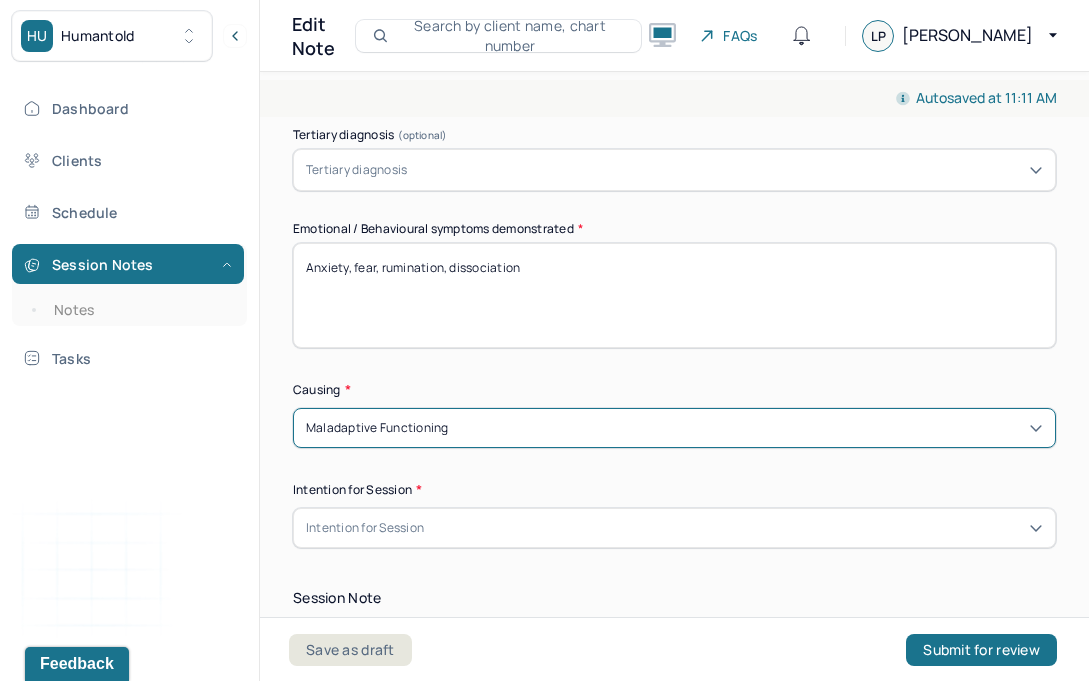 click on "Intention for Session" at bounding box center (674, 528) 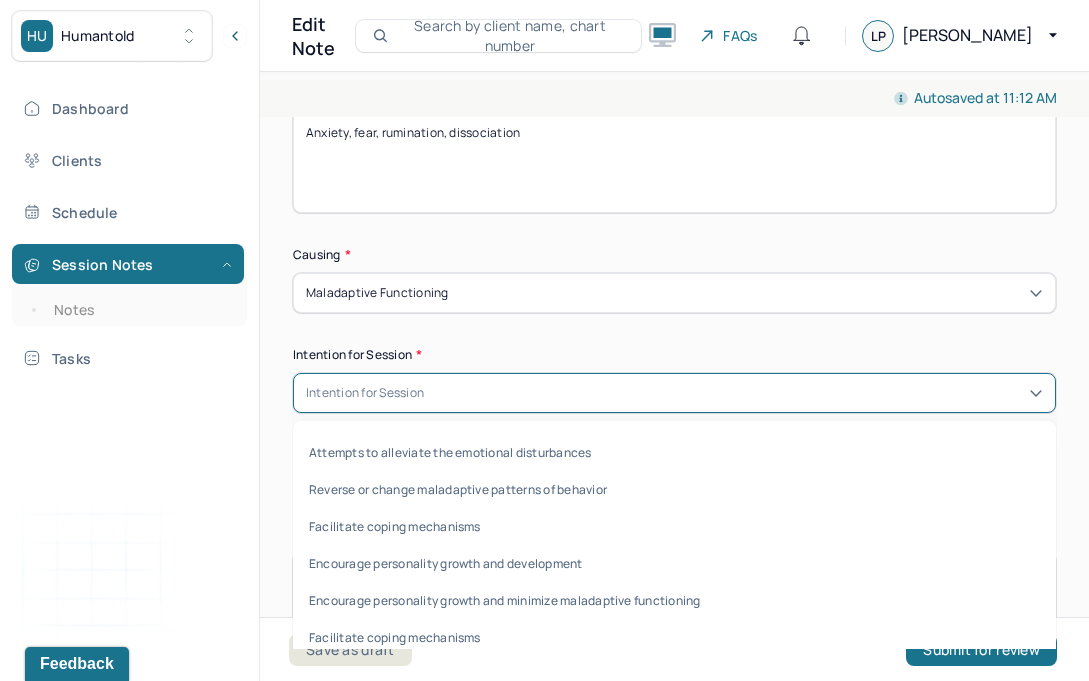 scroll, scrollTop: 1100, scrollLeft: 0, axis: vertical 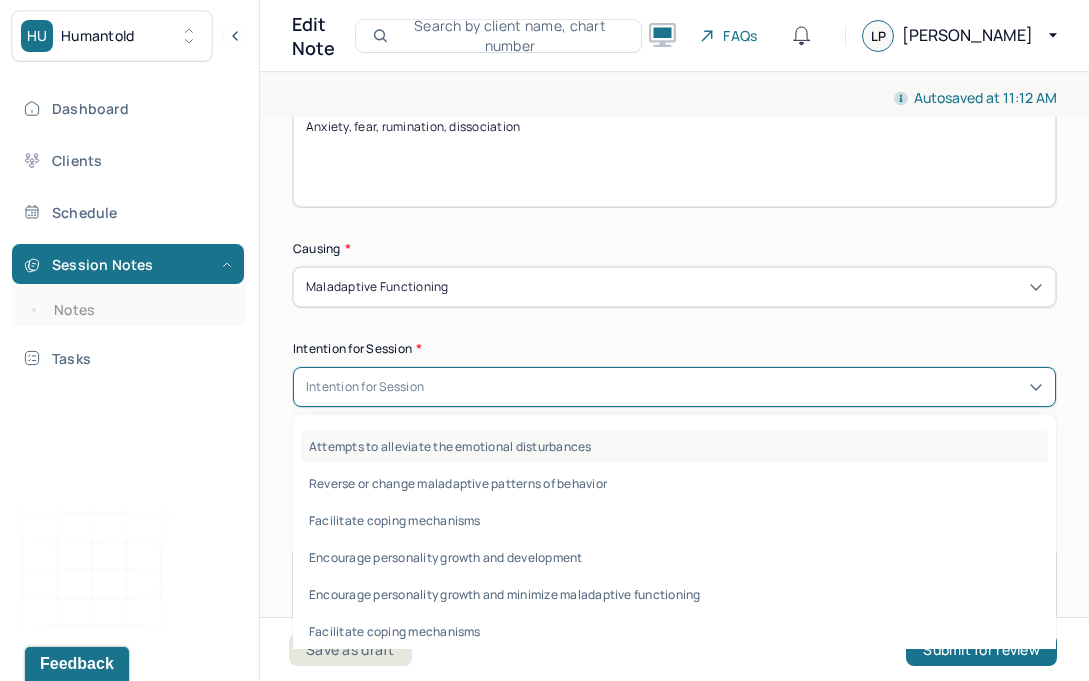 click on "Attempts to alleviate the emotional disturbances" at bounding box center (674, 446) 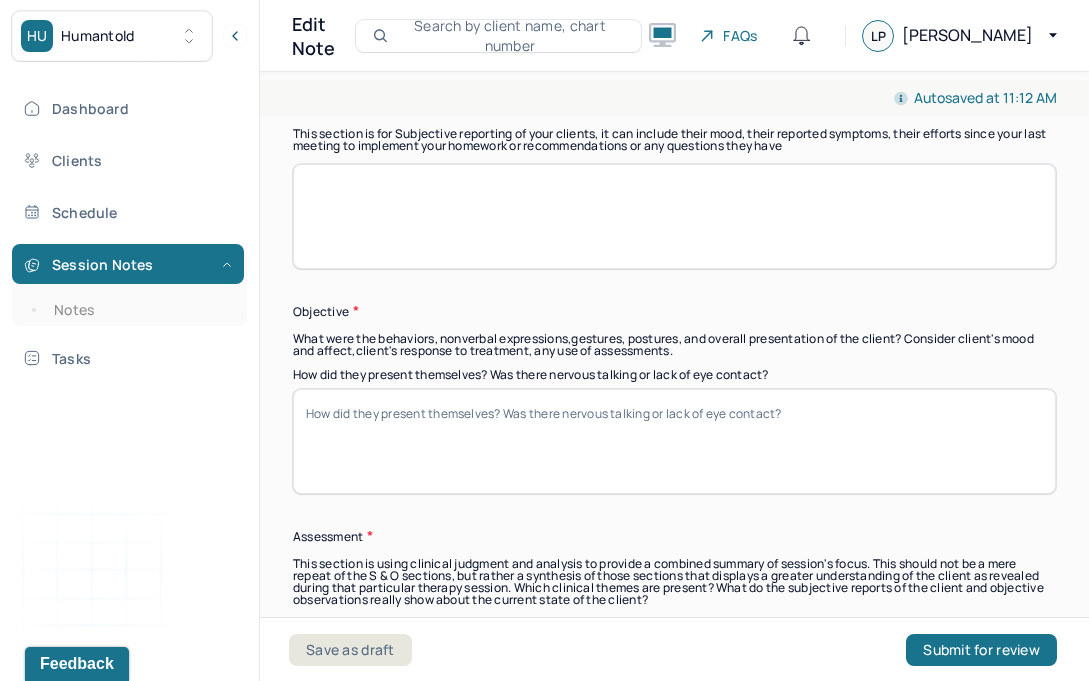 scroll, scrollTop: 1491, scrollLeft: 0, axis: vertical 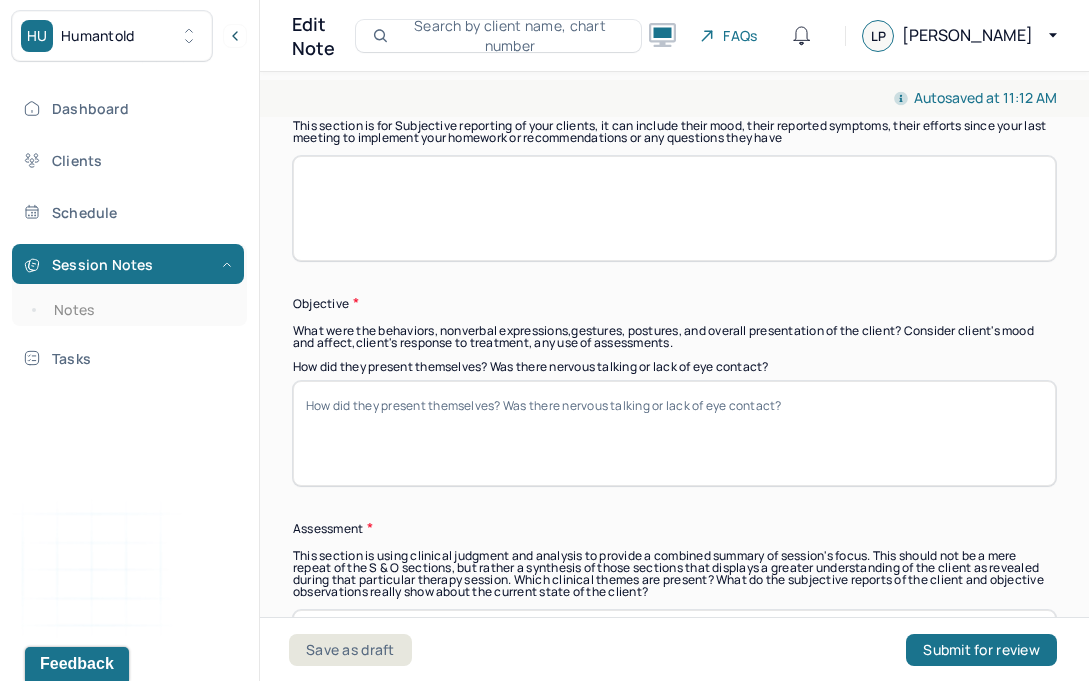 click on "How did they present themselves? Was there nervous talking or lack of eye contact?" at bounding box center [674, 433] 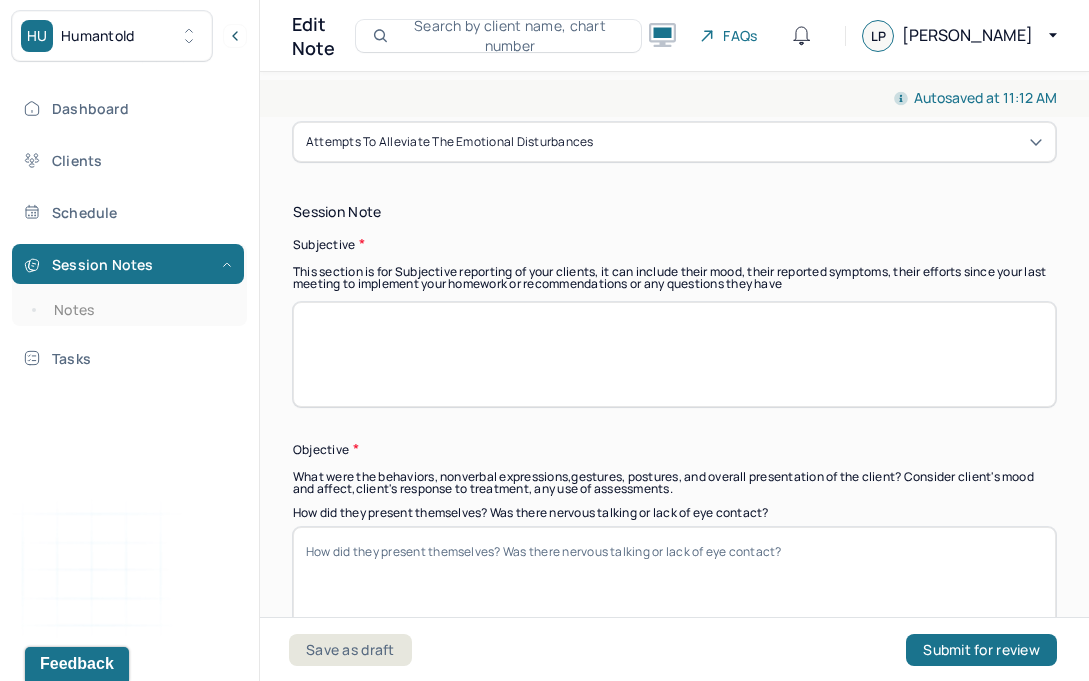 click at bounding box center [674, 354] 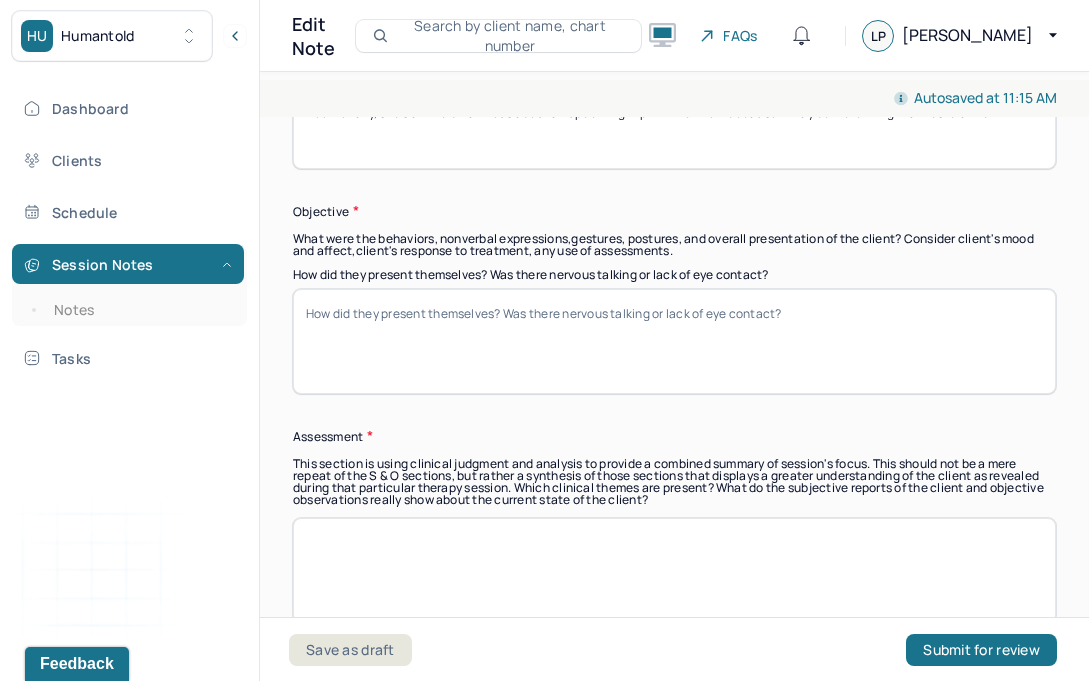 scroll, scrollTop: 1586, scrollLeft: 0, axis: vertical 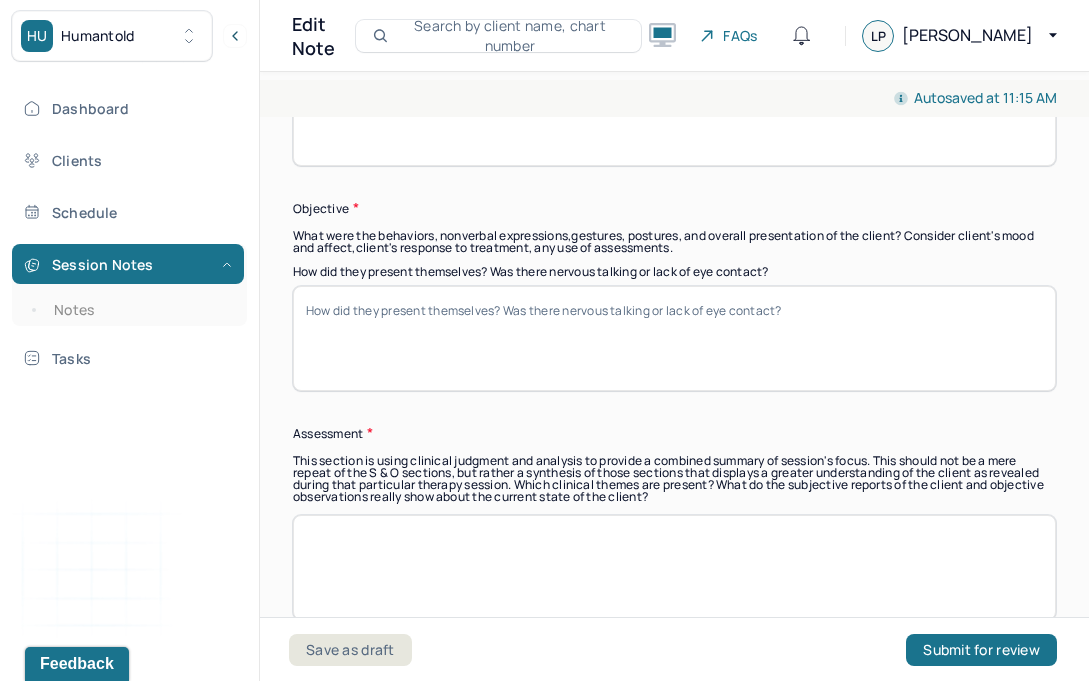 type on "Client reported experiencing some [MEDICAL_DATA] during her birthday, out of fear that people would perceive her as "weird." Additionally, she's a little bit anxious about an upcoming trip with her mom because it may be more tiring than restorative." 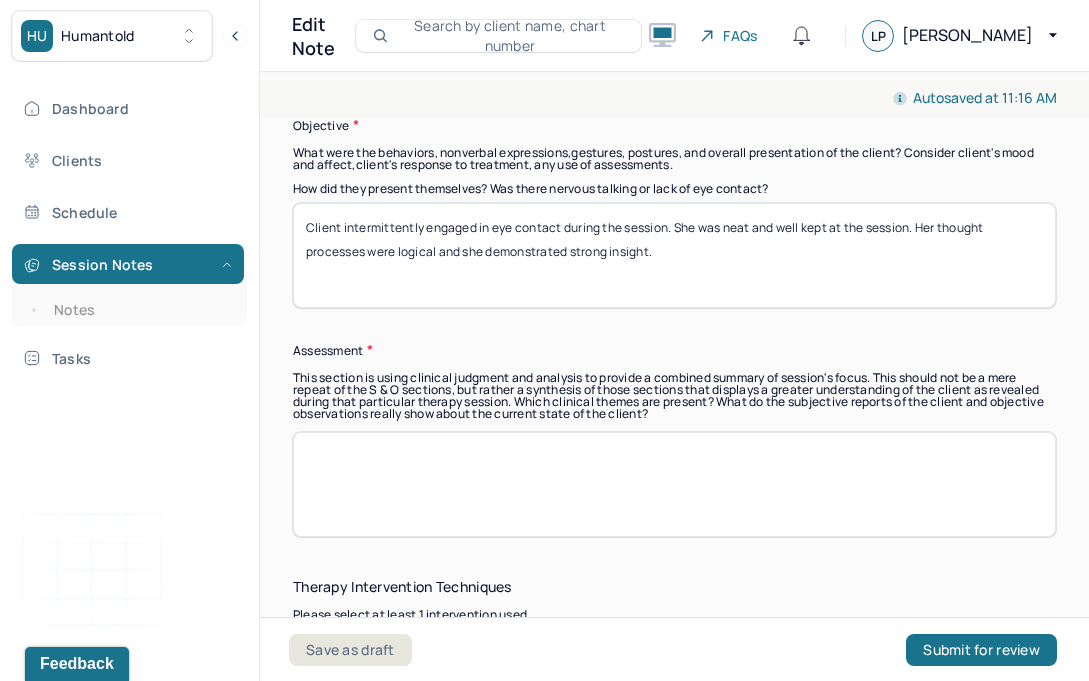 scroll, scrollTop: 1685, scrollLeft: 0, axis: vertical 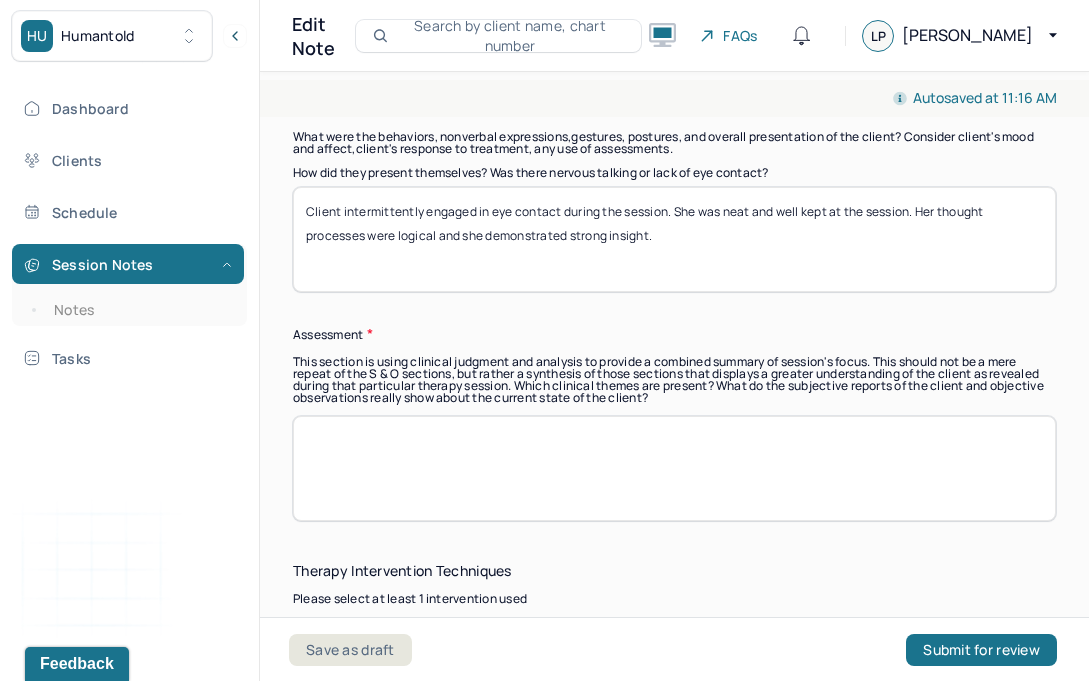 type on "Client intermittently engaged in eye contact during the session. She was neat and well kept at the session. Her thought processes were logical and she demonstrated strong insight." 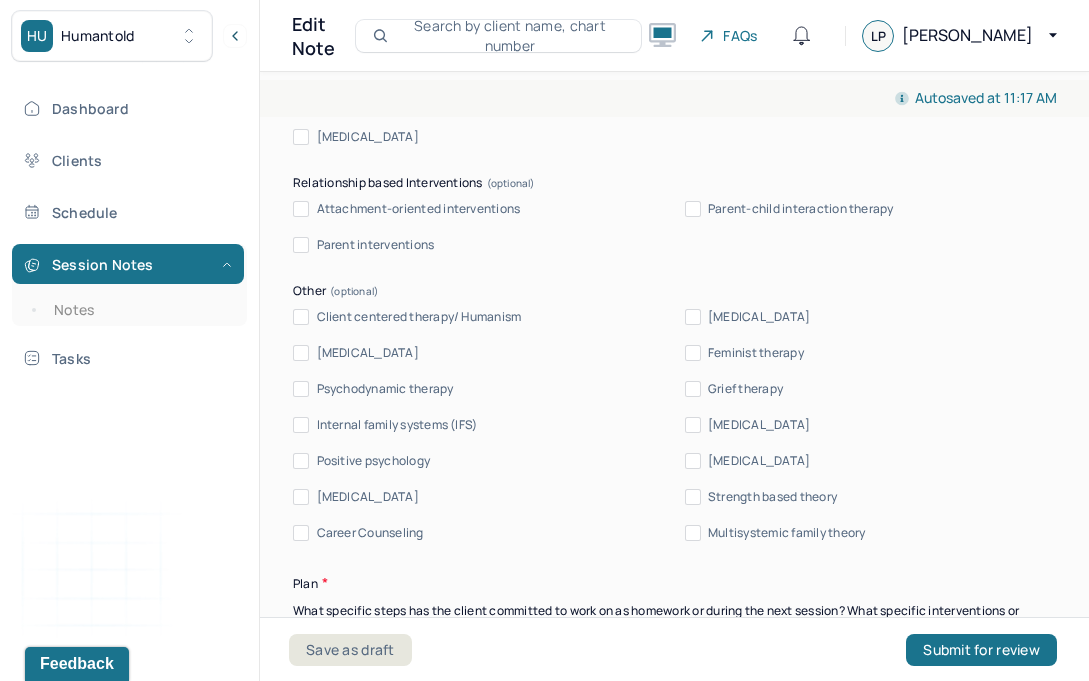 scroll, scrollTop: 2326, scrollLeft: 0, axis: vertical 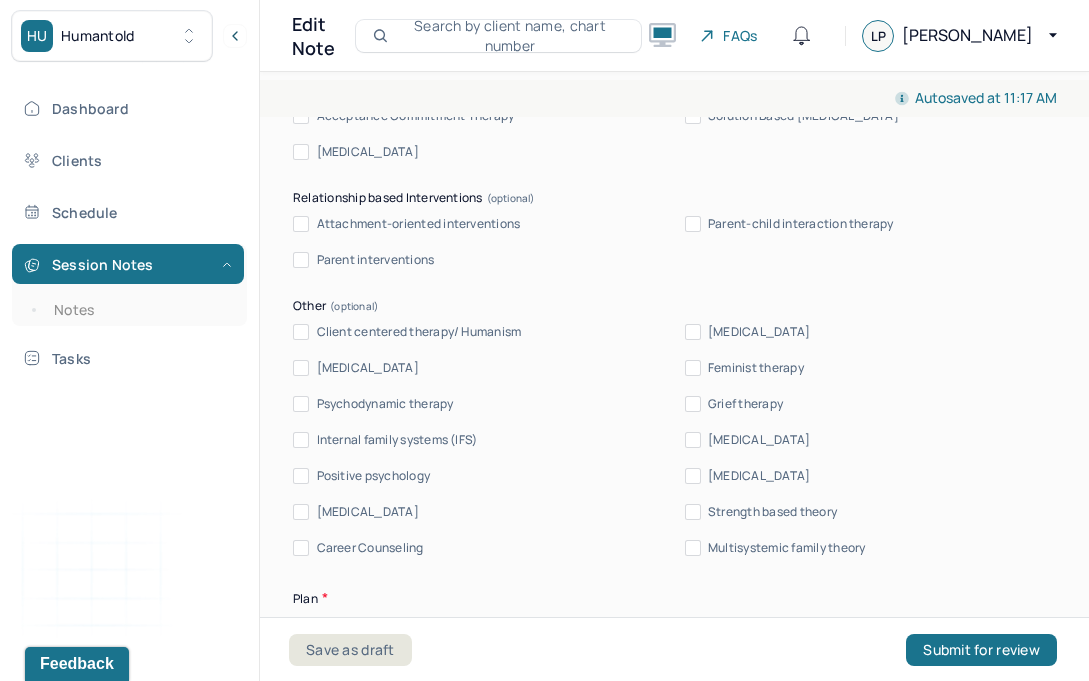 type on "Client has been experiencing various forms of anxiety that have been negatively impacting her overall functioning, supporting the GAD diagnosis." 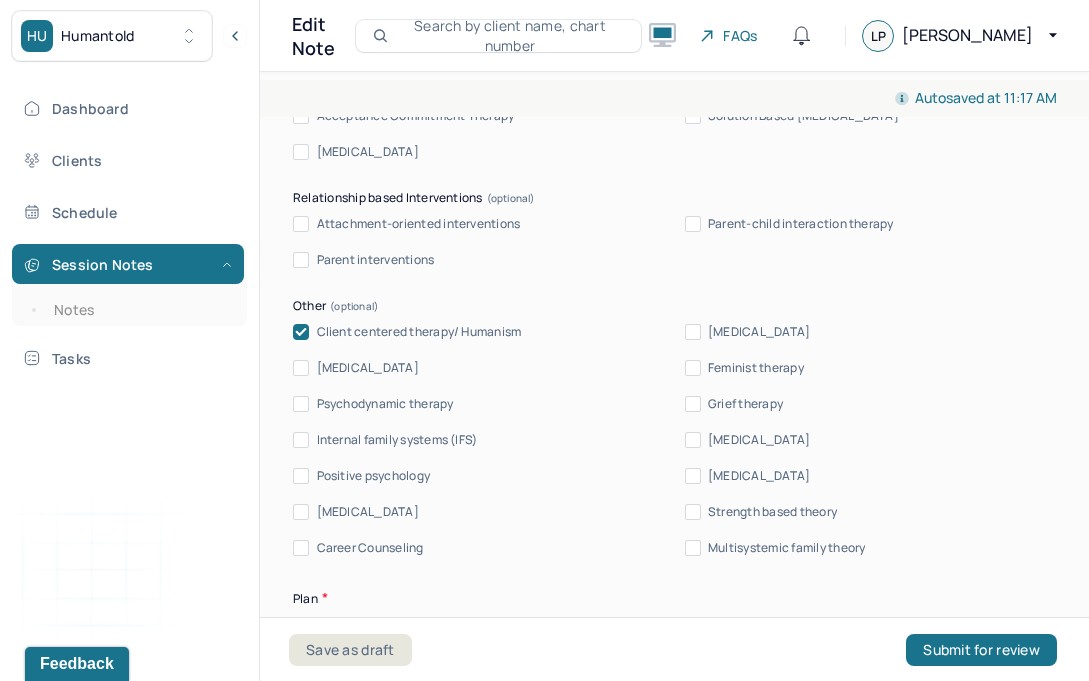 click on "Client centered therapy/ Humanism [MEDICAL_DATA] [MEDICAL_DATA] Feminist therapy Psychodynamic therapy Grief therapy Internal family systems (IFS) [MEDICAL_DATA] Positive psychology [MEDICAL_DATA] [MEDICAL_DATA] Strength based theory Career Counseling Multisystemic family theory" at bounding box center (674, 440) 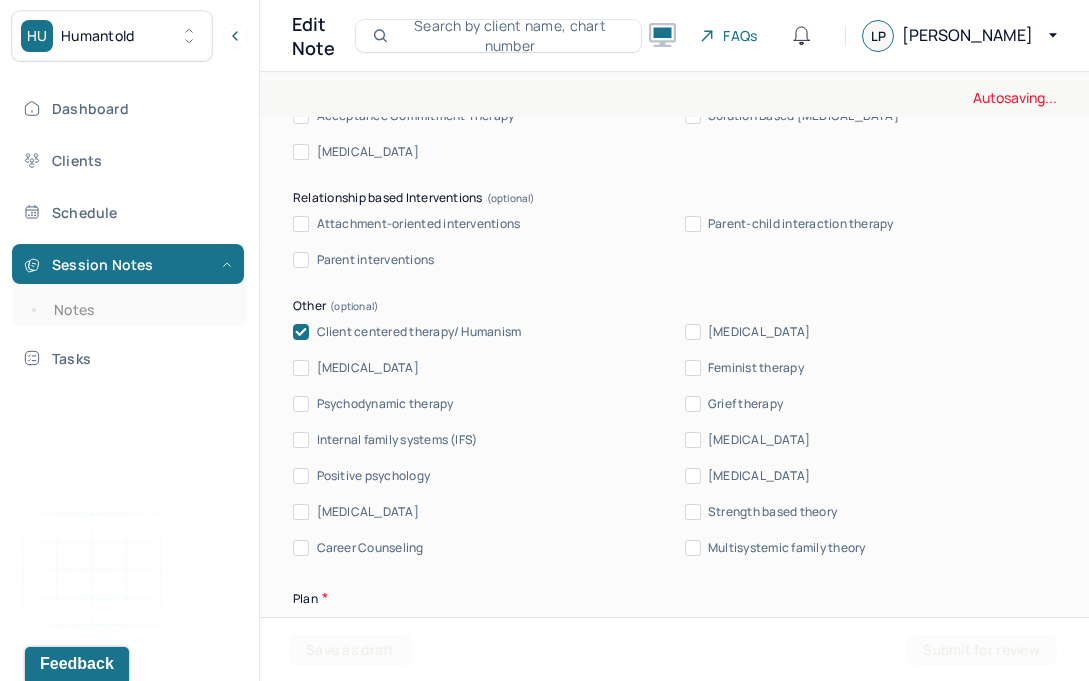 click on "Client centered therapy/ Humanism [MEDICAL_DATA] [MEDICAL_DATA] Feminist therapy Psychodynamic therapy Grief therapy Internal family systems (IFS) [MEDICAL_DATA] Positive psychology [MEDICAL_DATA] [MEDICAL_DATA] Strength based theory Career Counseling Multisystemic family theory" at bounding box center (674, 440) 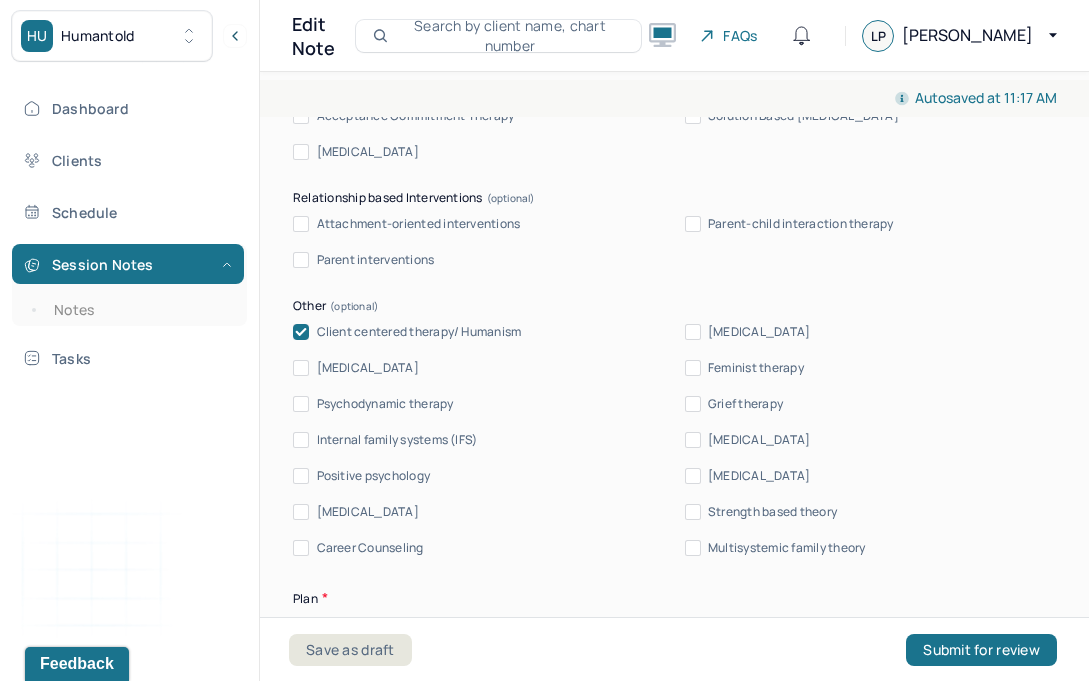 click on "[MEDICAL_DATA]" at bounding box center (368, 368) 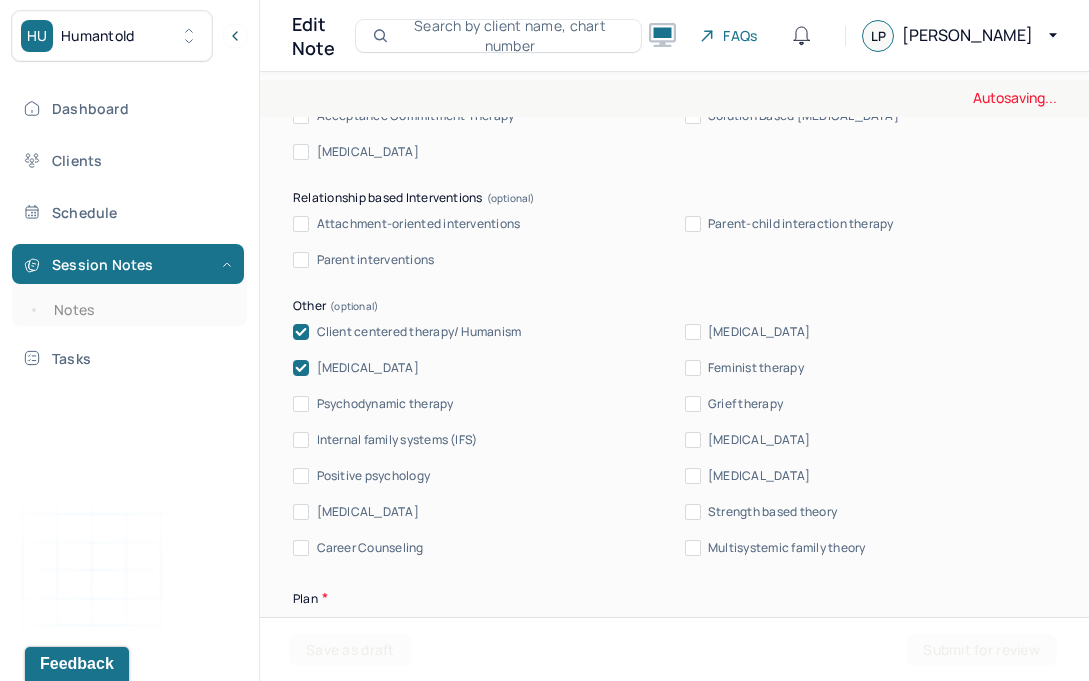click on "Internal family systems (IFS)" at bounding box center [397, 440] 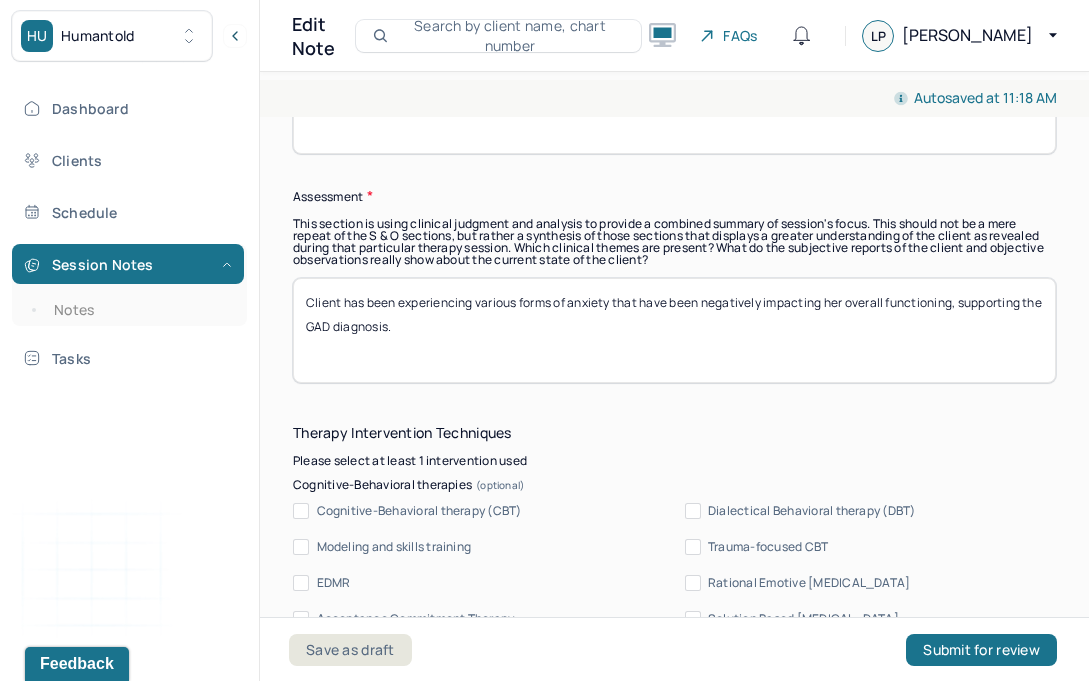 scroll, scrollTop: 1807, scrollLeft: 0, axis: vertical 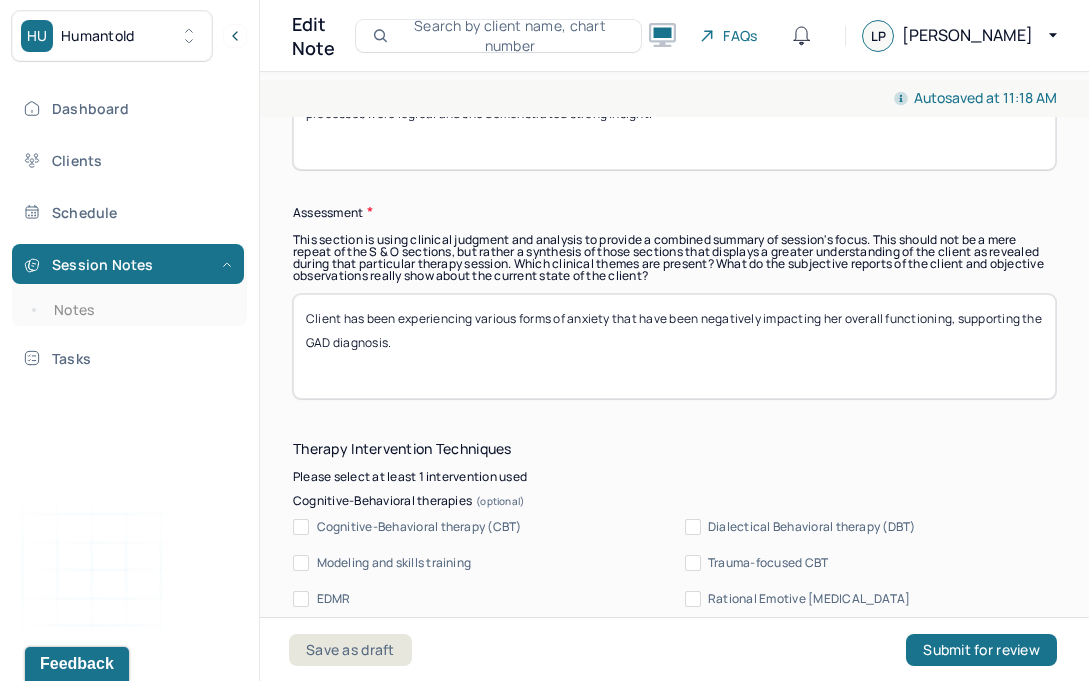 click on "Client has been experiencing various forms of anxiety that have been negatively impacting her overall functioning, supporting the GAD diagnosis." at bounding box center (674, 346) 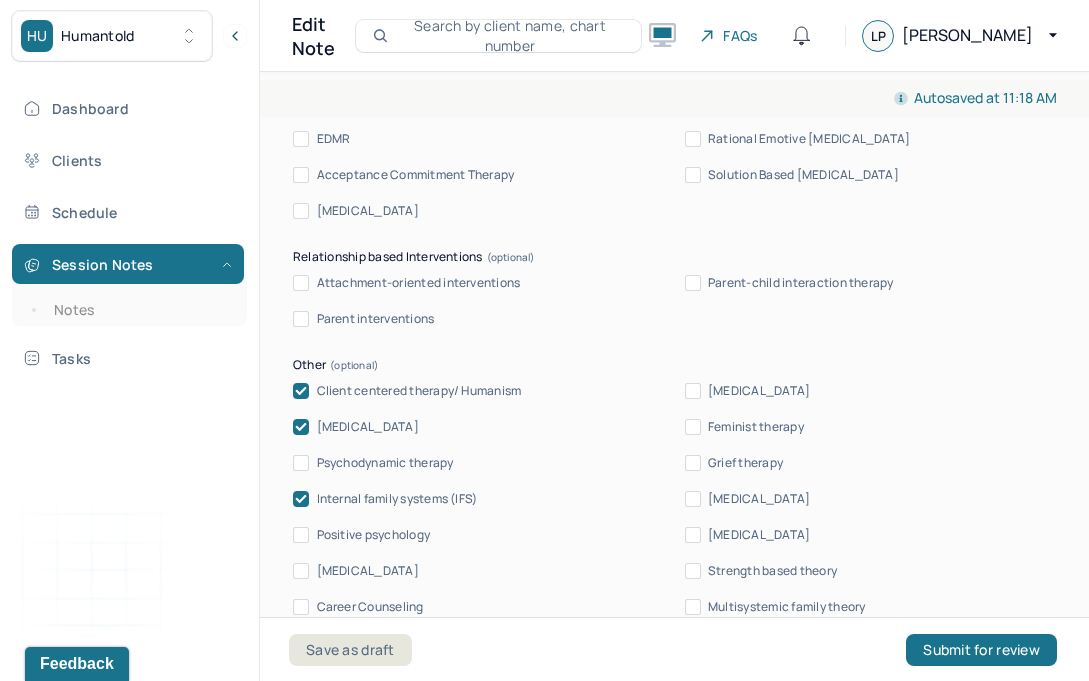scroll, scrollTop: 2420, scrollLeft: 0, axis: vertical 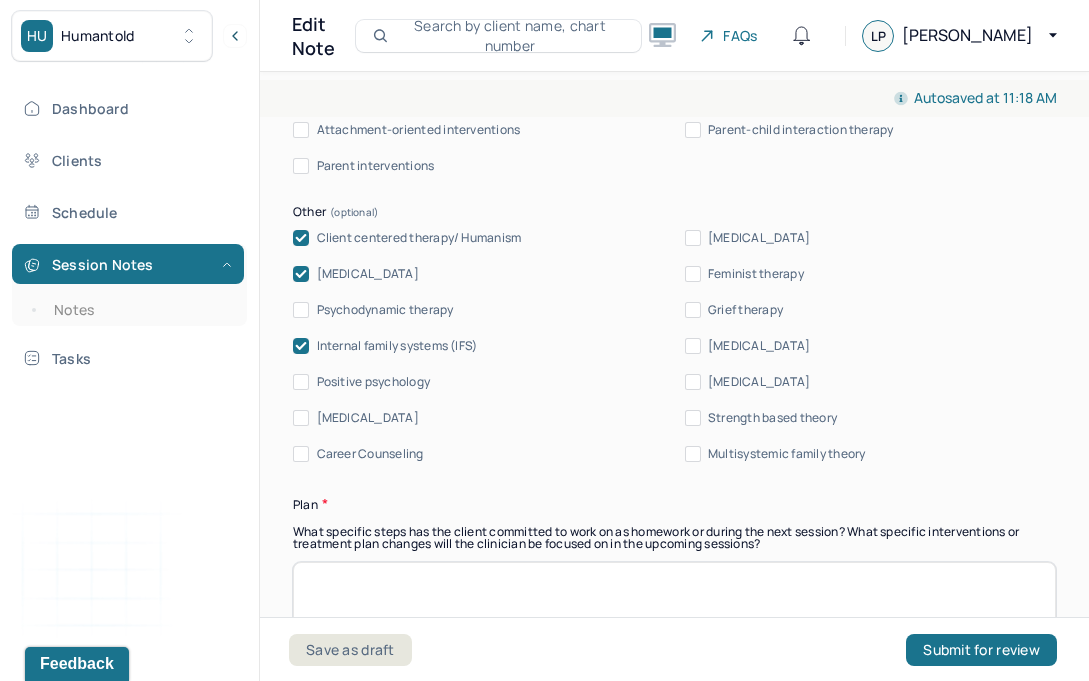 type on "Client has been experiencing various forms of anxiety that have been negatively impacting her overall functioning, supporting the GAD diagnosis. Existential" 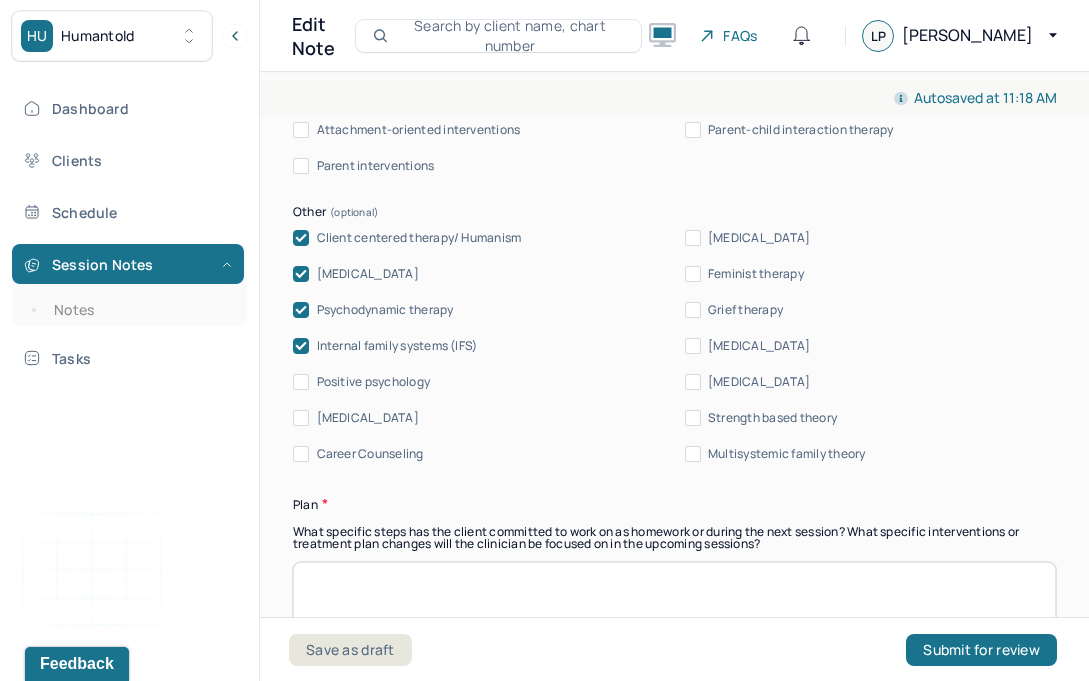 click on "Client centered therapy/ Humanism [MEDICAL_DATA] [MEDICAL_DATA] Feminist therapy Psychodynamic therapy Grief therapy Internal family systems (IFS) [MEDICAL_DATA] Positive psychology [MEDICAL_DATA] [MEDICAL_DATA] Strength based theory Career Counseling Multisystemic family theory" at bounding box center (674, 346) 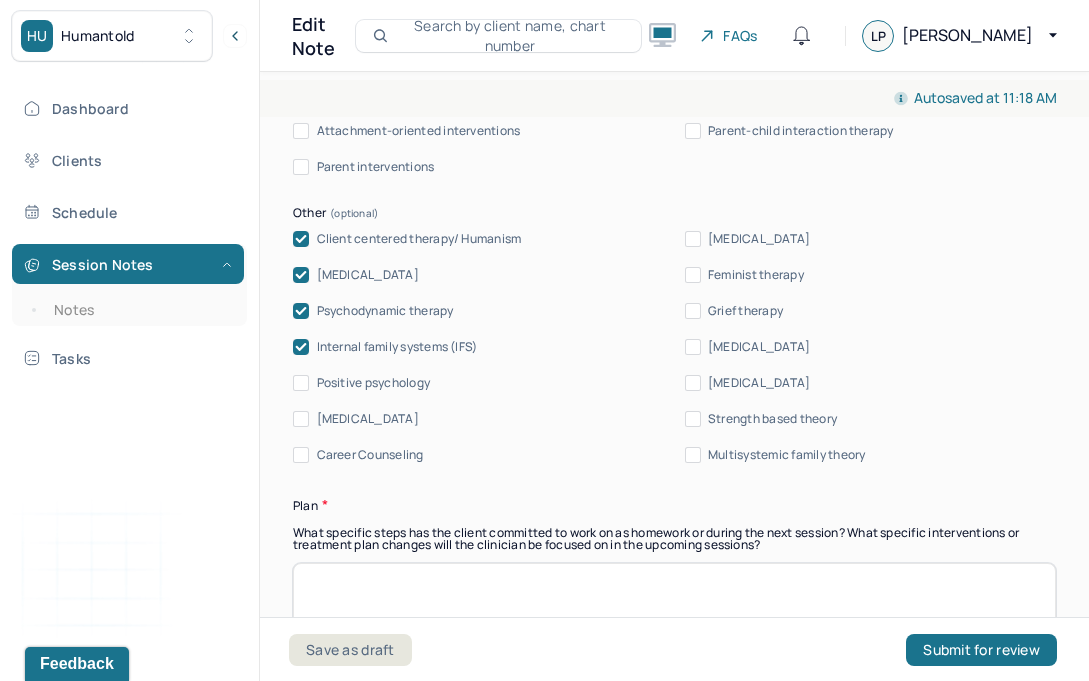 click on "Internal family systems (IFS)" at bounding box center [397, 347] 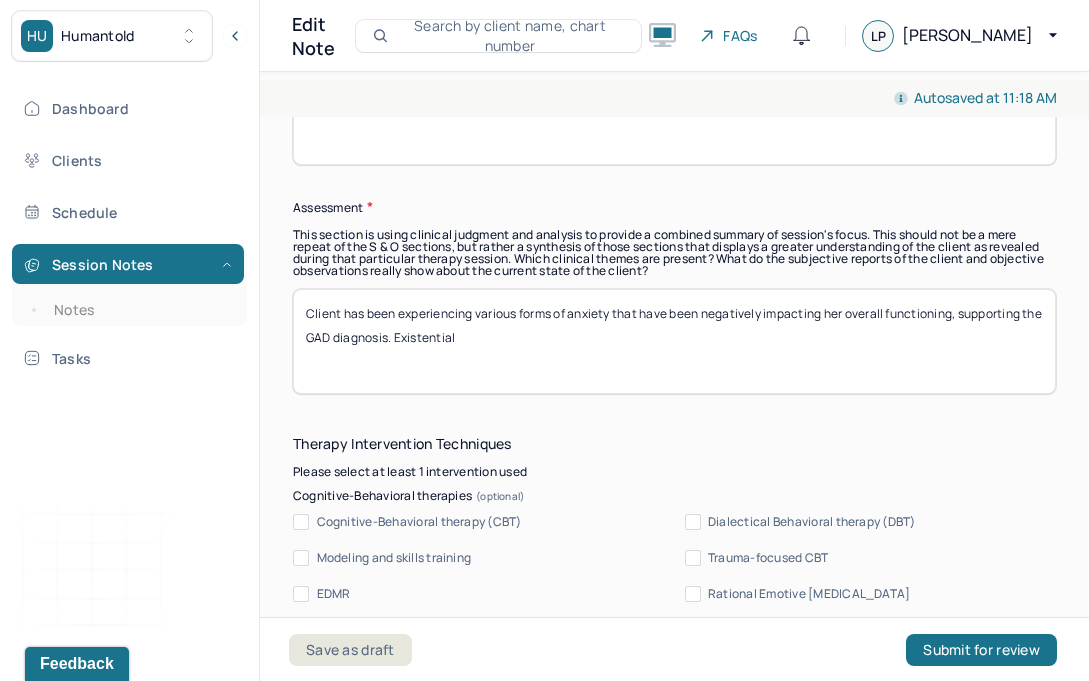 scroll, scrollTop: 1801, scrollLeft: 0, axis: vertical 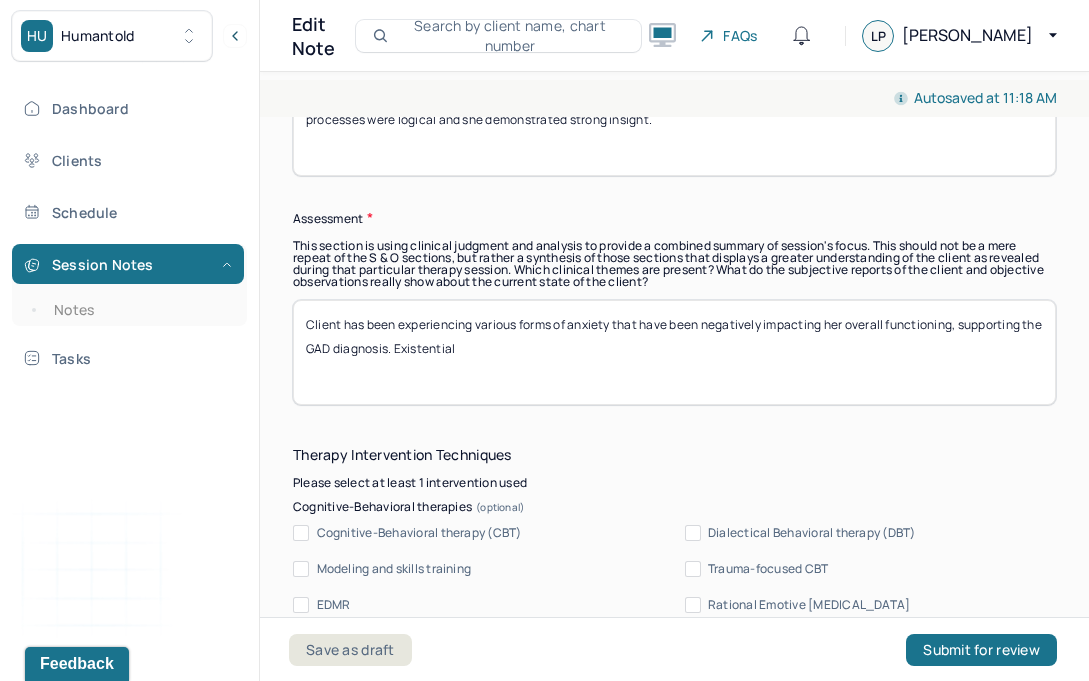 click on "Client has been experiencing various forms of anxiety that have been negatively impacting her overall functioning, supporting the GAD diagnosis. Existential" at bounding box center [674, 352] 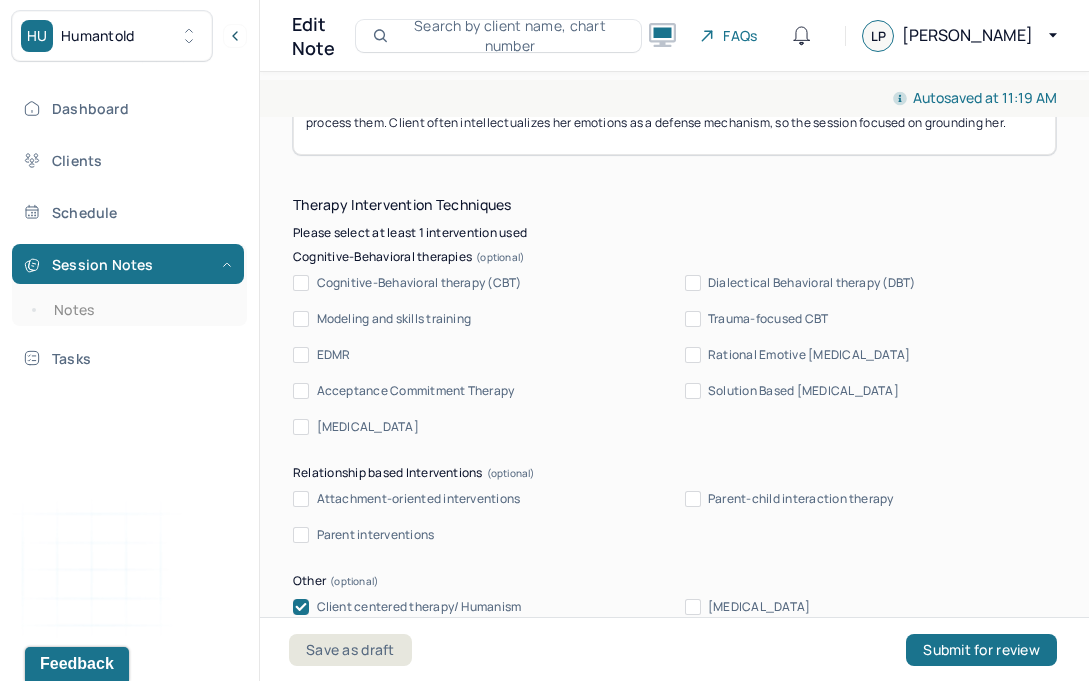 scroll, scrollTop: 2056, scrollLeft: 0, axis: vertical 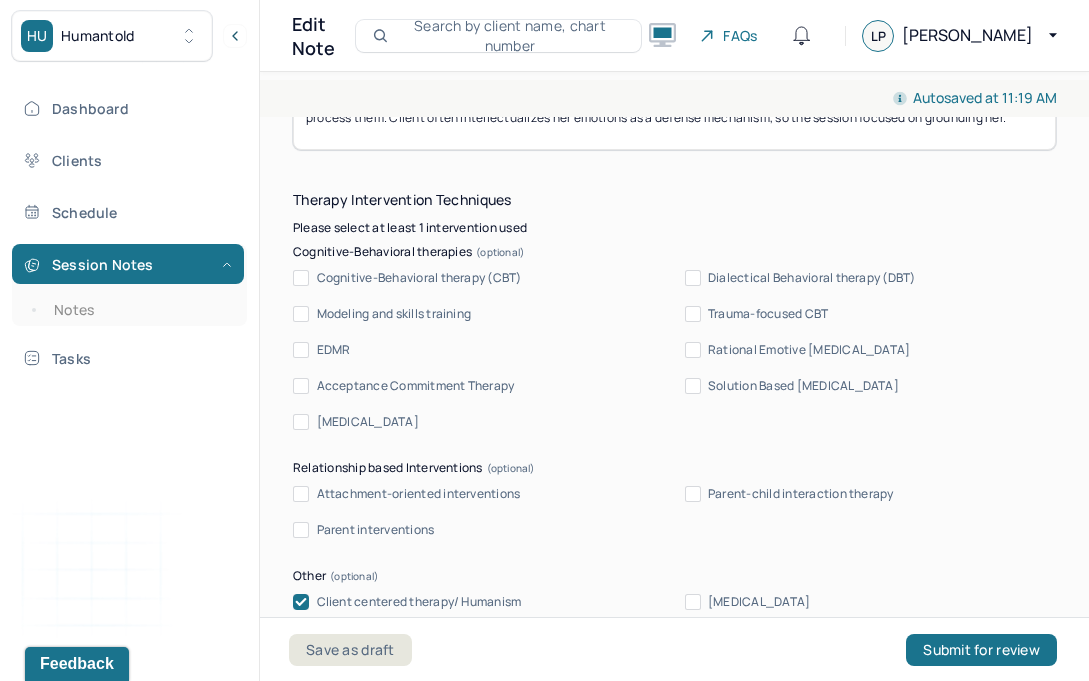 type on "Client has been experiencing various forms of anxiety that have been negatively impacting her overall functioning, supporting the GAD diagnosis. Existential and psychodynamic therapies were used to explore the roots of her anxieties/fears and allow her to process them. Client often intellectualizes her emotions as a defense mechanism, so the session focused on grounding her." 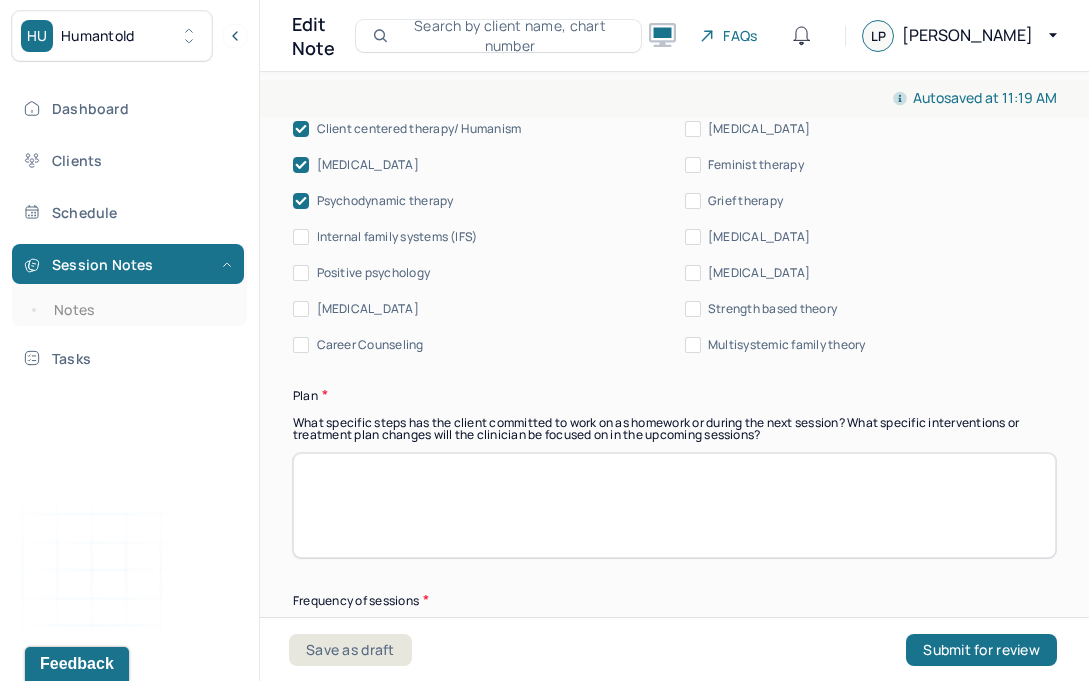 scroll, scrollTop: 2595, scrollLeft: 0, axis: vertical 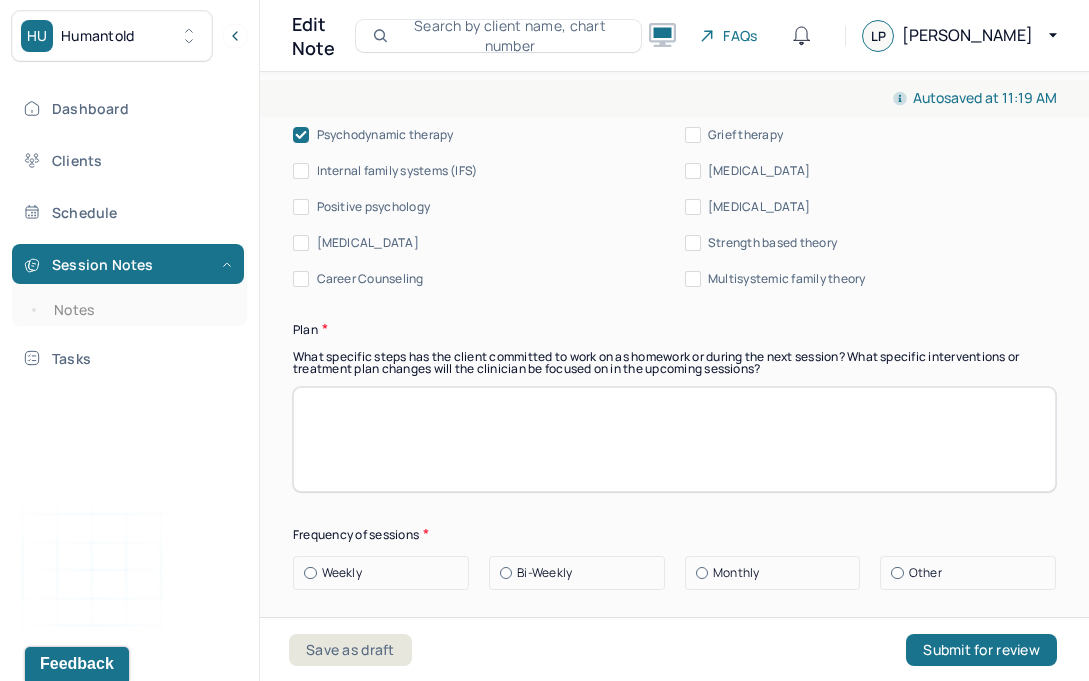 click at bounding box center [674, 439] 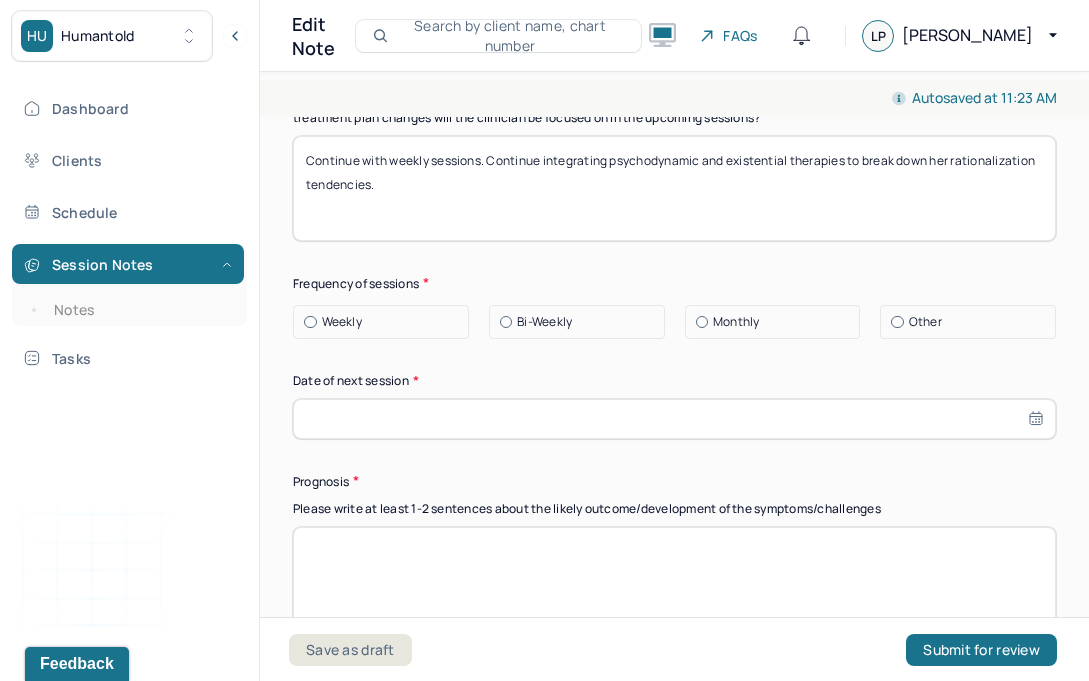 scroll, scrollTop: 2882, scrollLeft: 0, axis: vertical 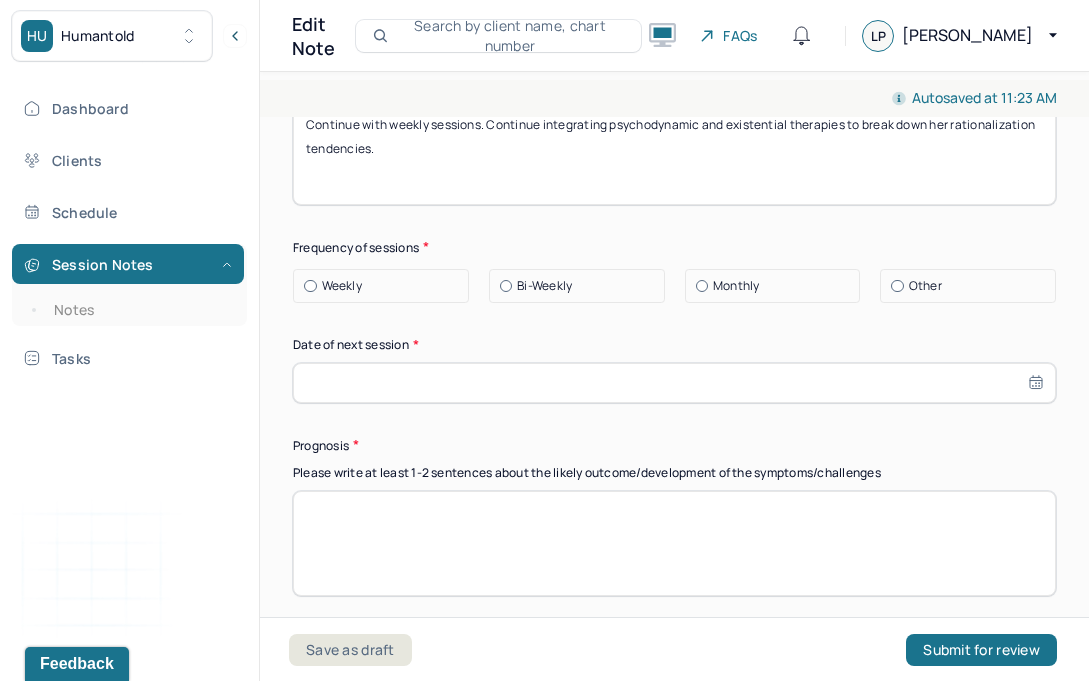type on "Continue with weekly sessions. Continue integrating psychodynamic and existential therapies to break down her rationalization tendencies." 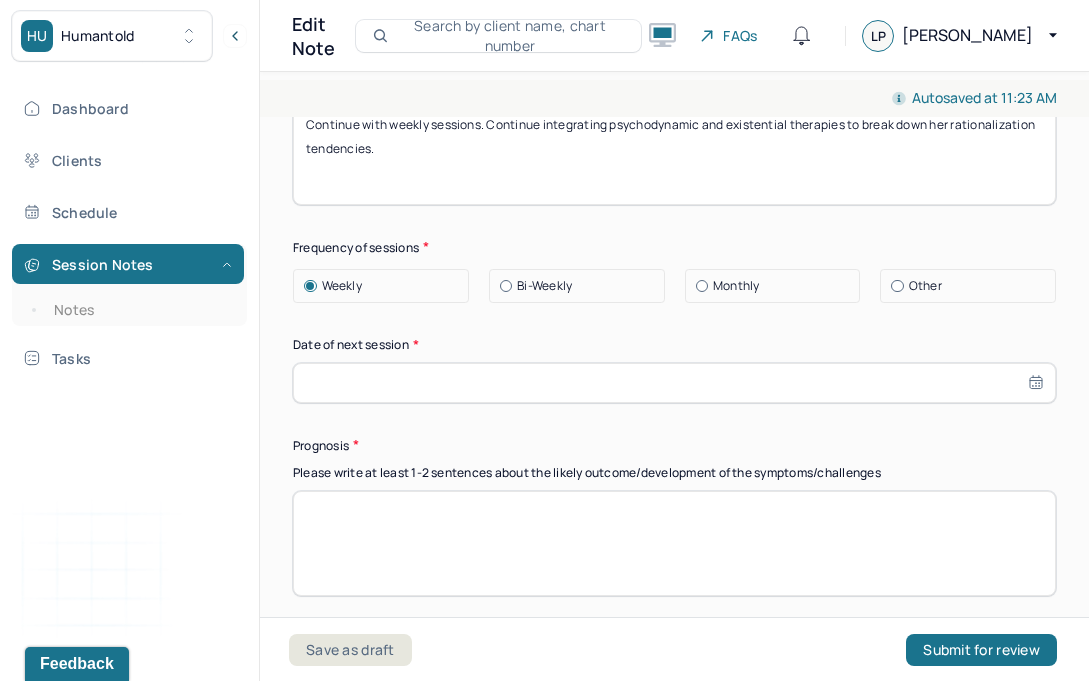 click at bounding box center [674, 383] 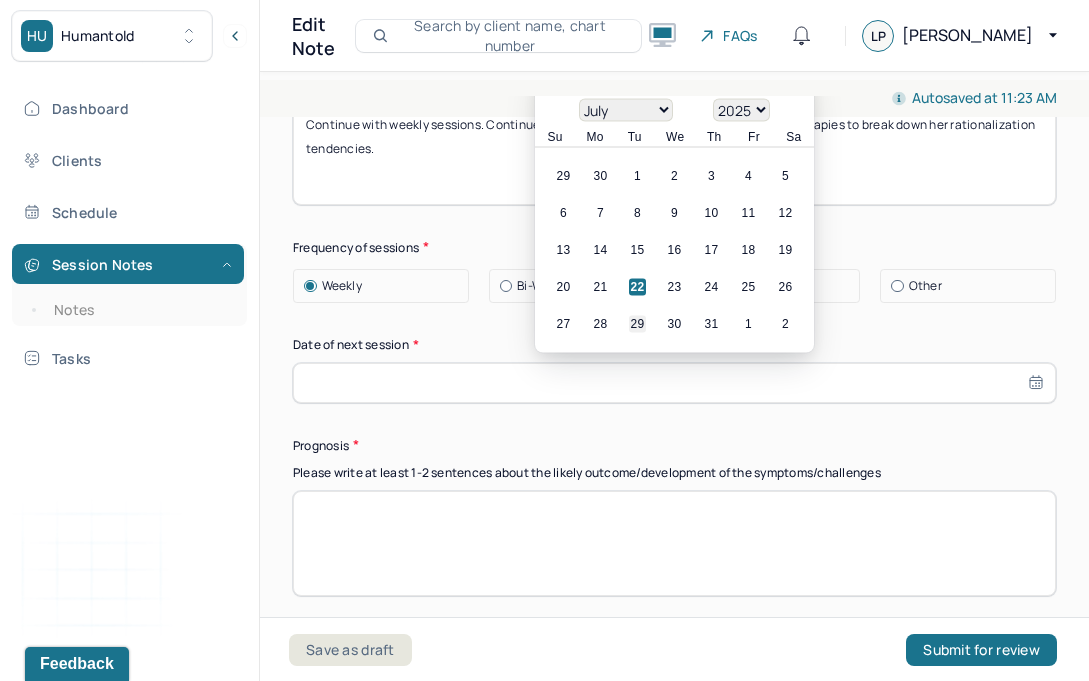click on "29" at bounding box center (637, 323) 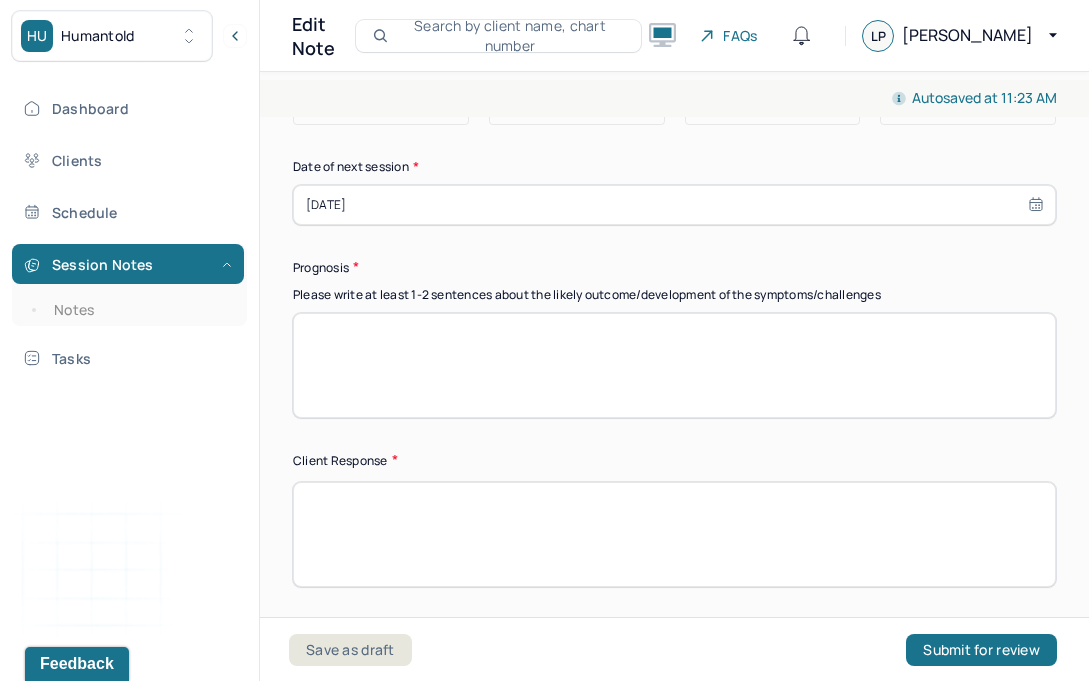 scroll, scrollTop: 3047, scrollLeft: 0, axis: vertical 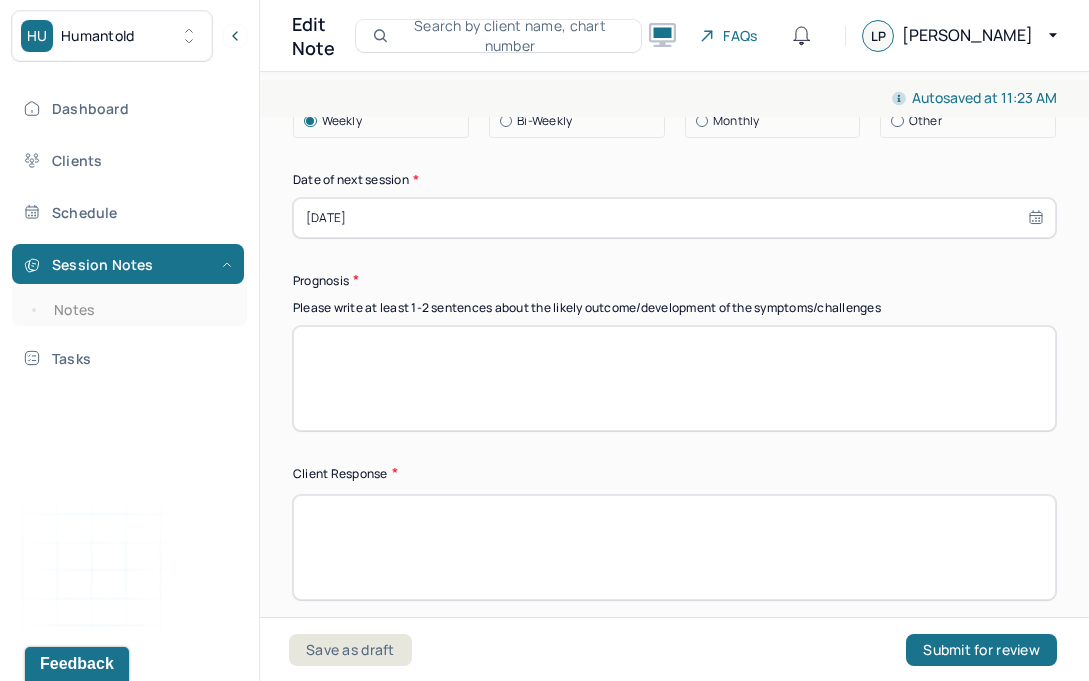 click at bounding box center [674, 378] 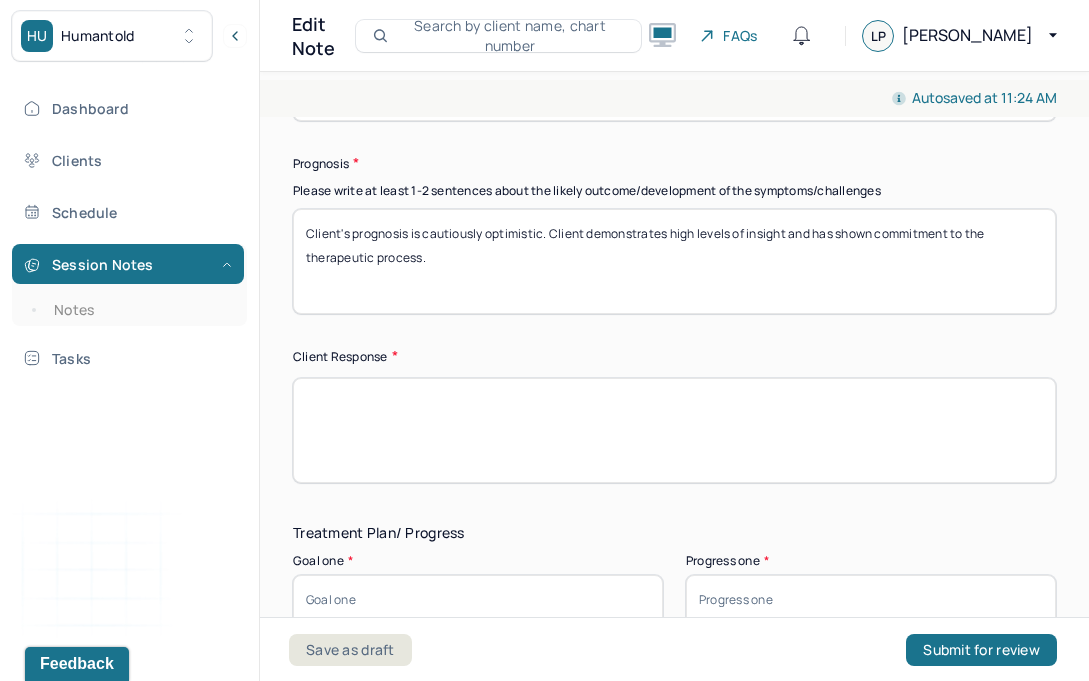 scroll, scrollTop: 3171, scrollLeft: 0, axis: vertical 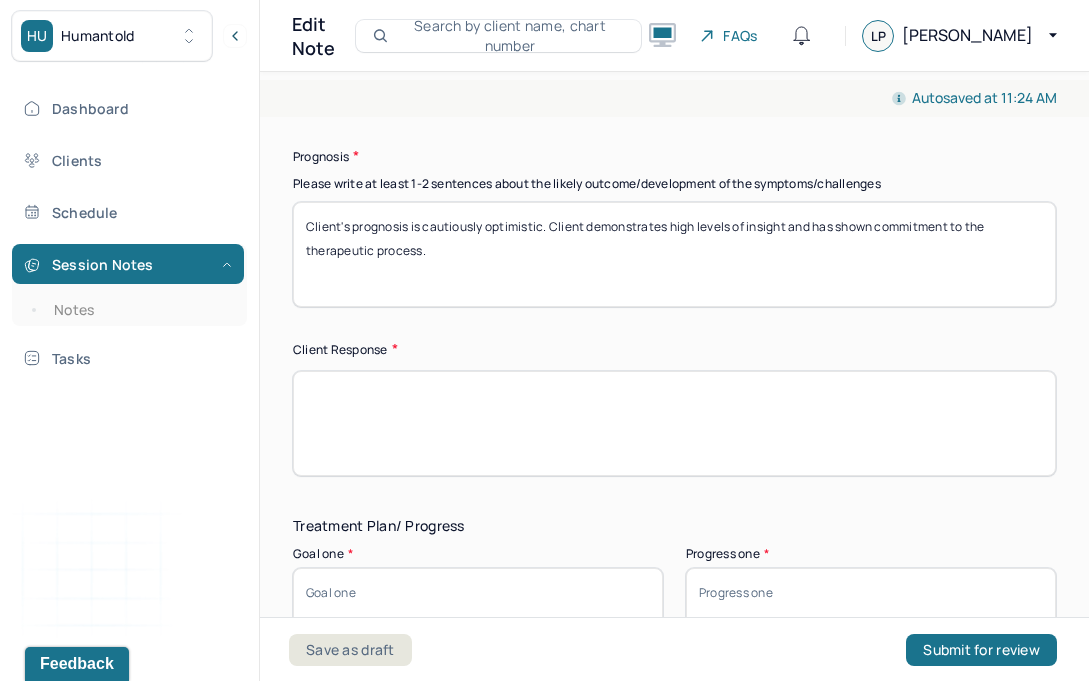 type on "Client's prognosis is cautiously optimistic. Client demonstrates high levels of insight and has shown commitment to the therapeutic process." 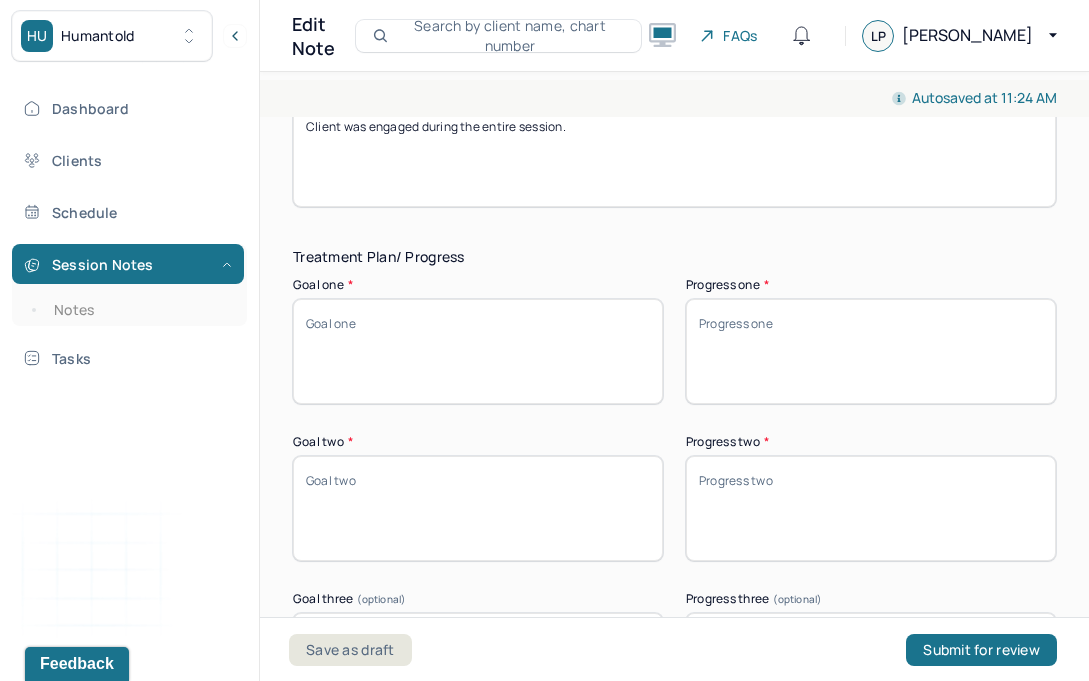 scroll, scrollTop: 3542, scrollLeft: 0, axis: vertical 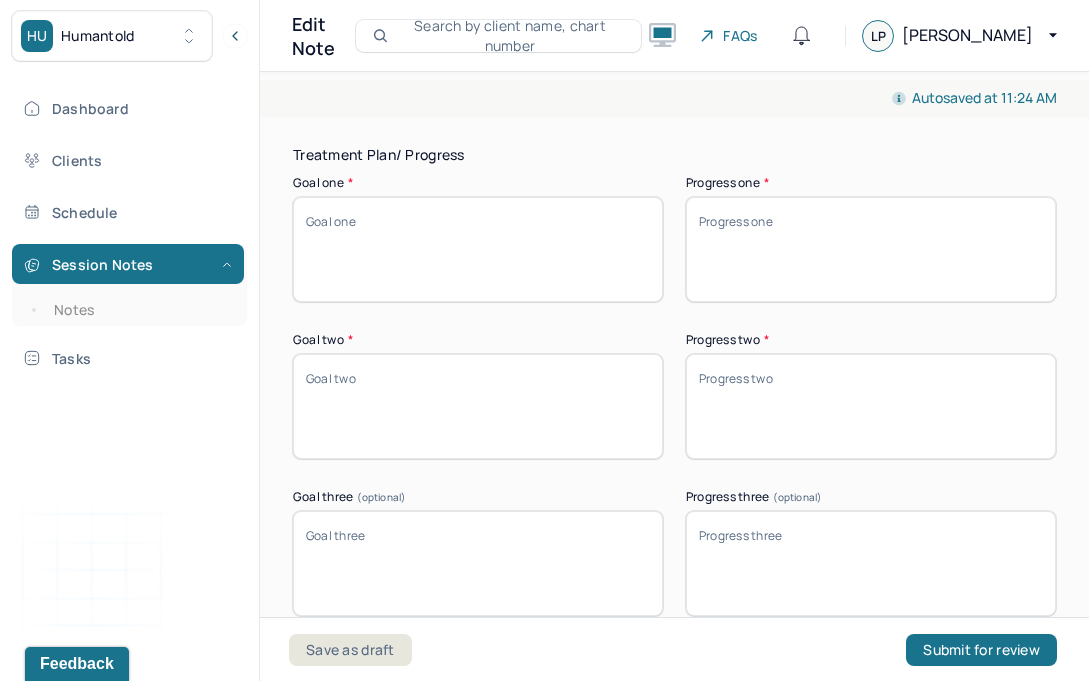 type on "Client was engaged during the entire session." 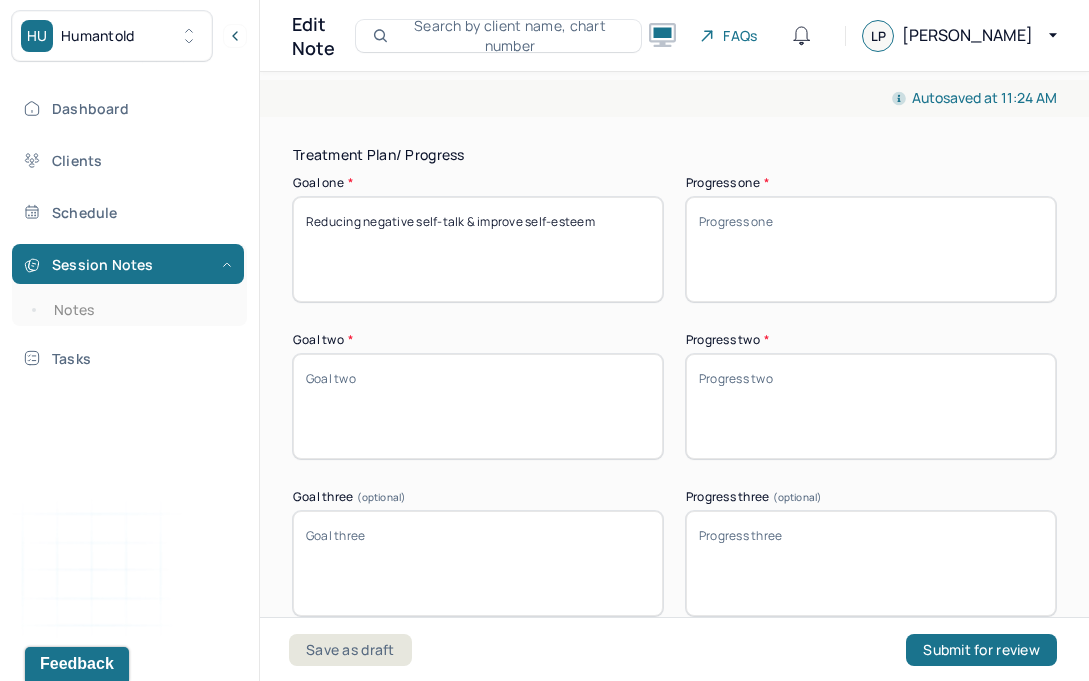 type on "Reducing negative self-talk & improve self-esteem" 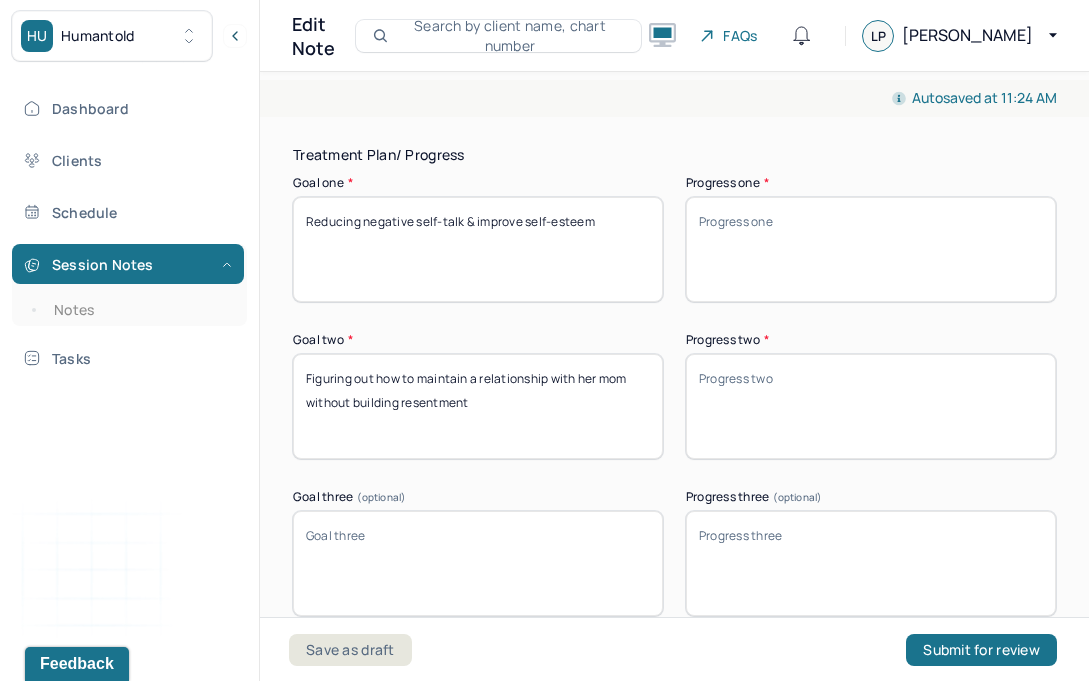 type on "Figuring out how to maintain a relationship with her mom without building resentment" 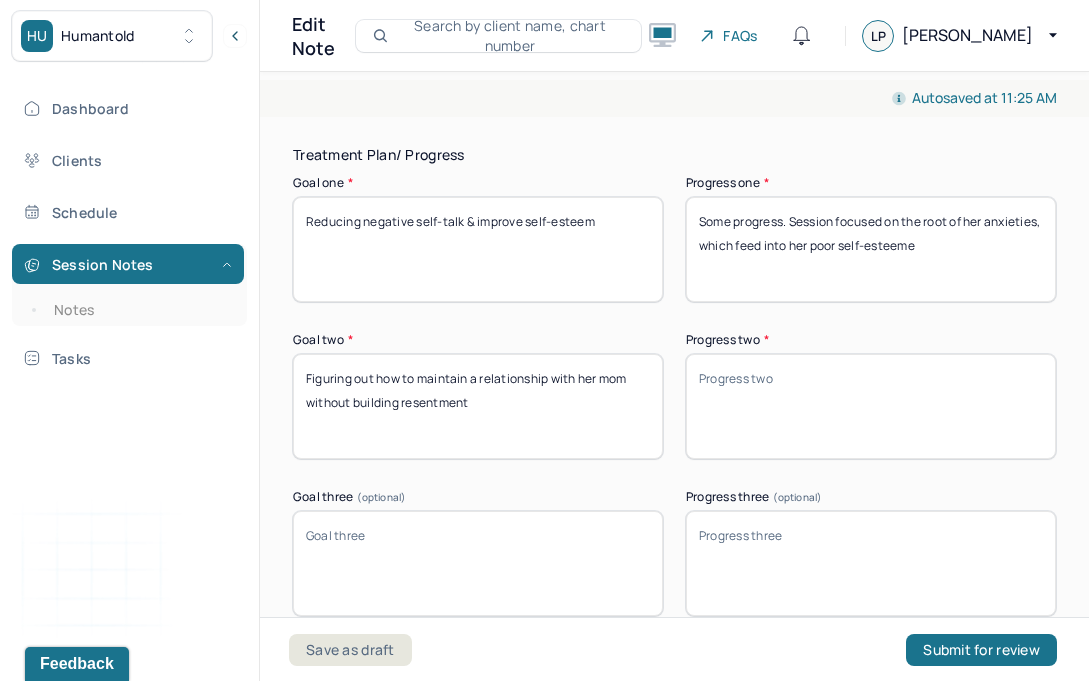 click on "Some progress. Session focused on the root of her anxieties, which feed into her poor self-esteeme" at bounding box center (871, 249) 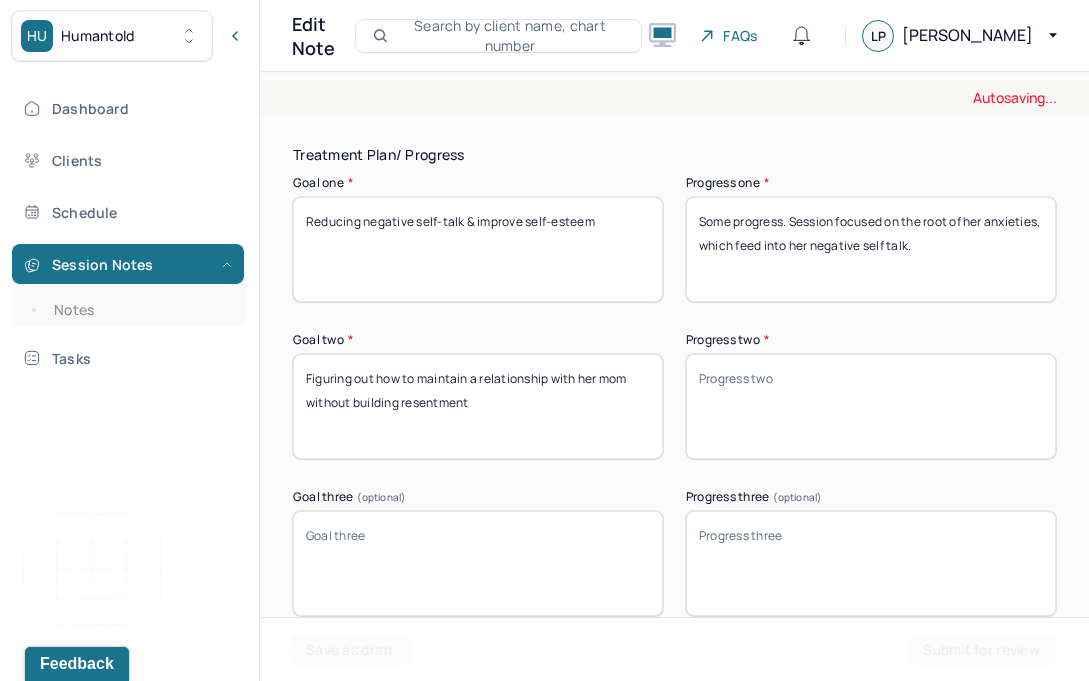 type on "Some progress. Session focused on the root of her anxieties, which feed into her negative self talk." 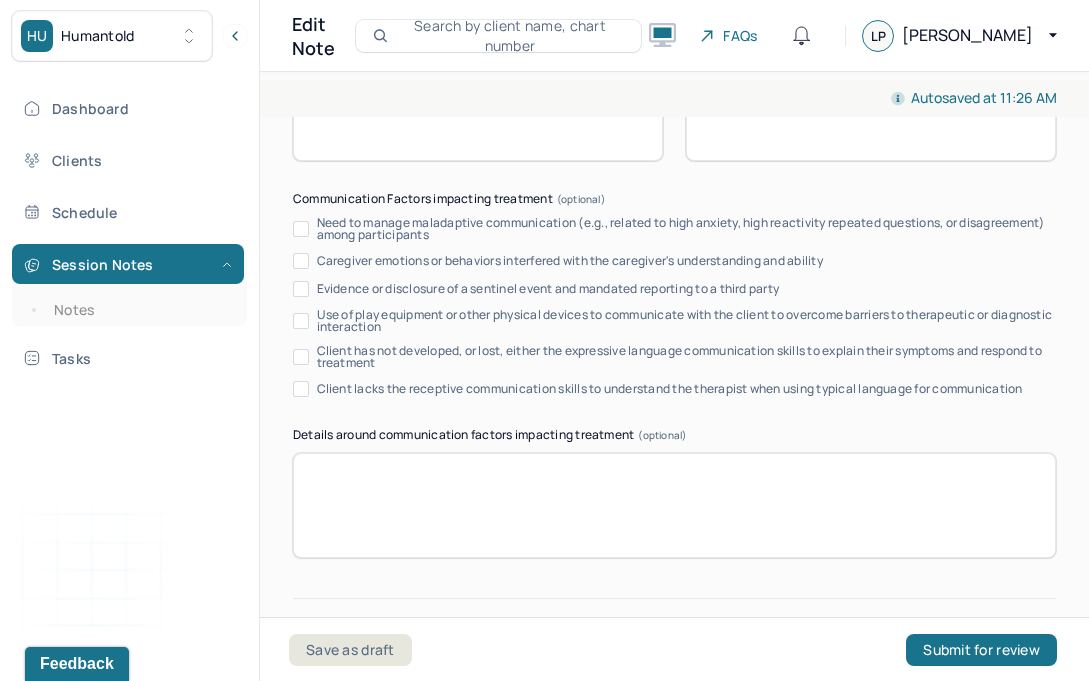 scroll, scrollTop: 4218, scrollLeft: 0, axis: vertical 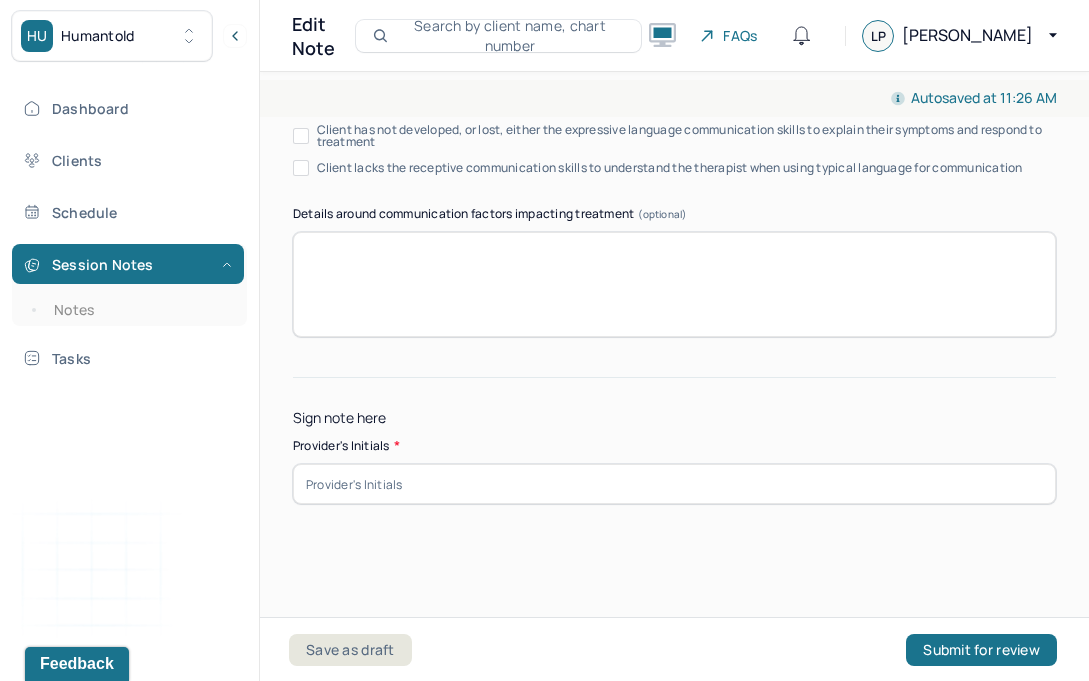 type on "Progress. Client has a plan to talk with her mom about her boundaries and has worked through her anxiety surrounding the conversation." 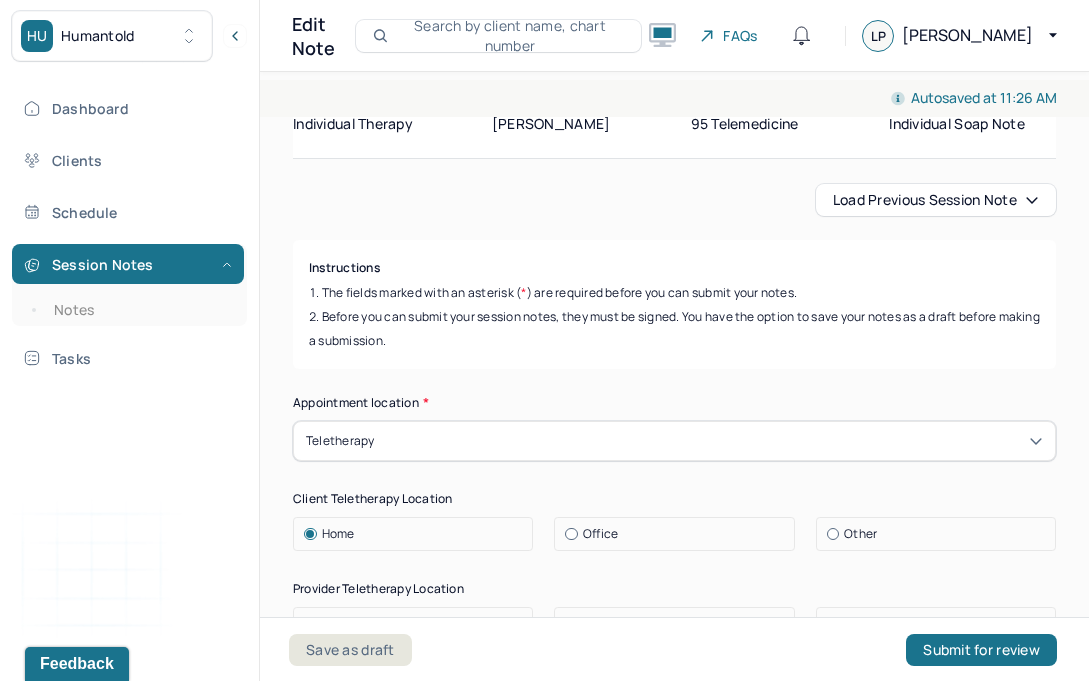 scroll, scrollTop: 0, scrollLeft: 0, axis: both 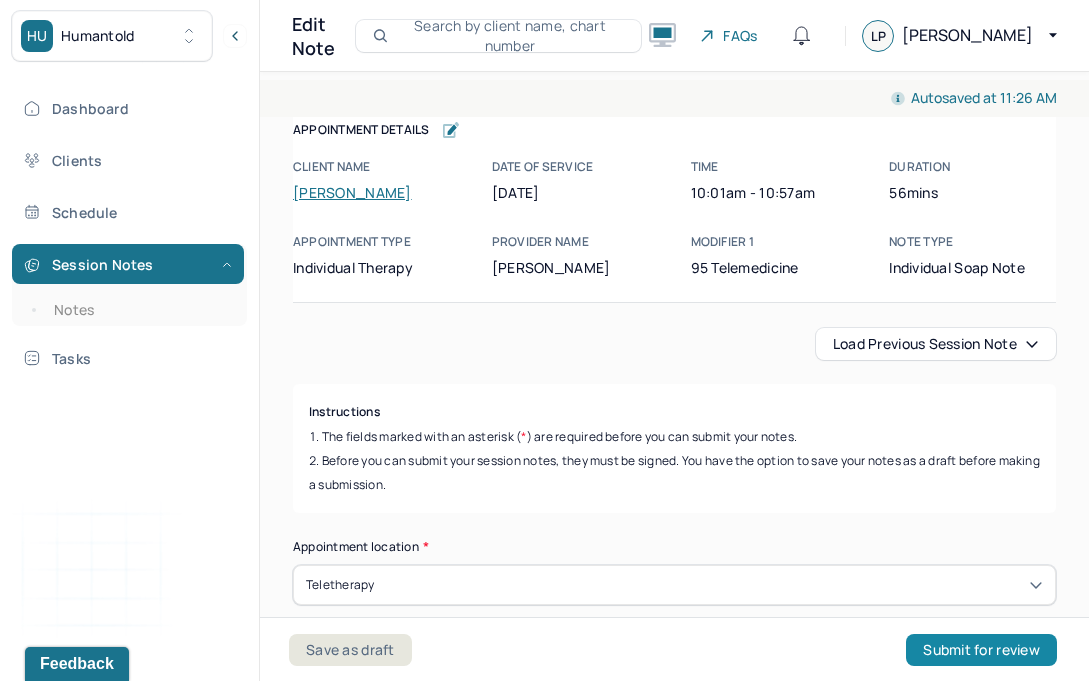 type on "LP" 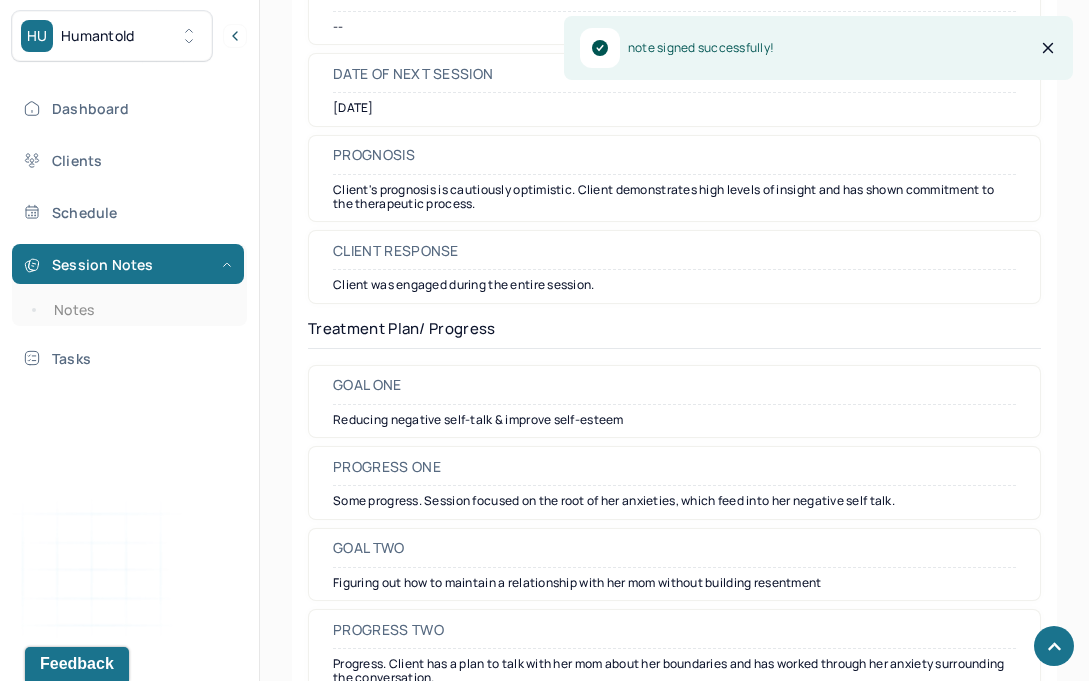 scroll, scrollTop: 2817, scrollLeft: 0, axis: vertical 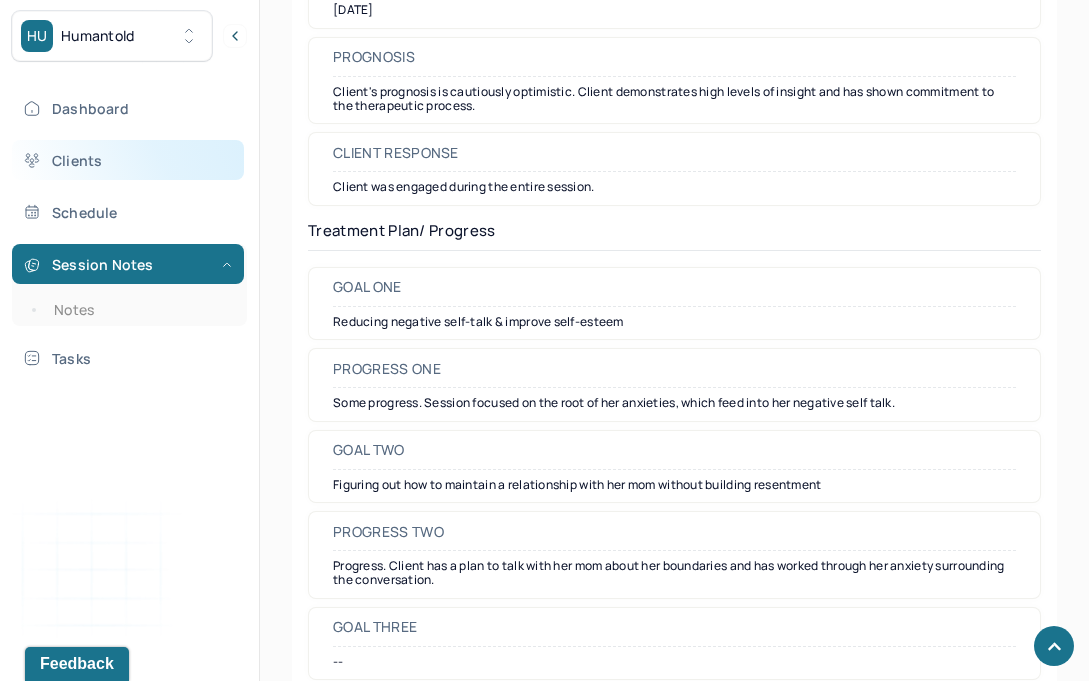 click on "Clients" at bounding box center (128, 160) 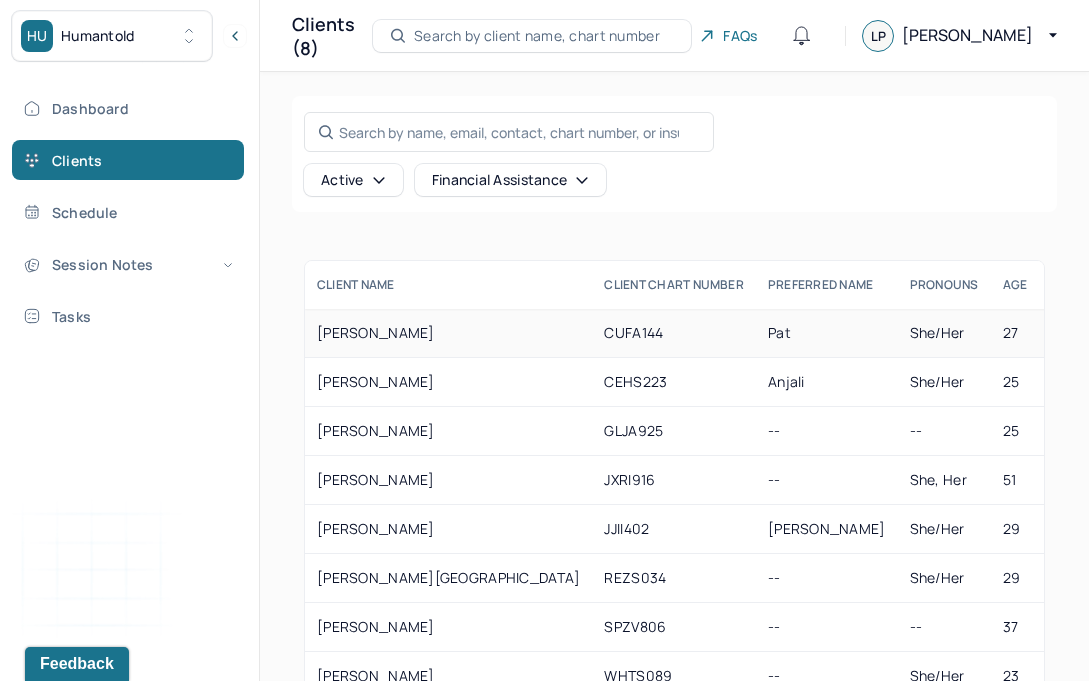 scroll, scrollTop: 61, scrollLeft: 0, axis: vertical 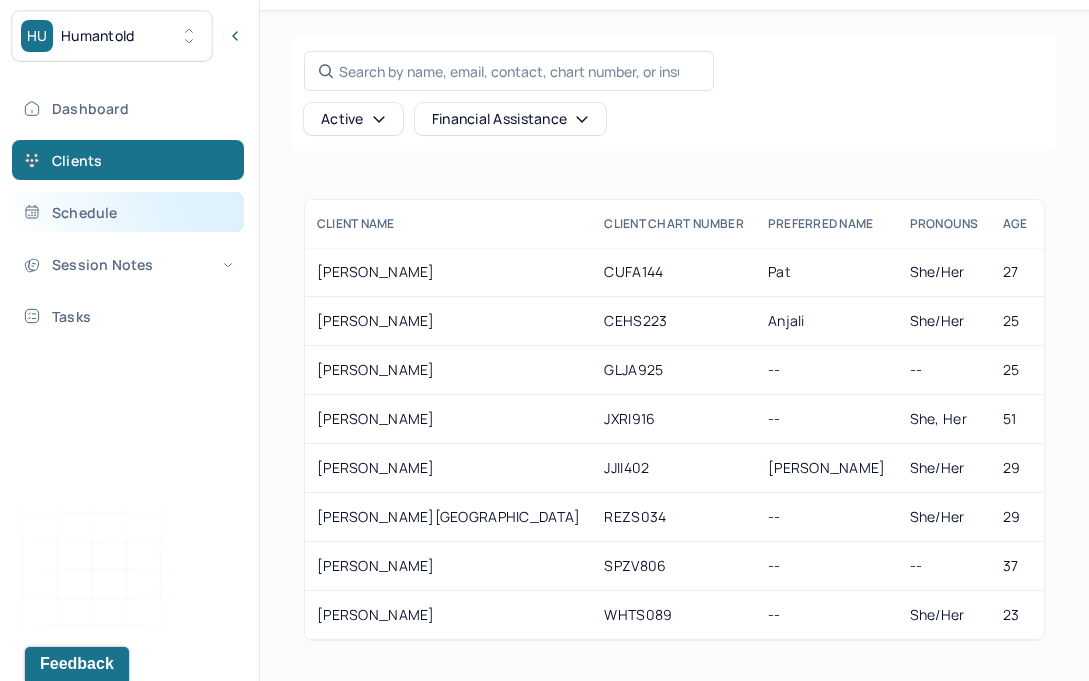 click on "Schedule" at bounding box center (128, 212) 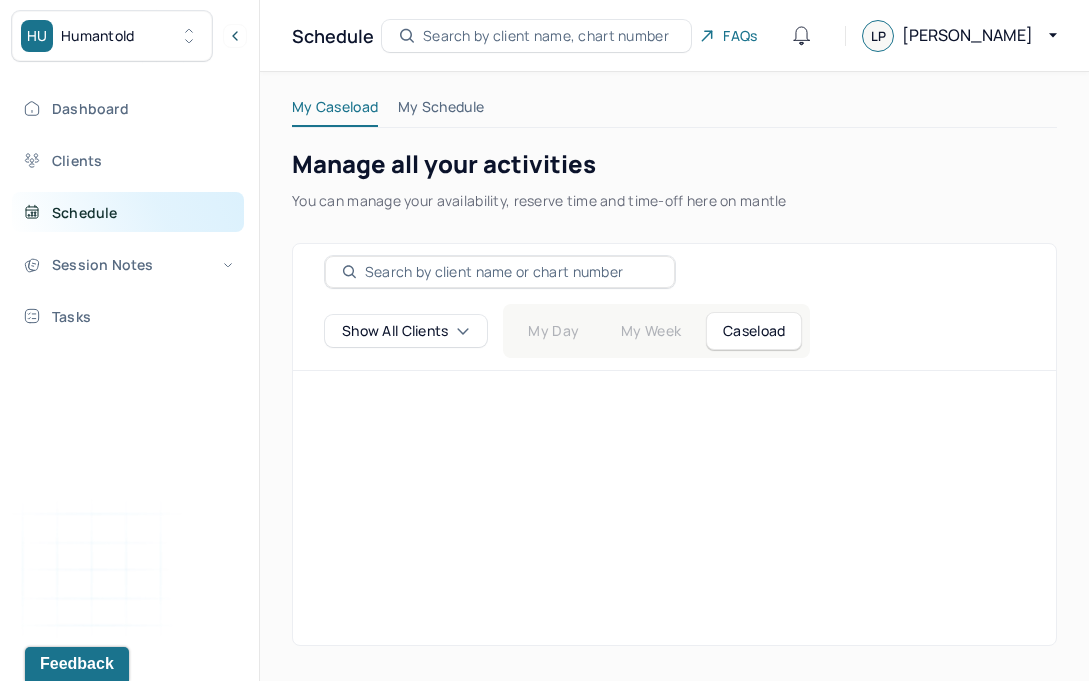 scroll, scrollTop: 0, scrollLeft: 0, axis: both 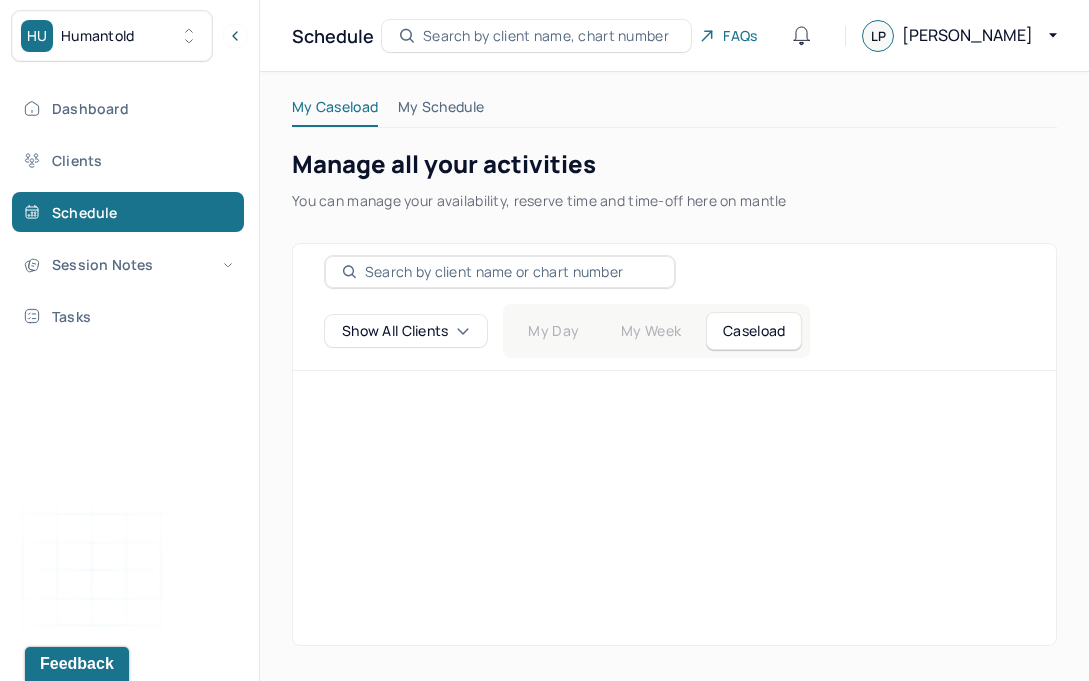 click on "My Schedule" at bounding box center [441, 111] 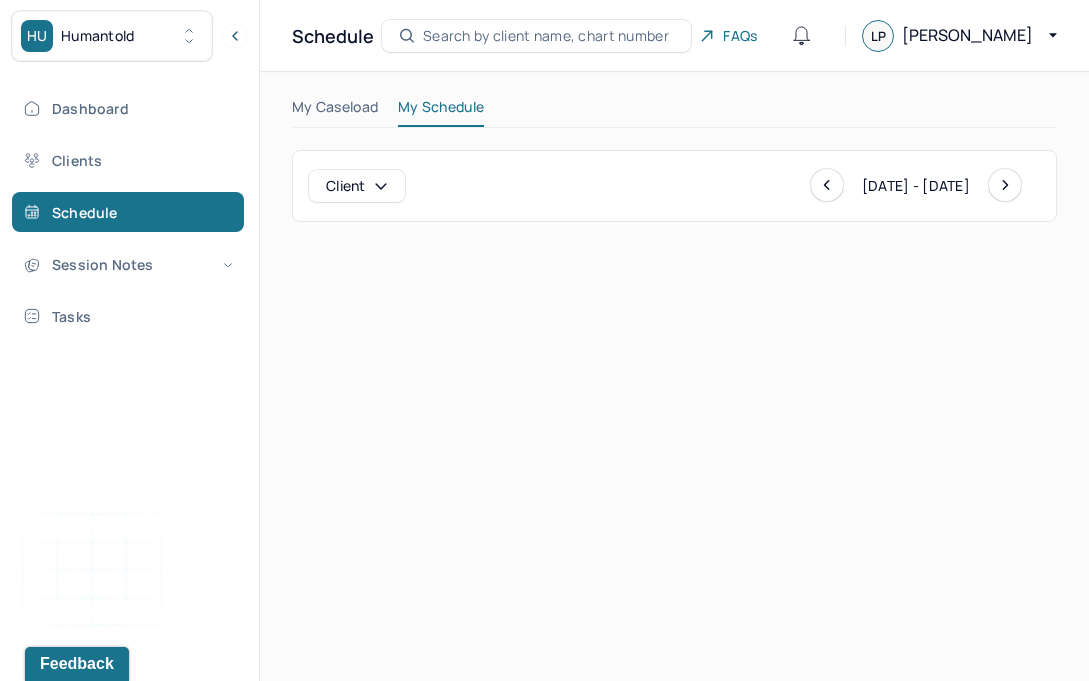 click on "My Schedule" at bounding box center [441, 111] 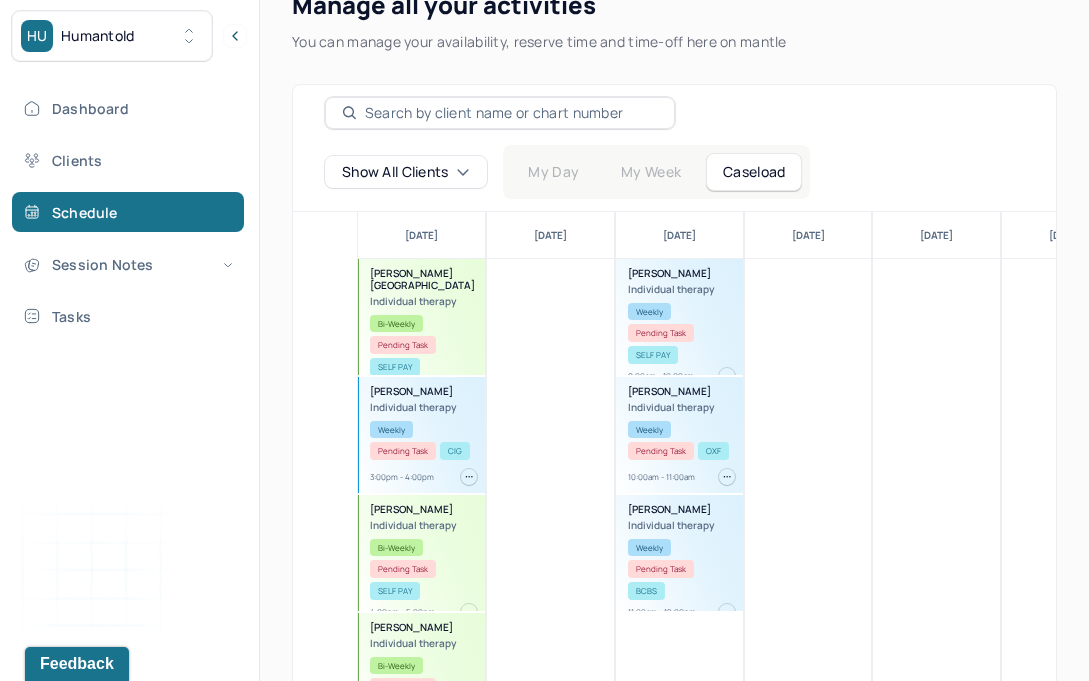 scroll, scrollTop: 157, scrollLeft: 0, axis: vertical 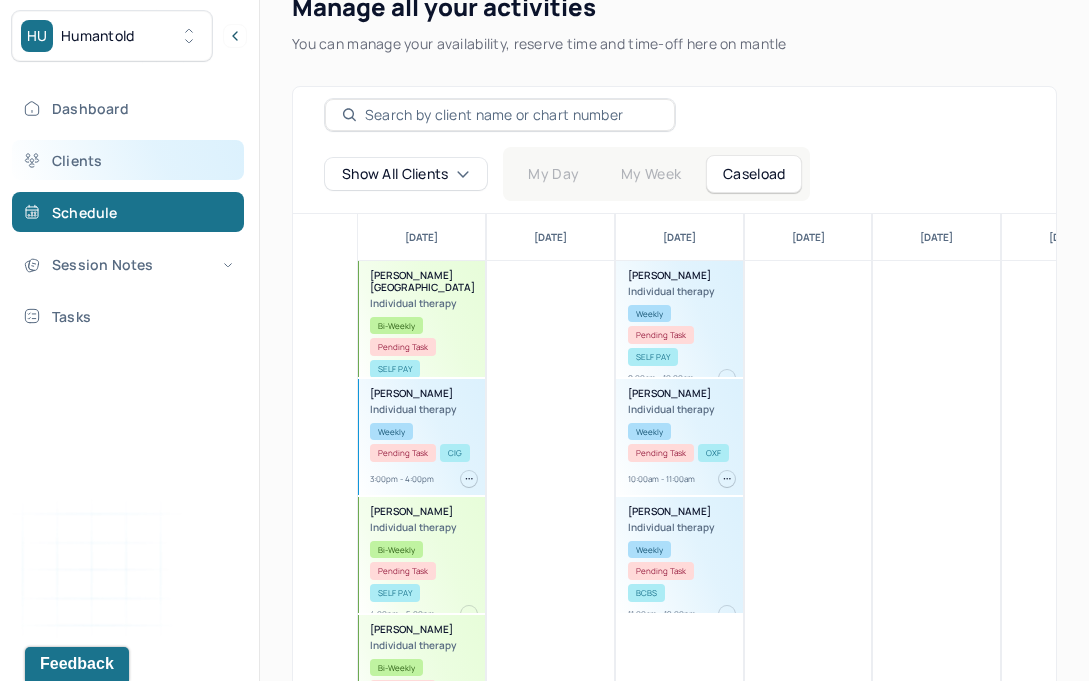 click on "Clients" at bounding box center [128, 160] 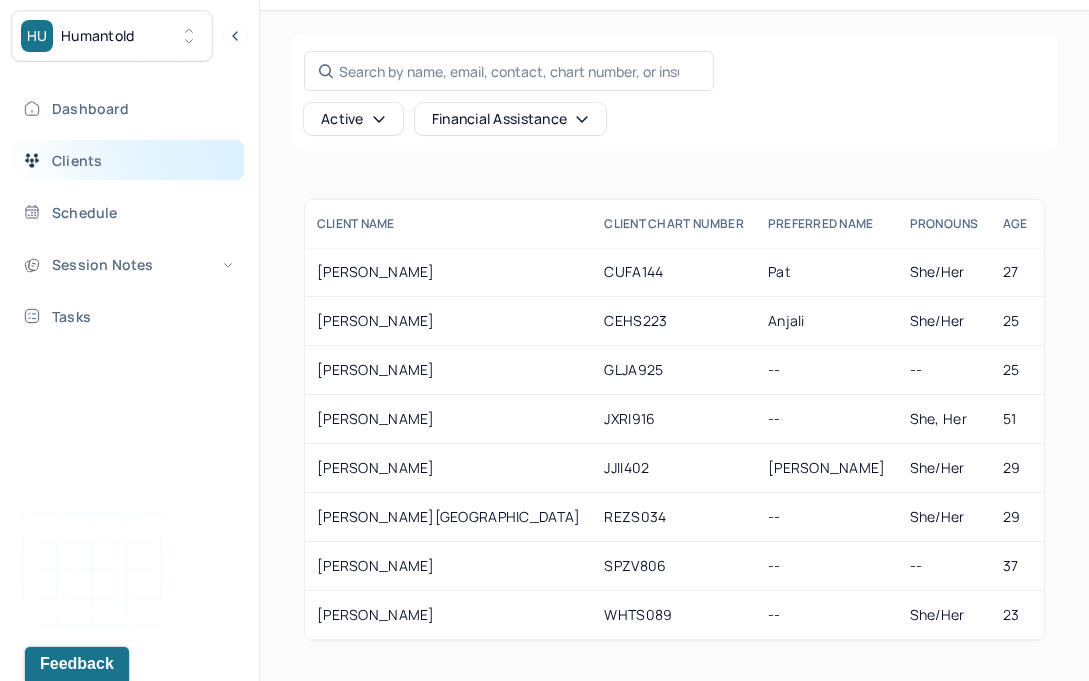 scroll, scrollTop: 61, scrollLeft: 0, axis: vertical 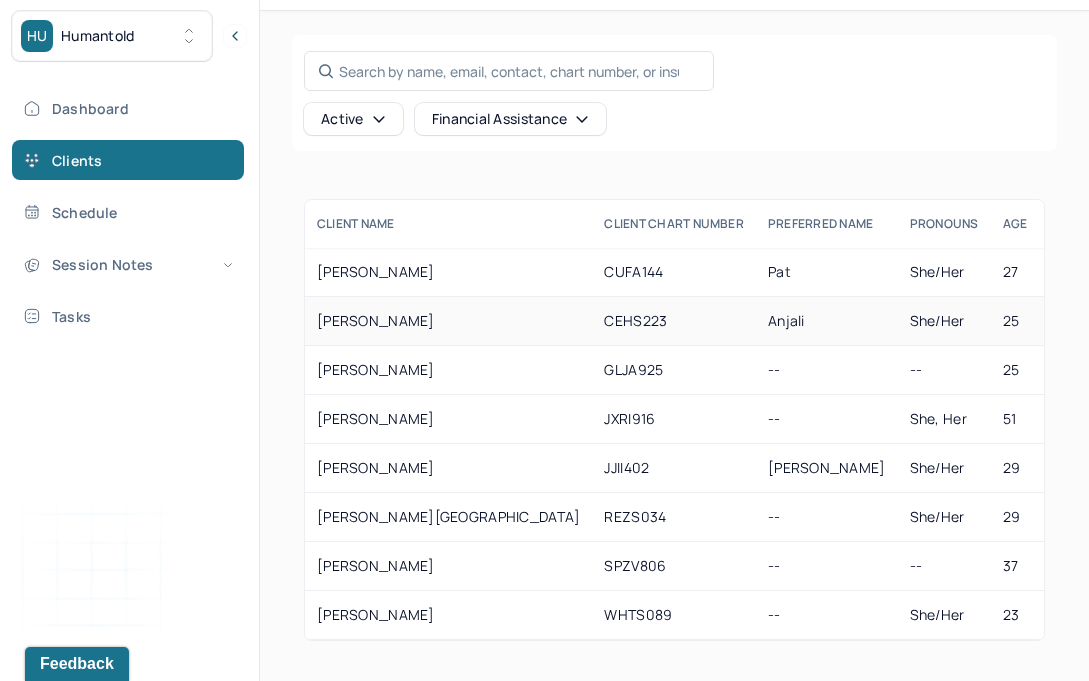 click on "CEHS223" at bounding box center (674, 321) 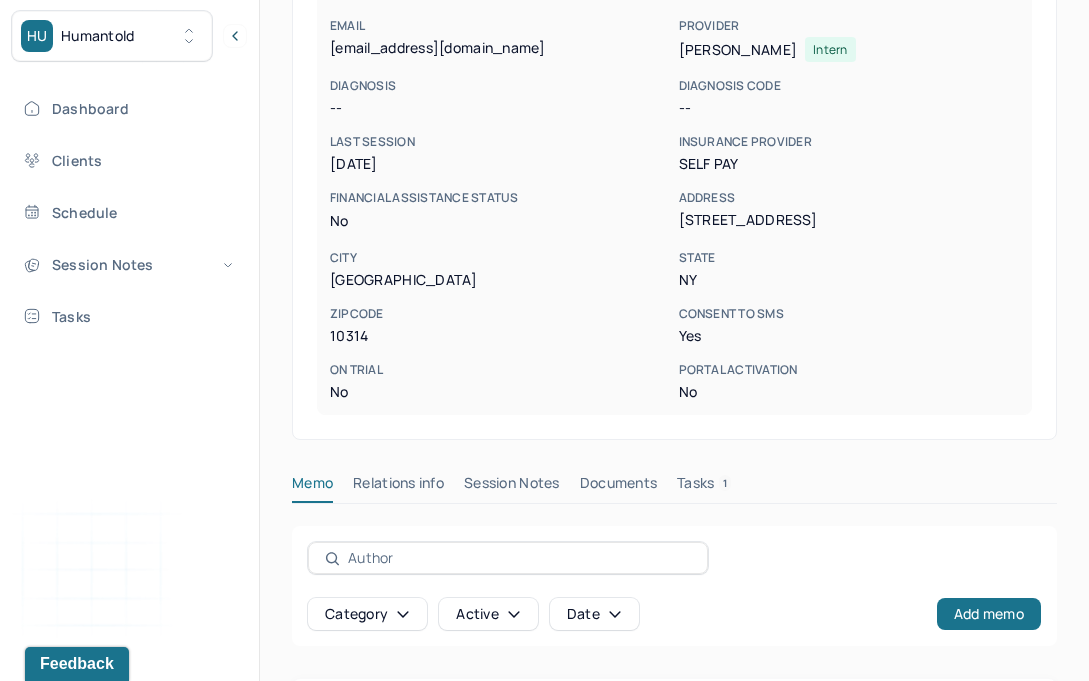 scroll, scrollTop: 656, scrollLeft: 0, axis: vertical 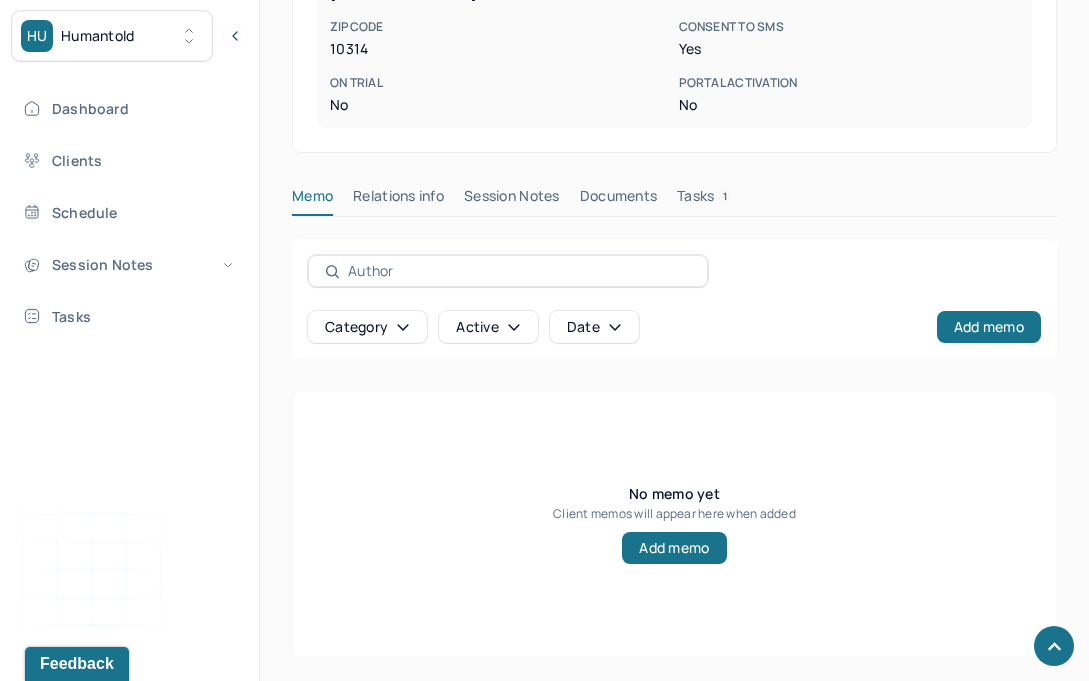 click on "Session Notes" at bounding box center [512, 200] 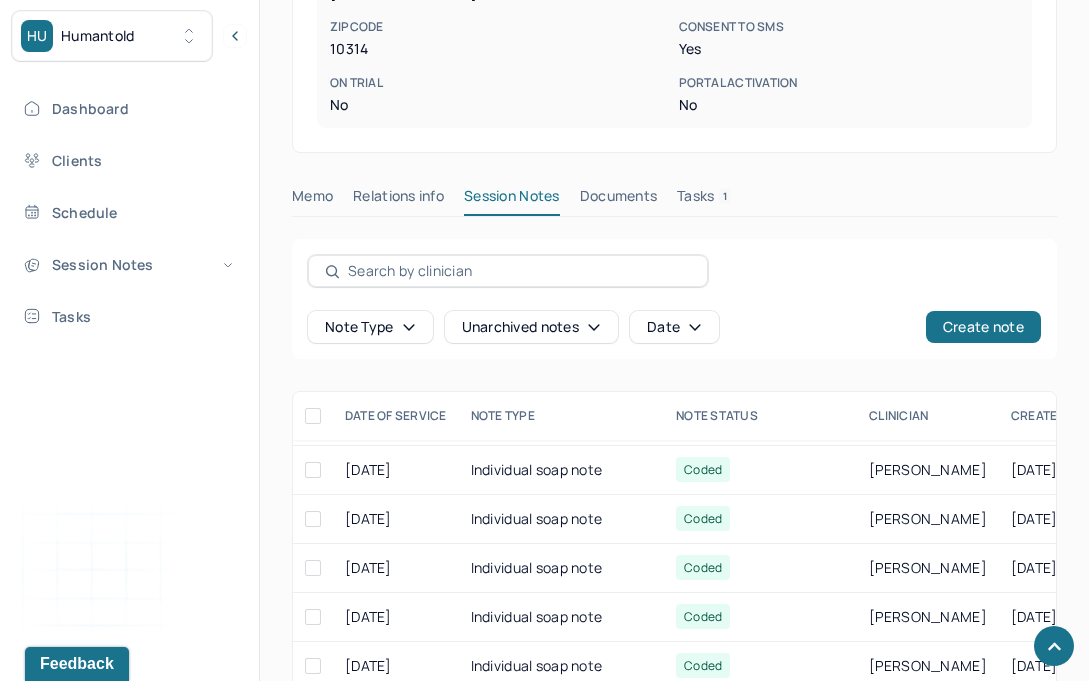 scroll, scrollTop: 2065, scrollLeft: 0, axis: vertical 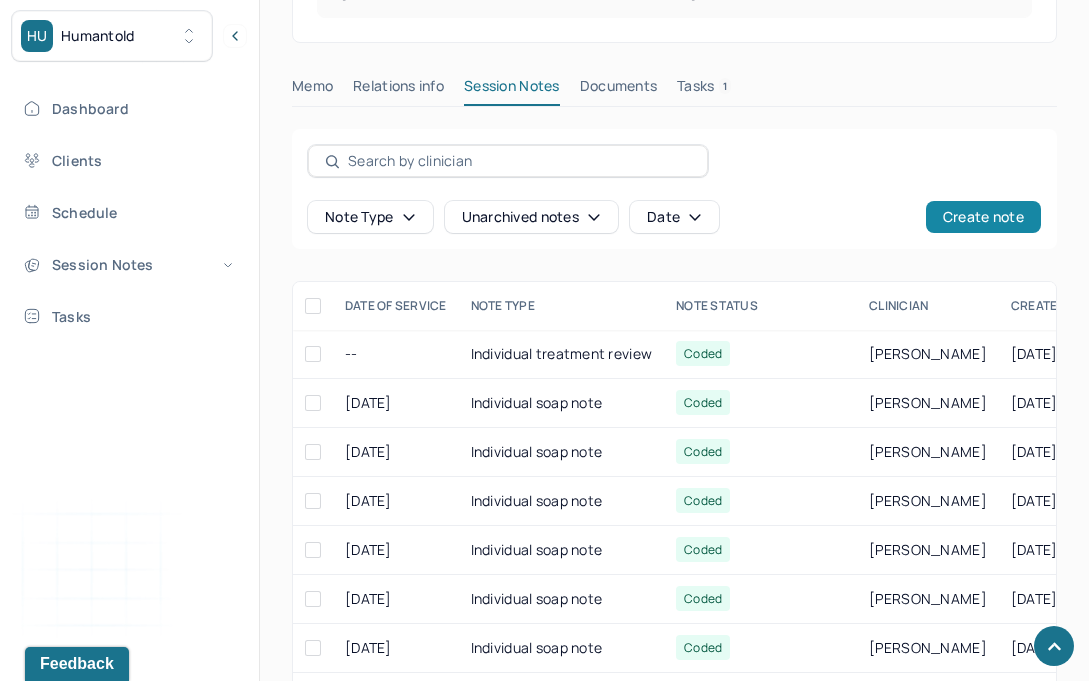 click on "Create note" at bounding box center (983, 217) 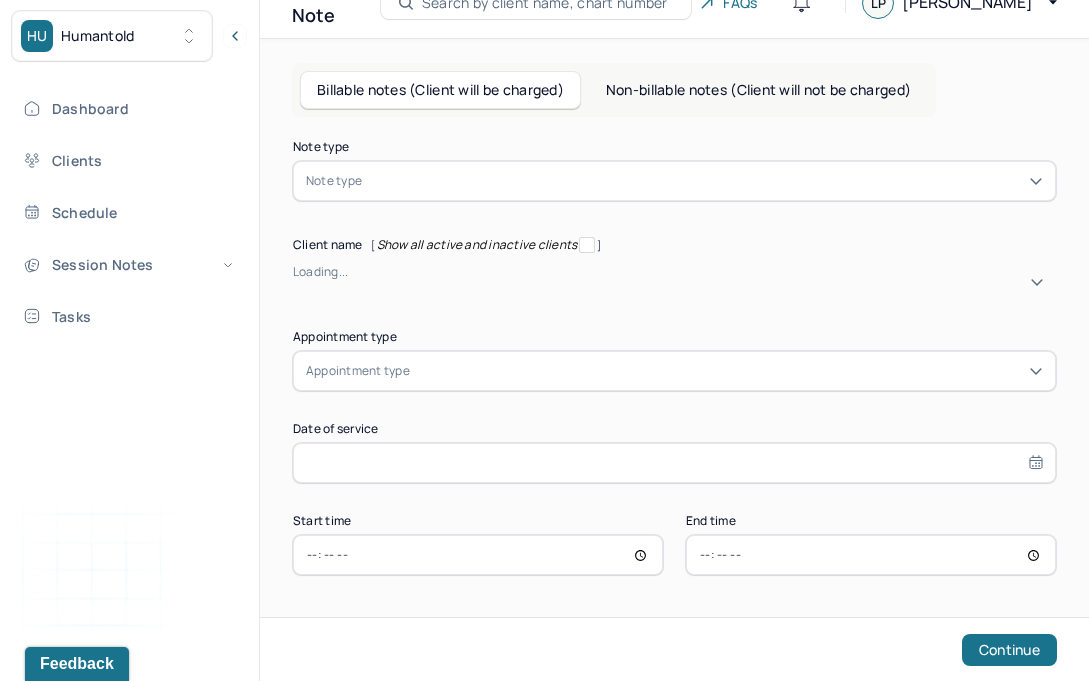 scroll, scrollTop: 40, scrollLeft: 0, axis: vertical 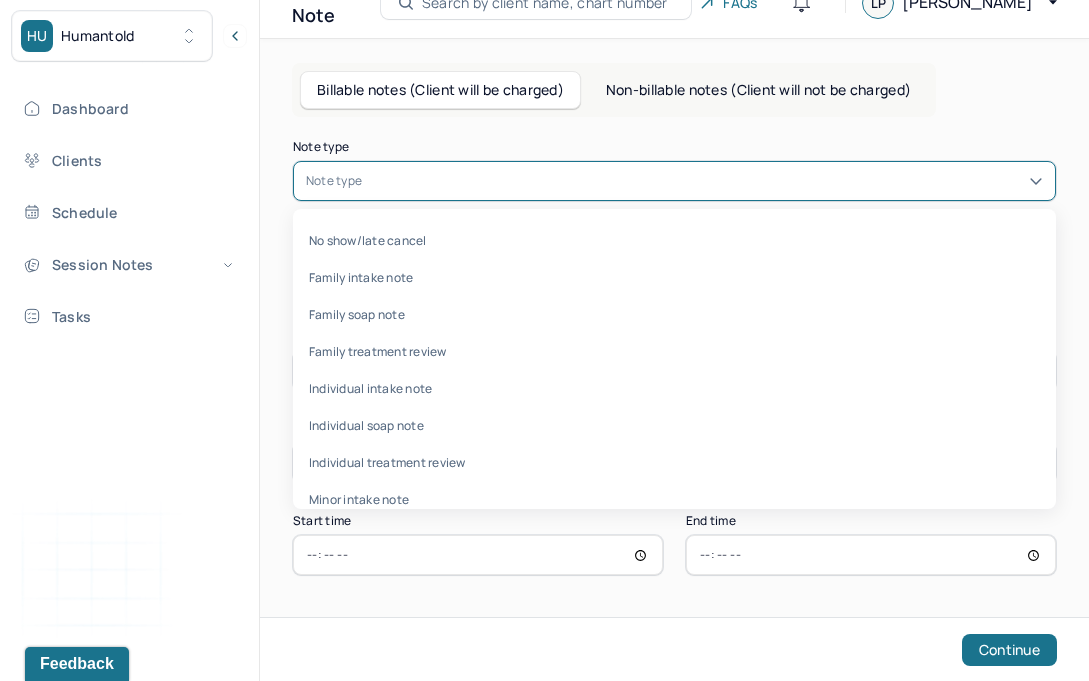 click on "Note type" at bounding box center (674, 181) 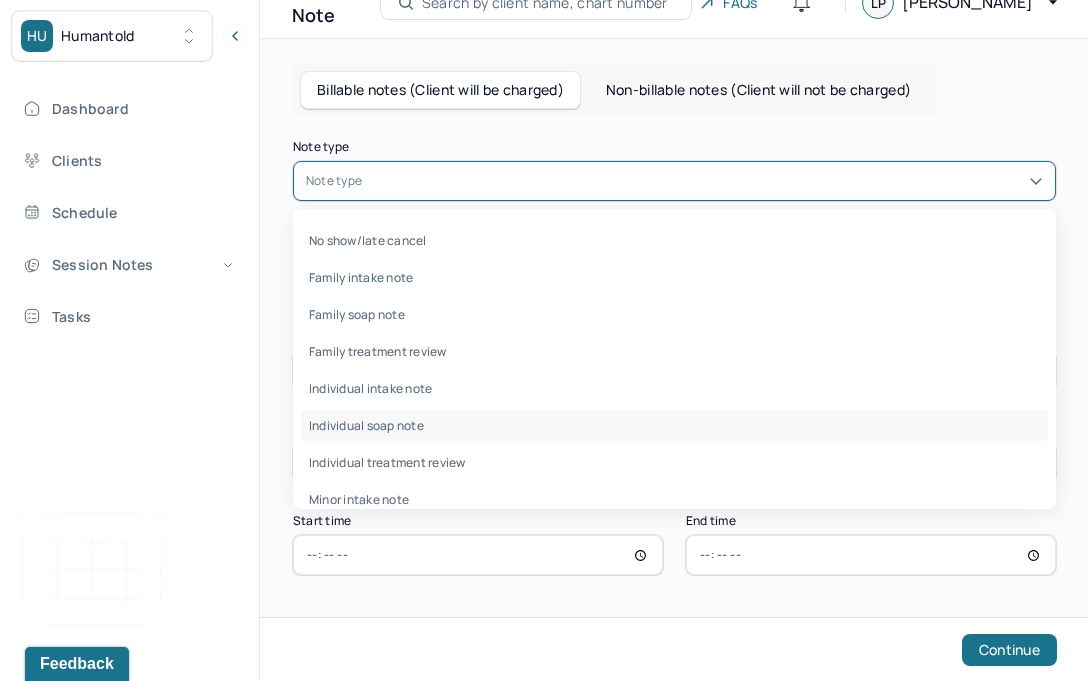 click on "Individual soap note" at bounding box center (674, 425) 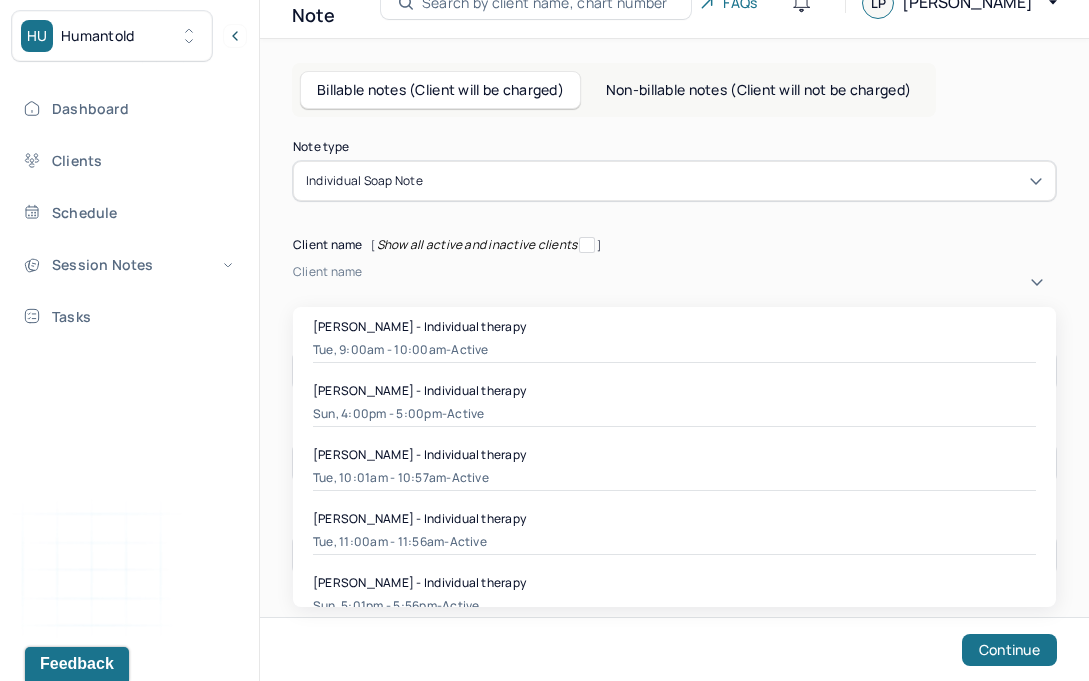 click at bounding box center (296, 289) 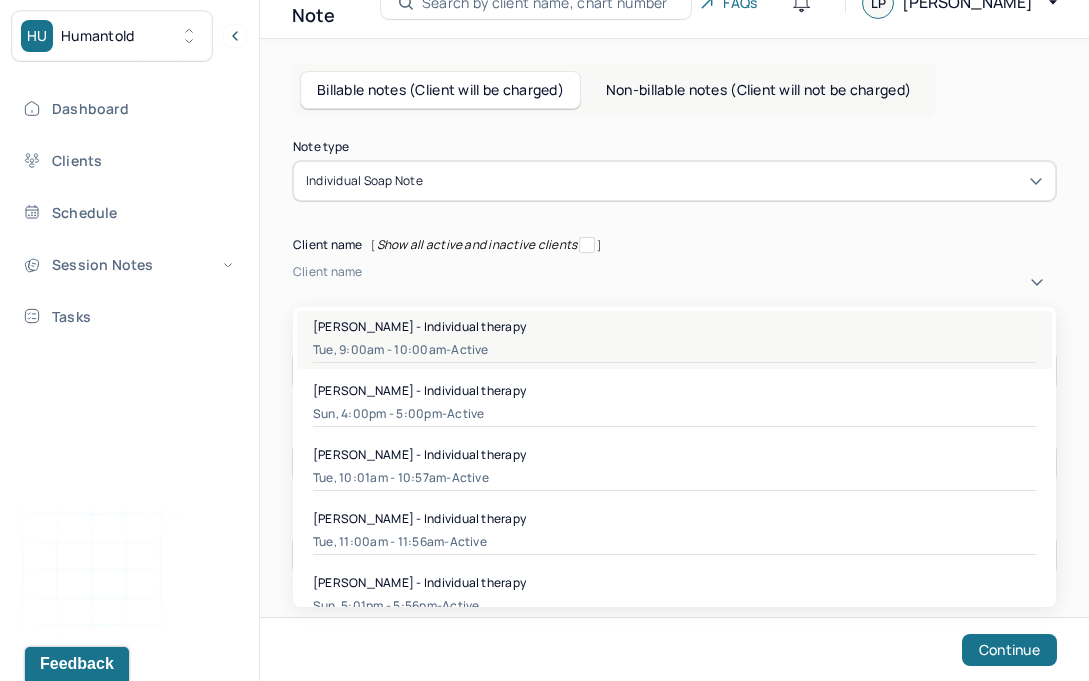 click on "[PERSON_NAME] - Individual therapy" at bounding box center (674, 326) 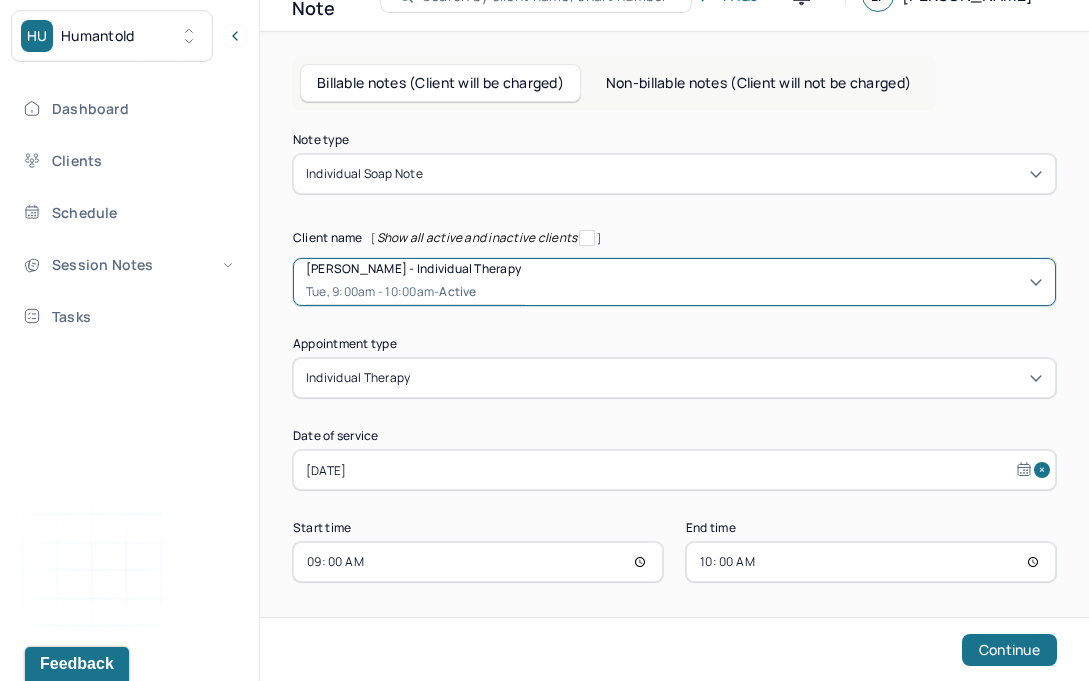 scroll, scrollTop: 46, scrollLeft: 0, axis: vertical 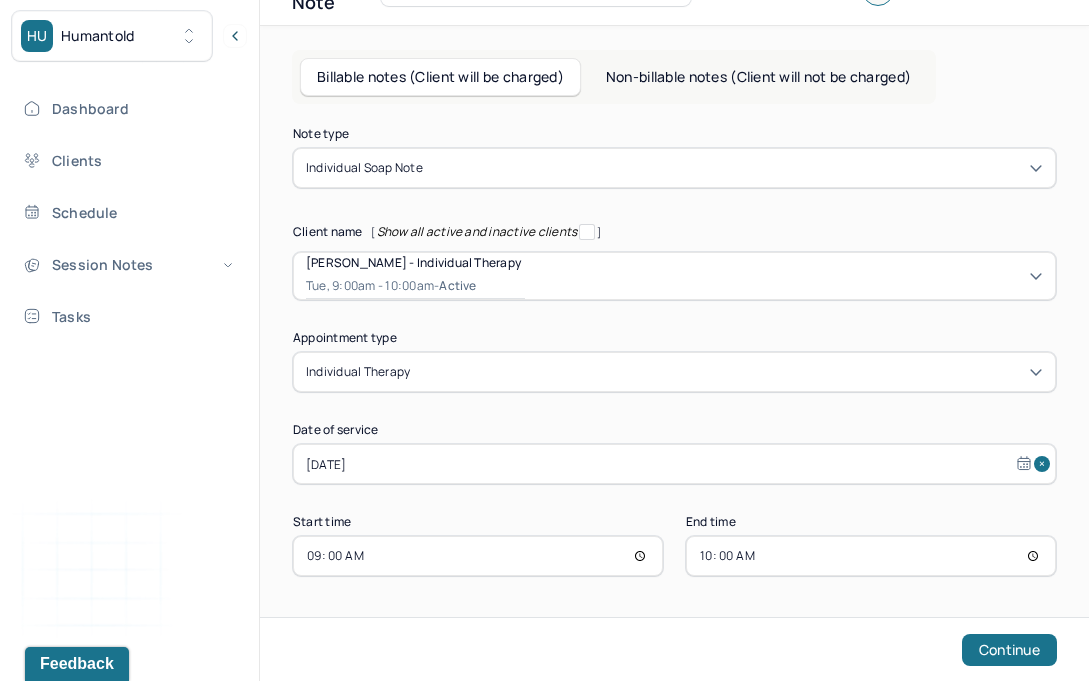 click on "10:00" at bounding box center [871, 556] 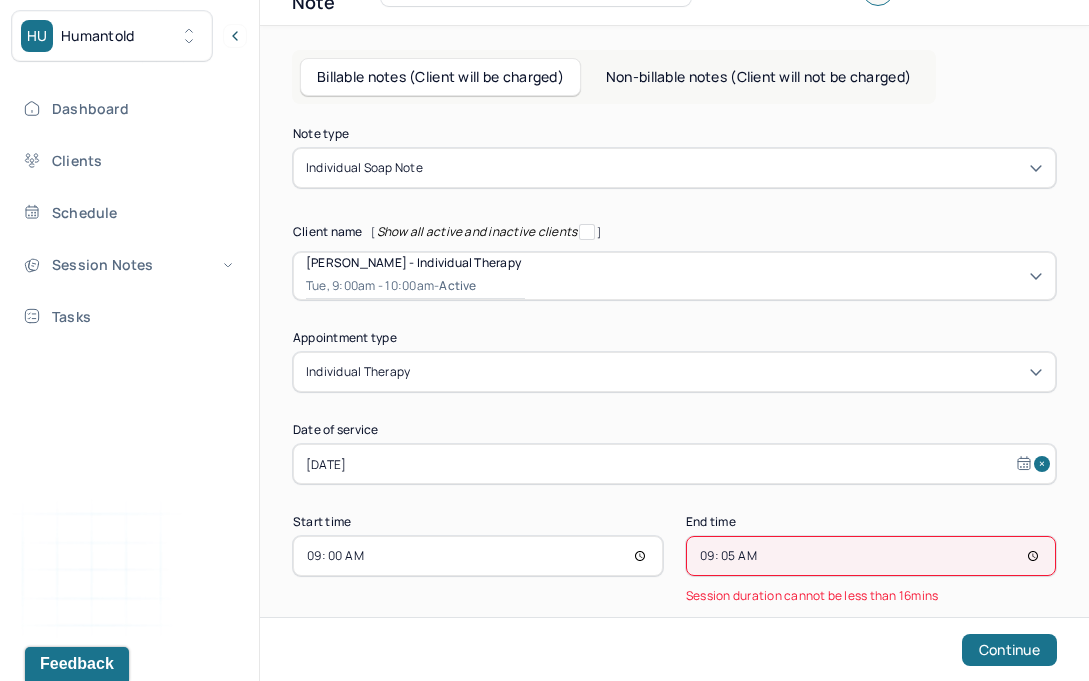 type on "09:55" 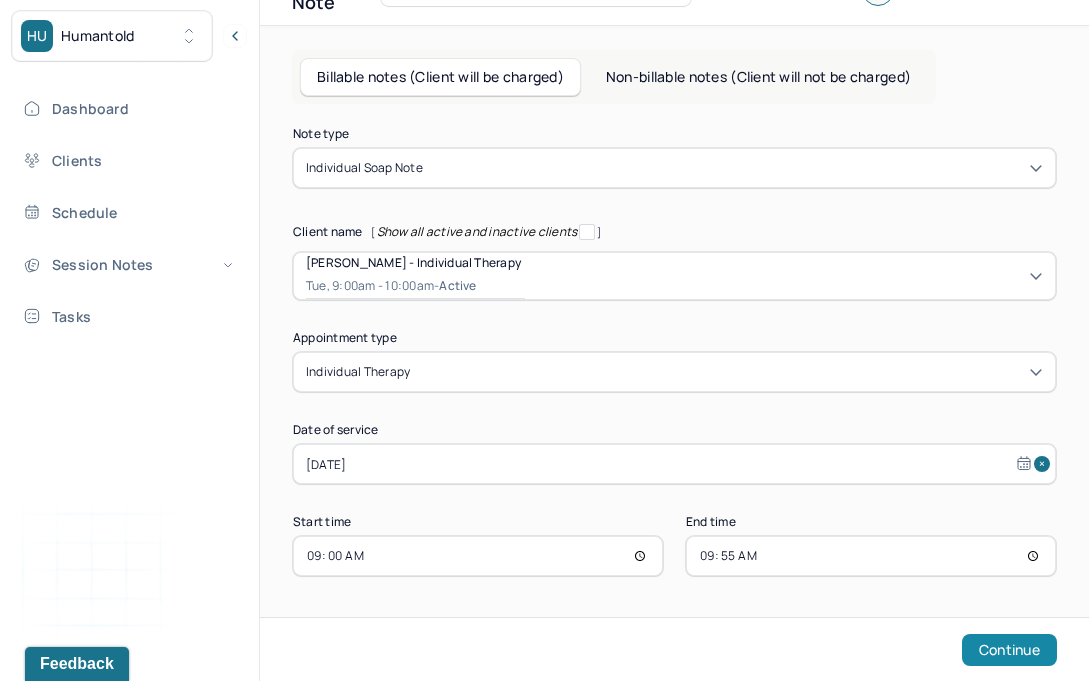 click on "Continue" at bounding box center [1009, 650] 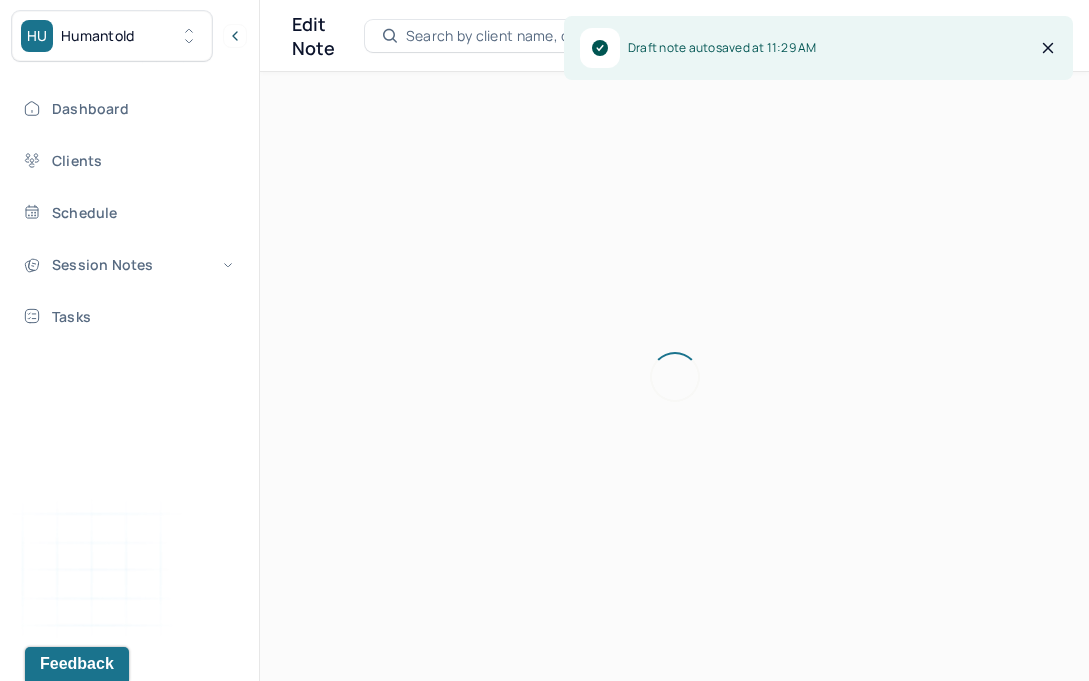 scroll, scrollTop: 0, scrollLeft: 0, axis: both 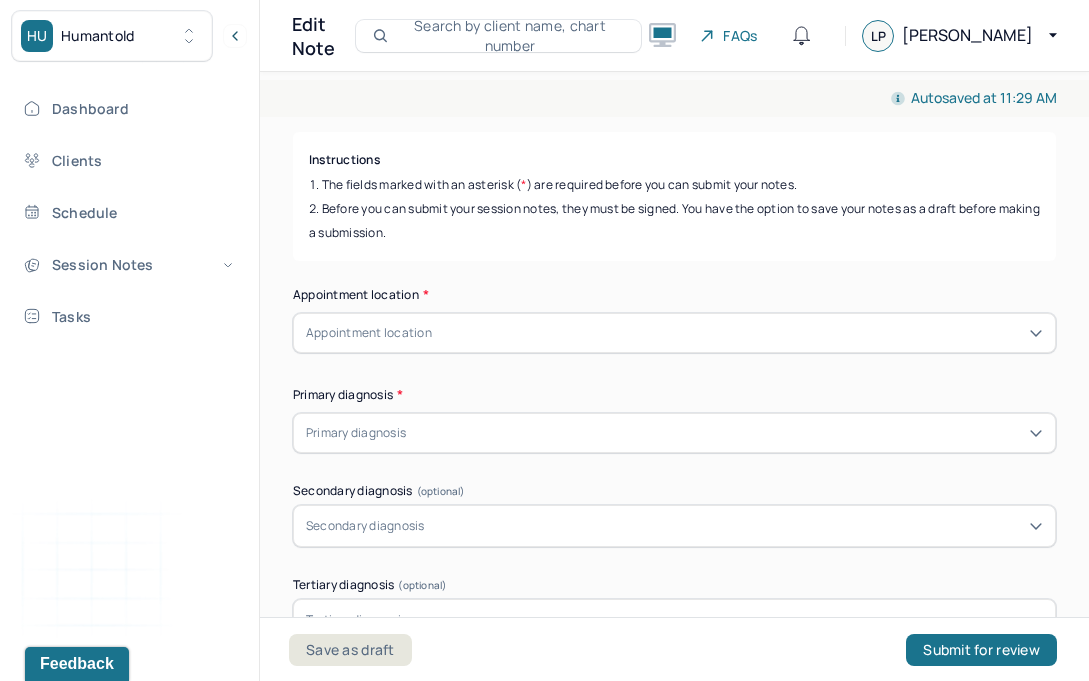 click on "Appointment location" at bounding box center (674, 333) 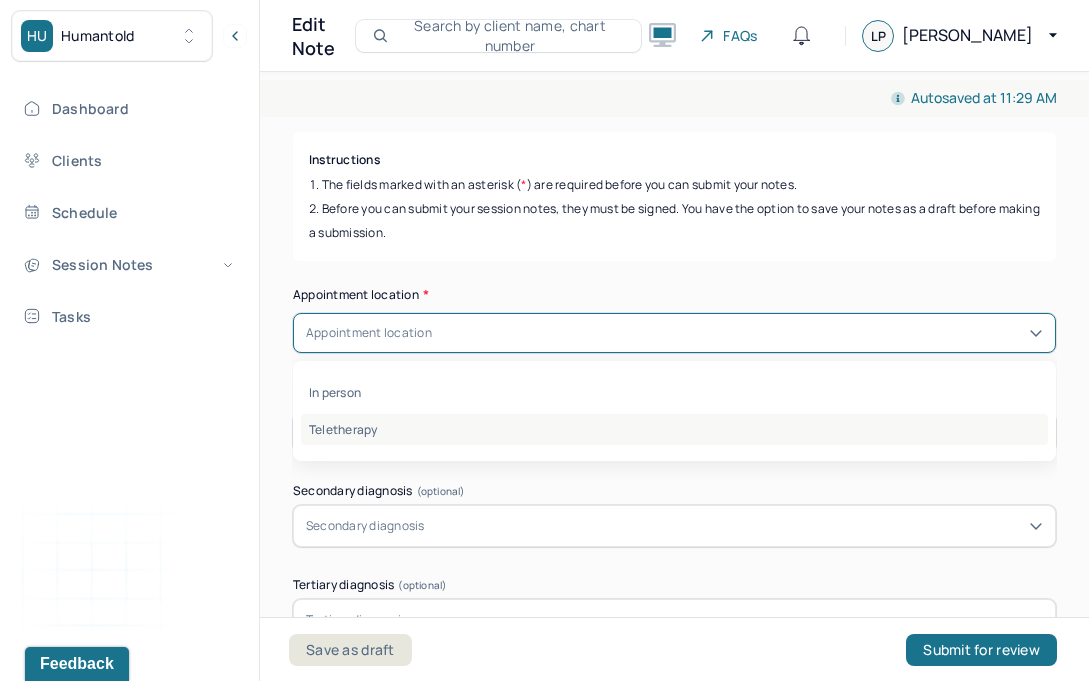 click on "Teletherapy" at bounding box center [674, 429] 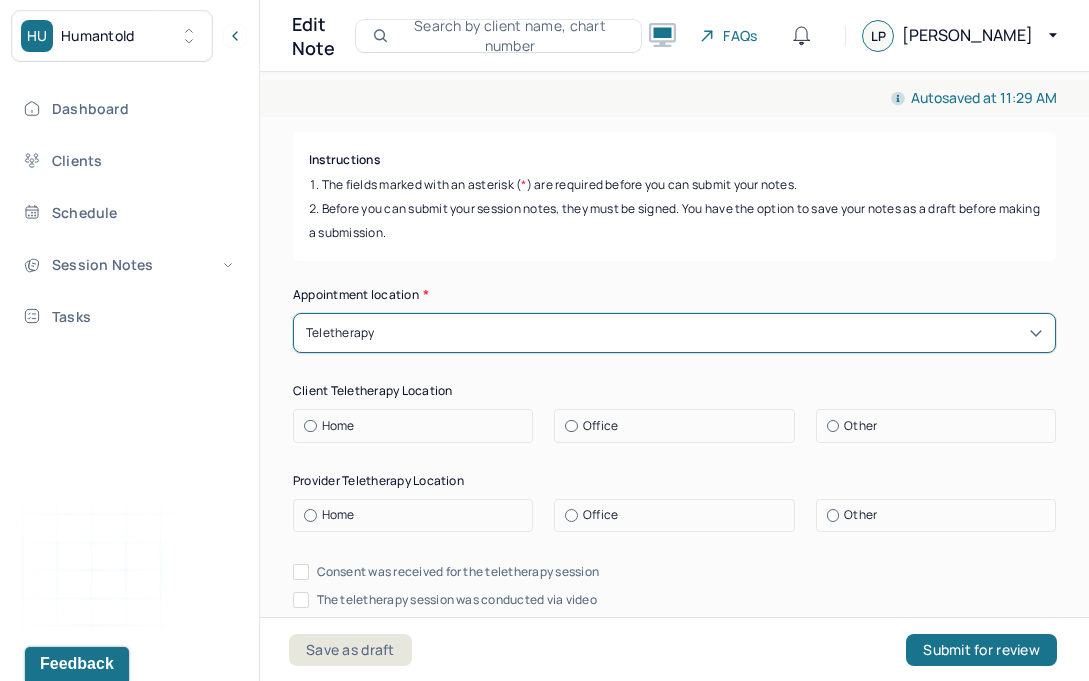 click on "Home" at bounding box center [418, 426] 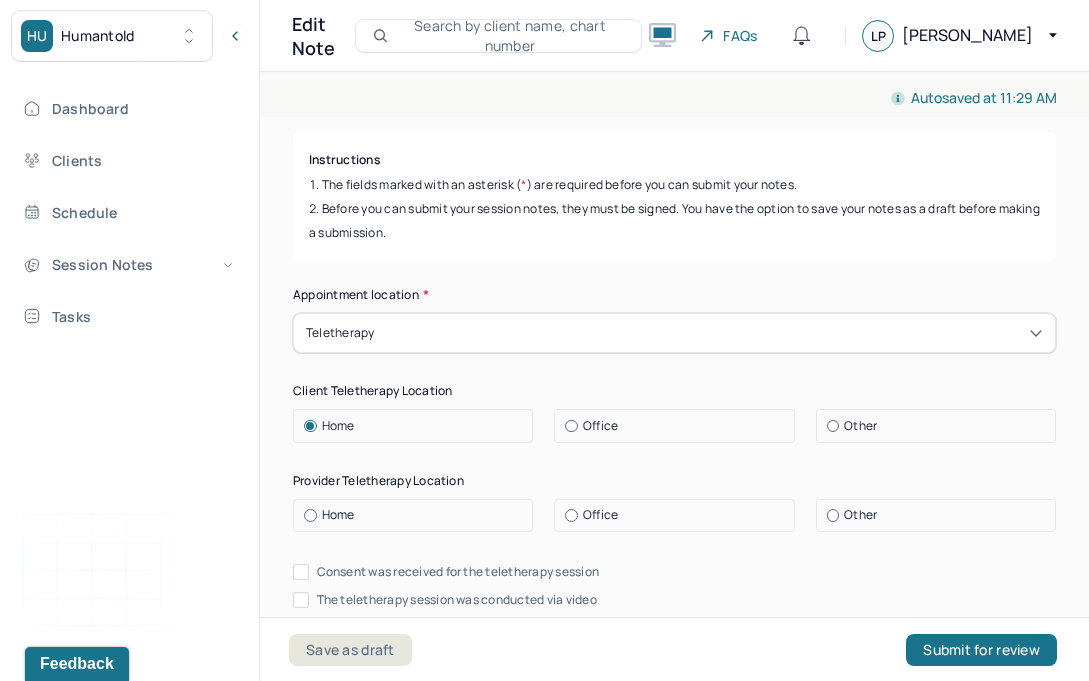 click on "Office" at bounding box center (674, 516) 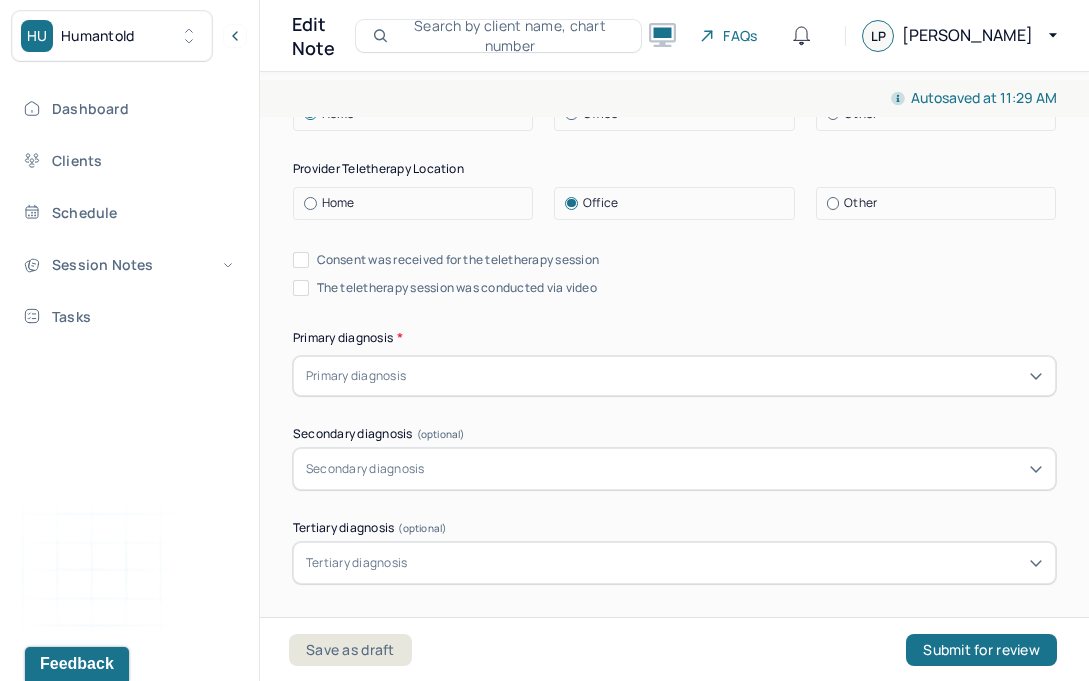 scroll, scrollTop: 613, scrollLeft: 0, axis: vertical 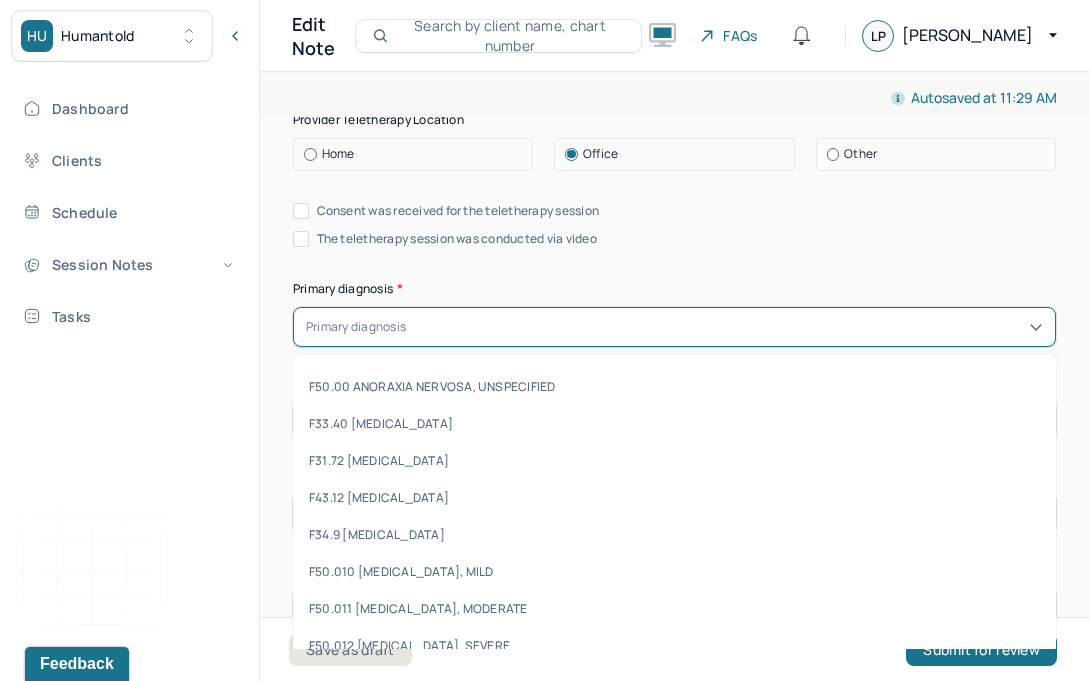 click at bounding box center (726, 327) 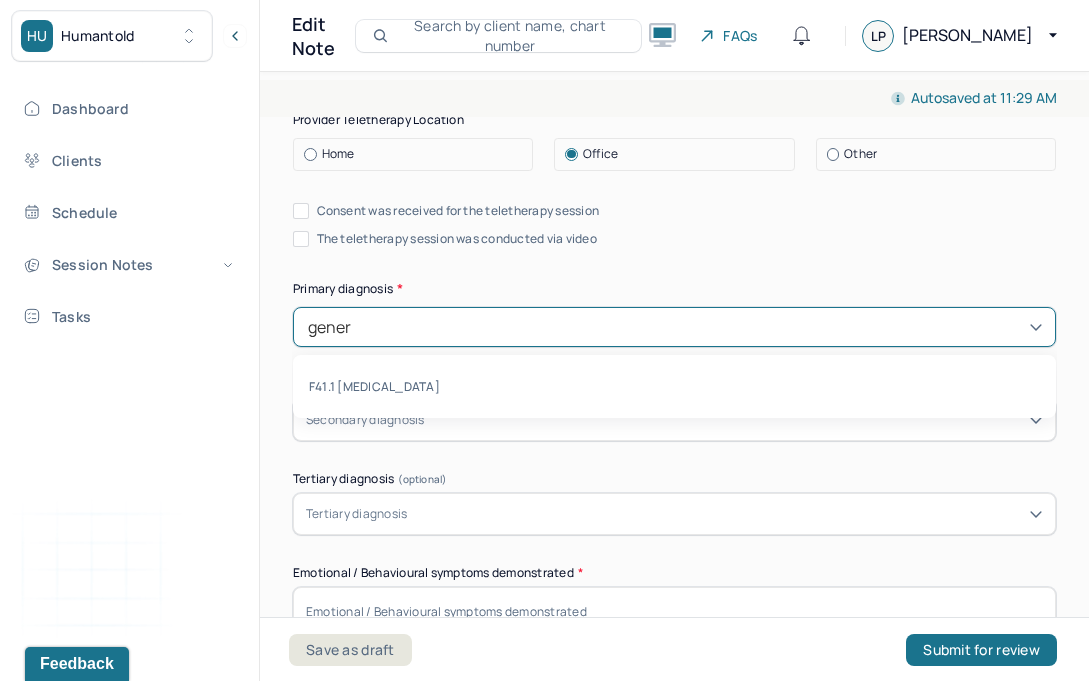 type on "genera" 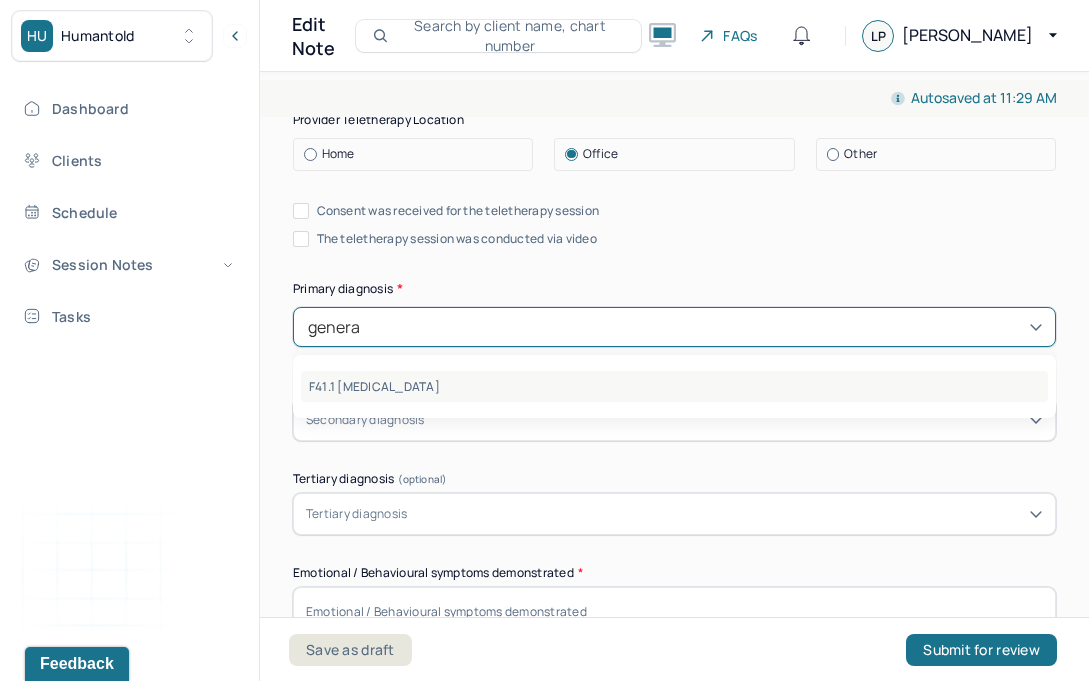 click on "F41.1 [MEDICAL_DATA]" at bounding box center [674, 386] 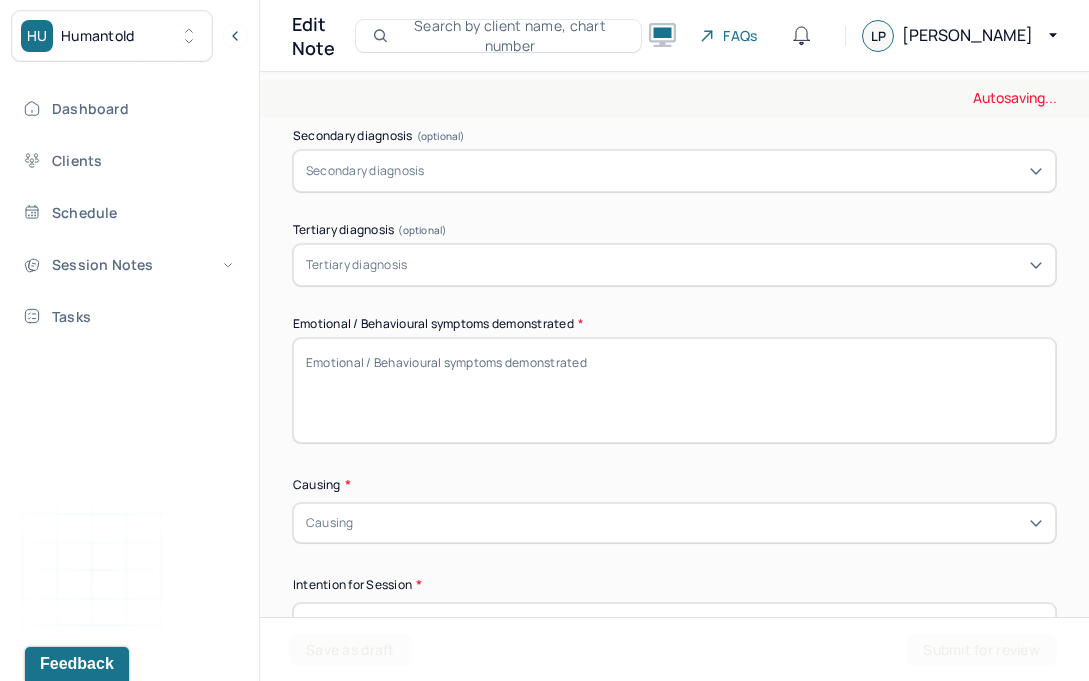scroll, scrollTop: 865, scrollLeft: 0, axis: vertical 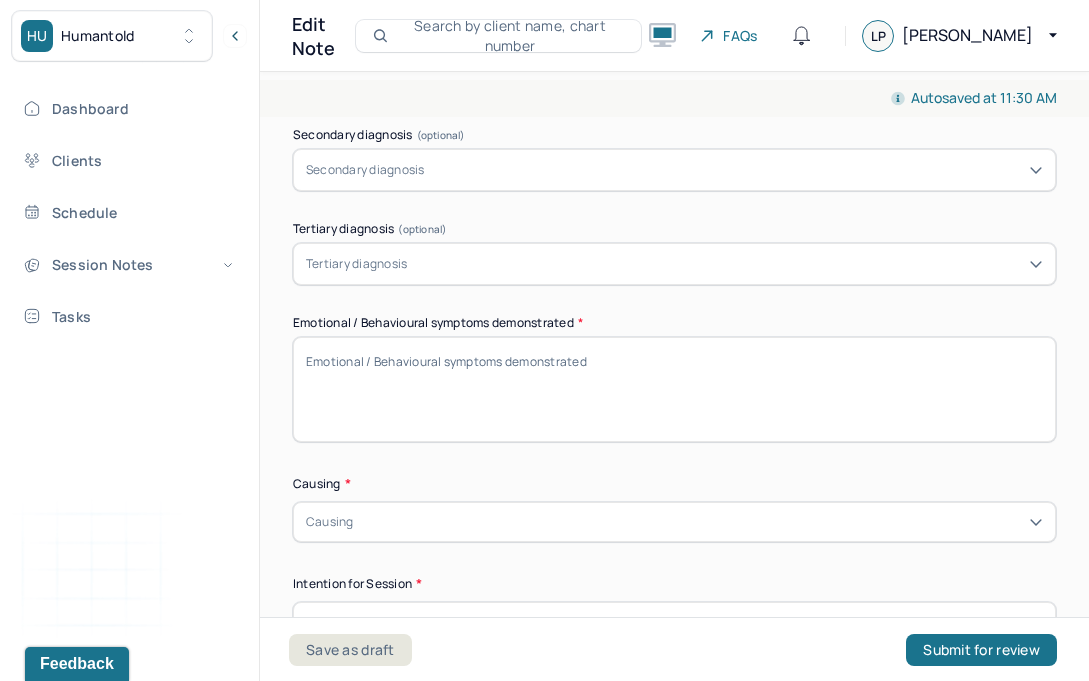 click on "Emotional / Behavioural symptoms demonstrated *" at bounding box center (674, 389) 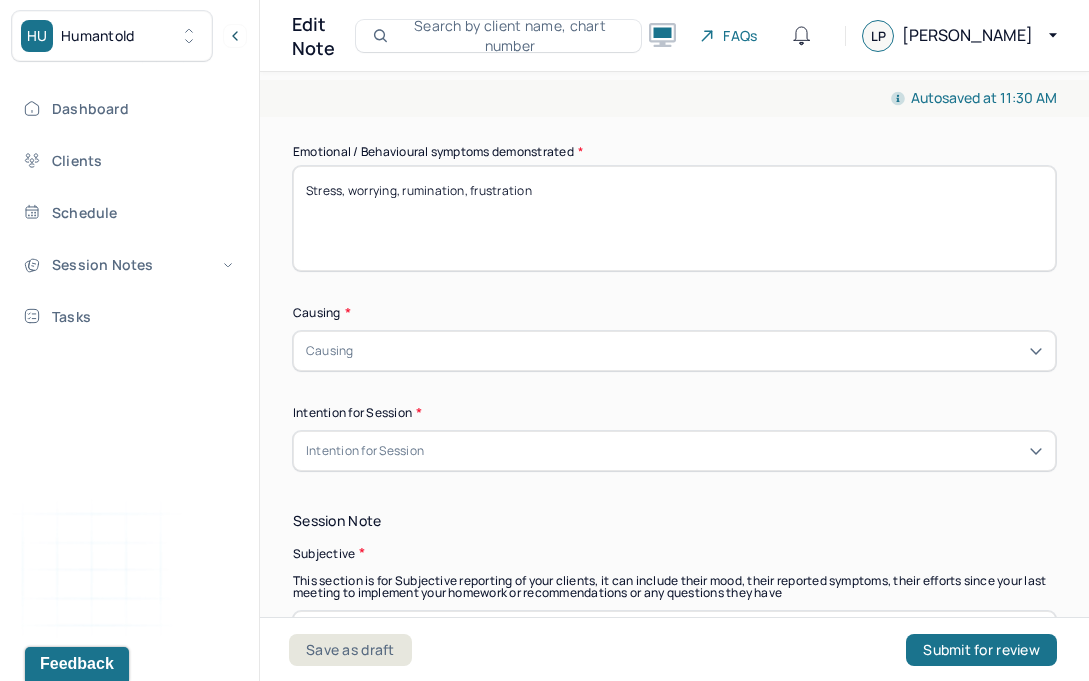 scroll, scrollTop: 1047, scrollLeft: 0, axis: vertical 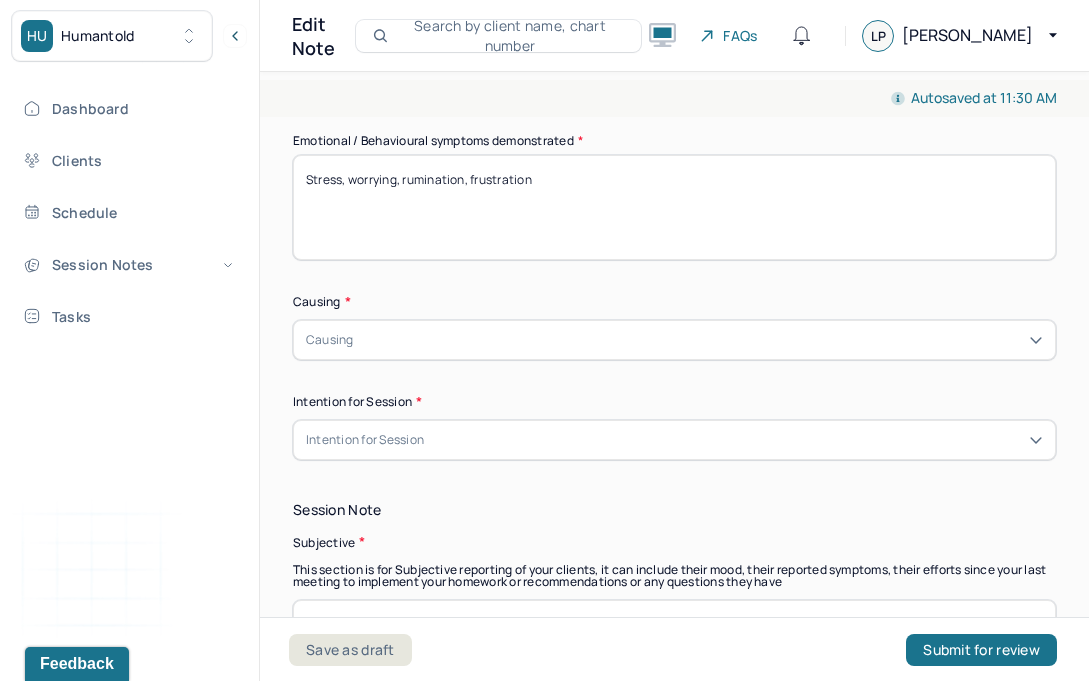 type on "Stress, worrying, rumination, frustration" 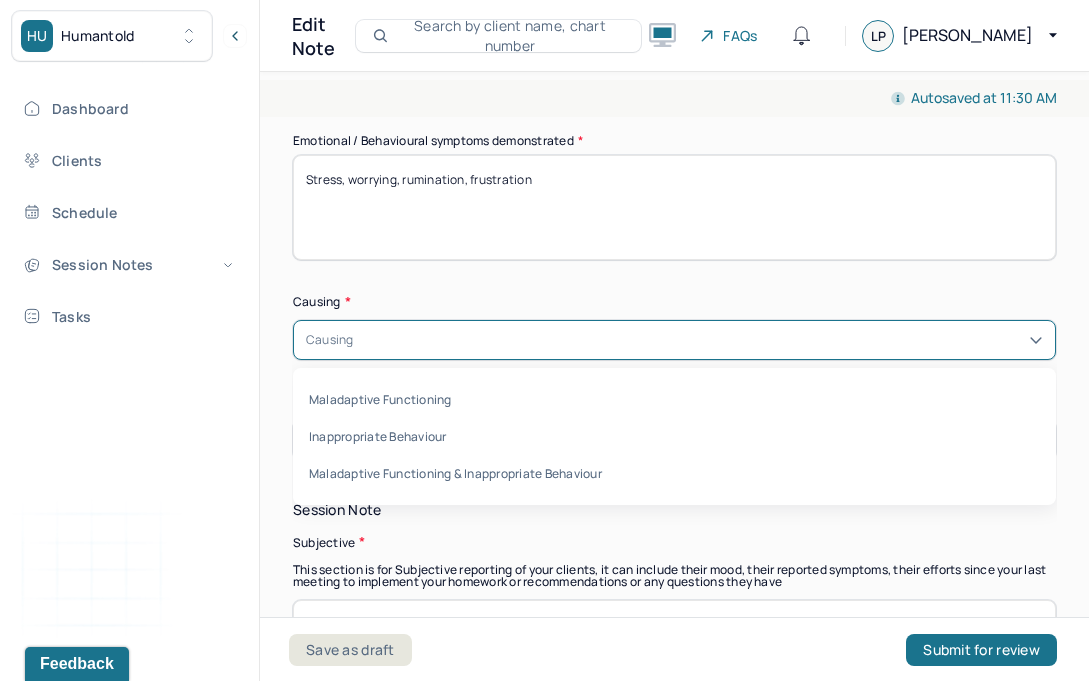 click on "Causing" at bounding box center [674, 340] 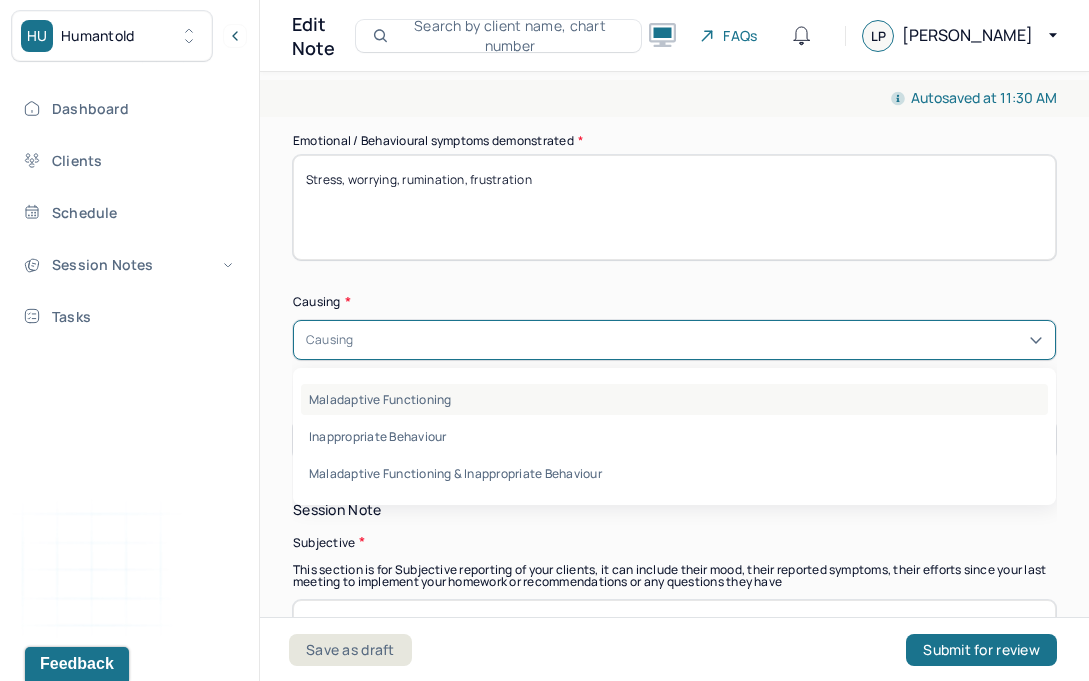 click on "Maladaptive Functioning" at bounding box center (674, 399) 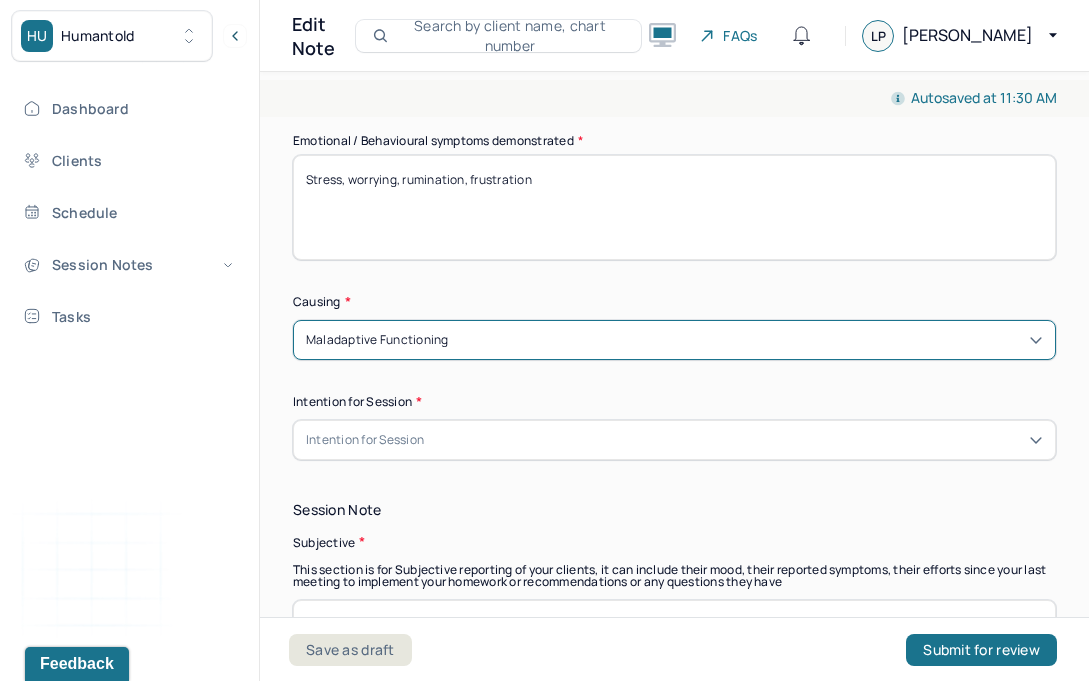 click on "Intention for Session" at bounding box center [674, 440] 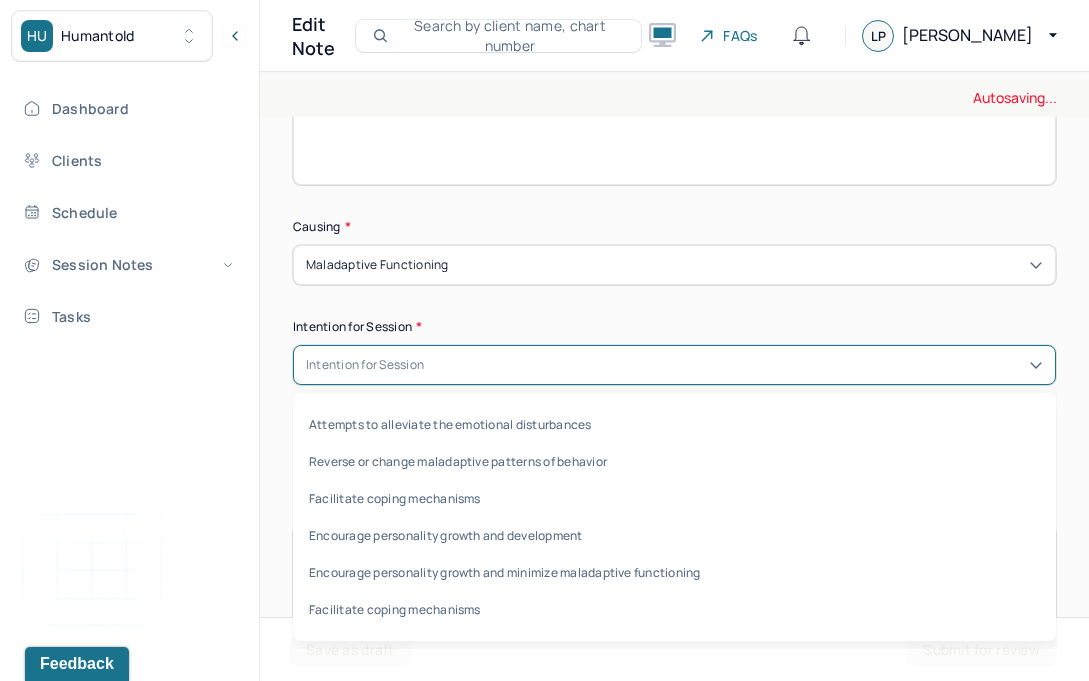 scroll, scrollTop: 1123, scrollLeft: 0, axis: vertical 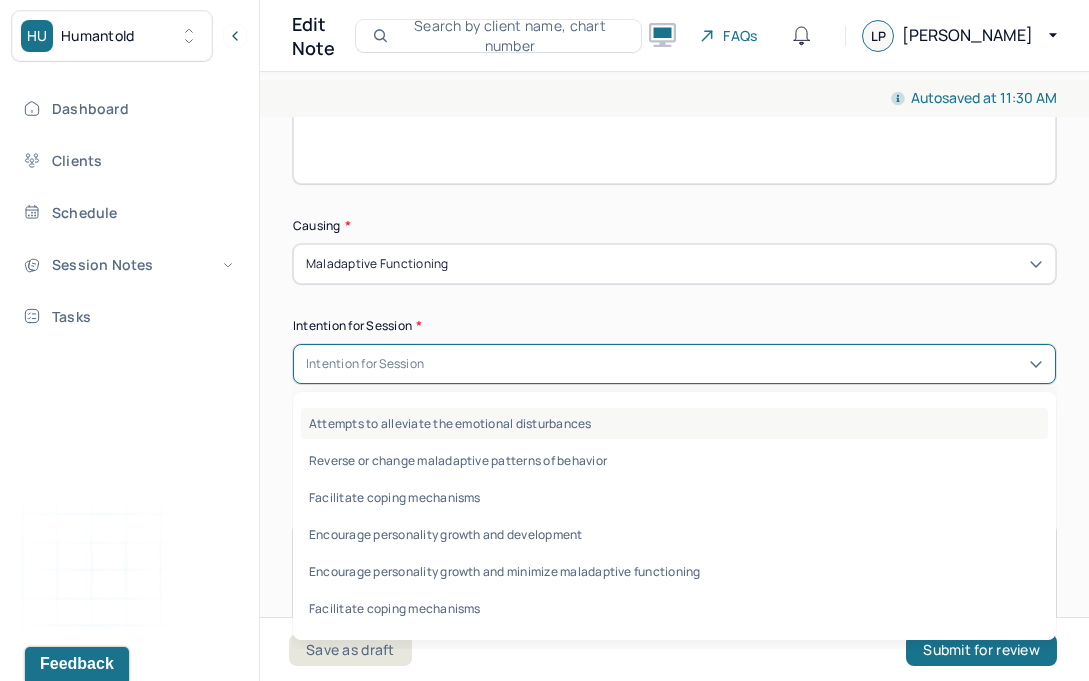 click on "Attempts to alleviate the emotional disturbances" at bounding box center [674, 423] 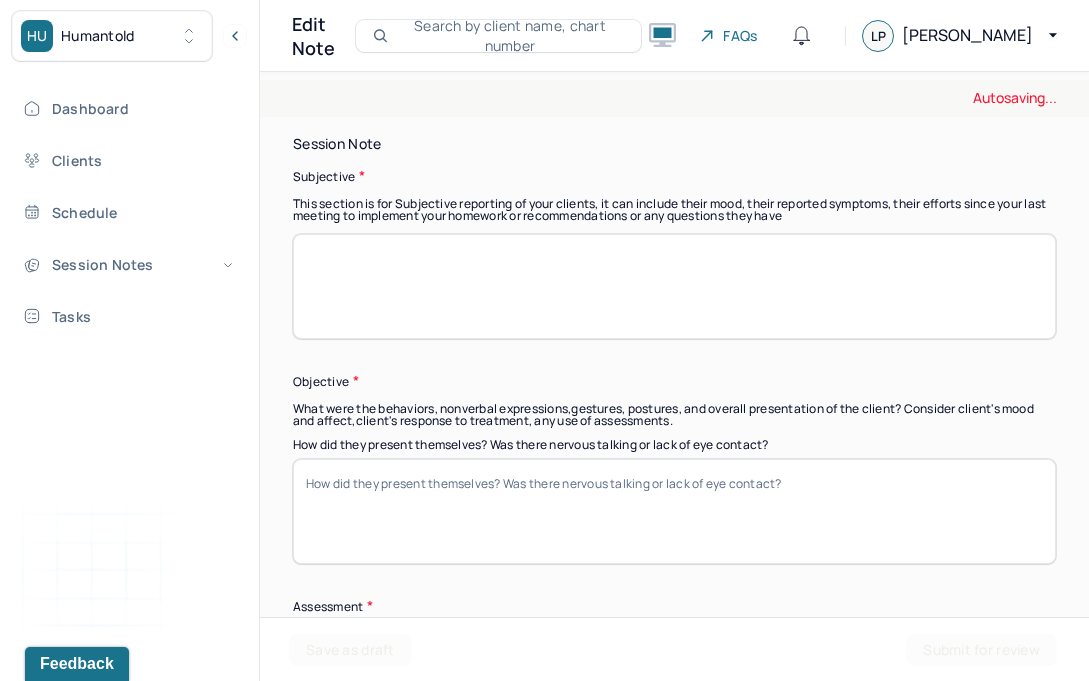 scroll, scrollTop: 1436, scrollLeft: 0, axis: vertical 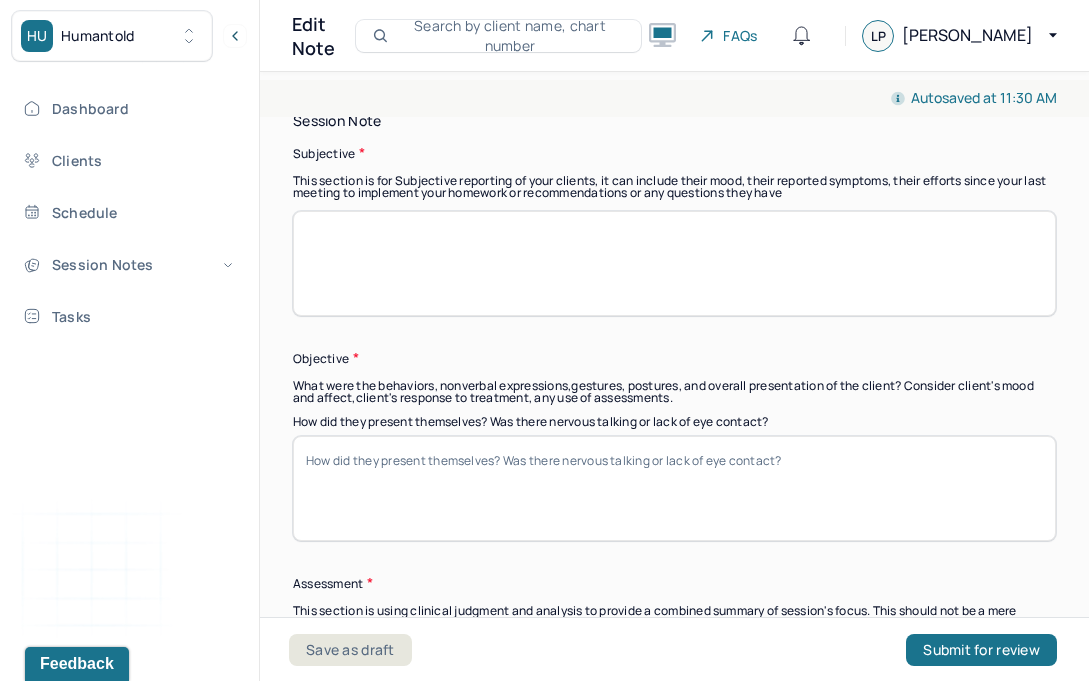 click at bounding box center (674, 263) 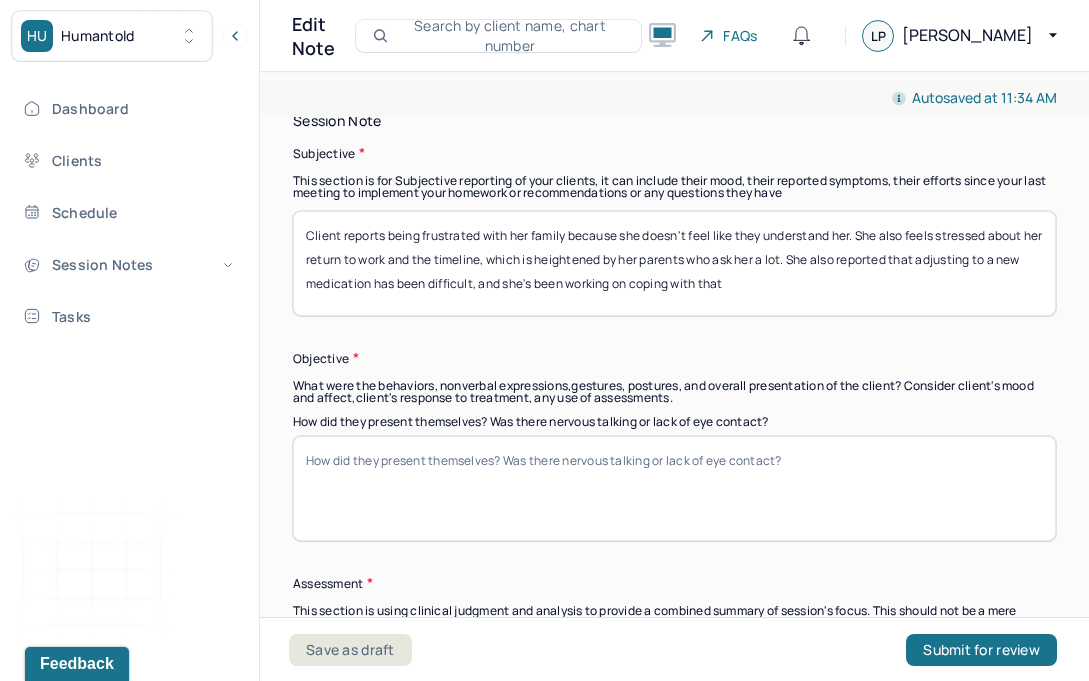 click on "Client reports being frustrated with her family because she doesn't feel like they understand her. She also feels stressed about her return to work and the timeline, which is heightened by her parents who ask her a lot. She also reported that adjusting to a new medication has been difficult, and she's been working on coping with that" at bounding box center (674, 263) 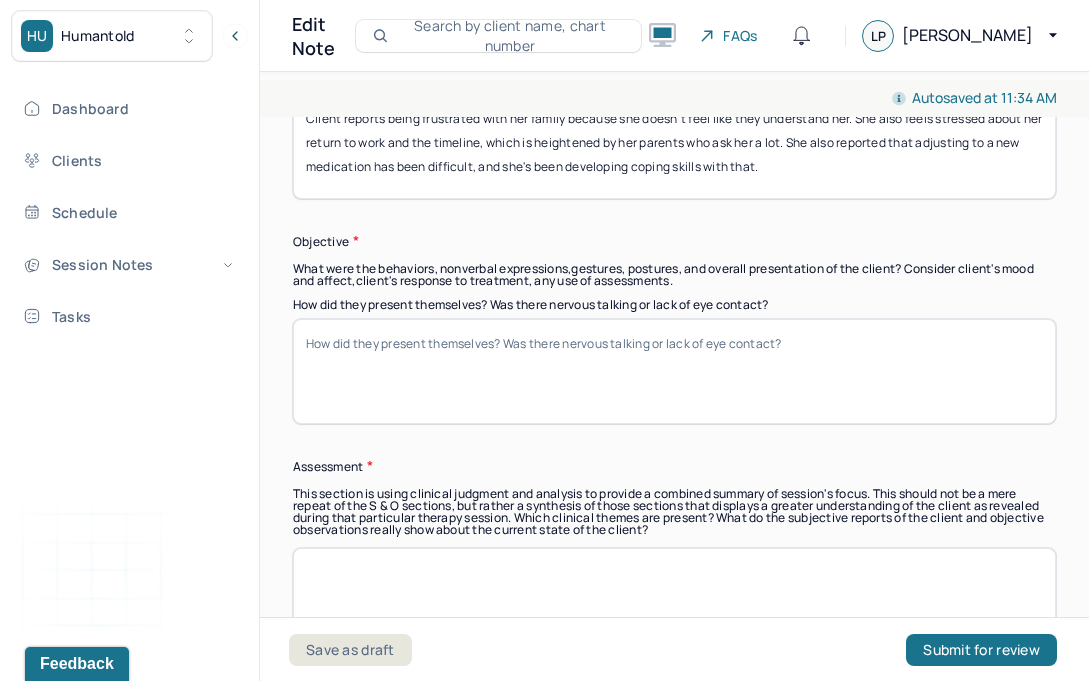 scroll, scrollTop: 1560, scrollLeft: 0, axis: vertical 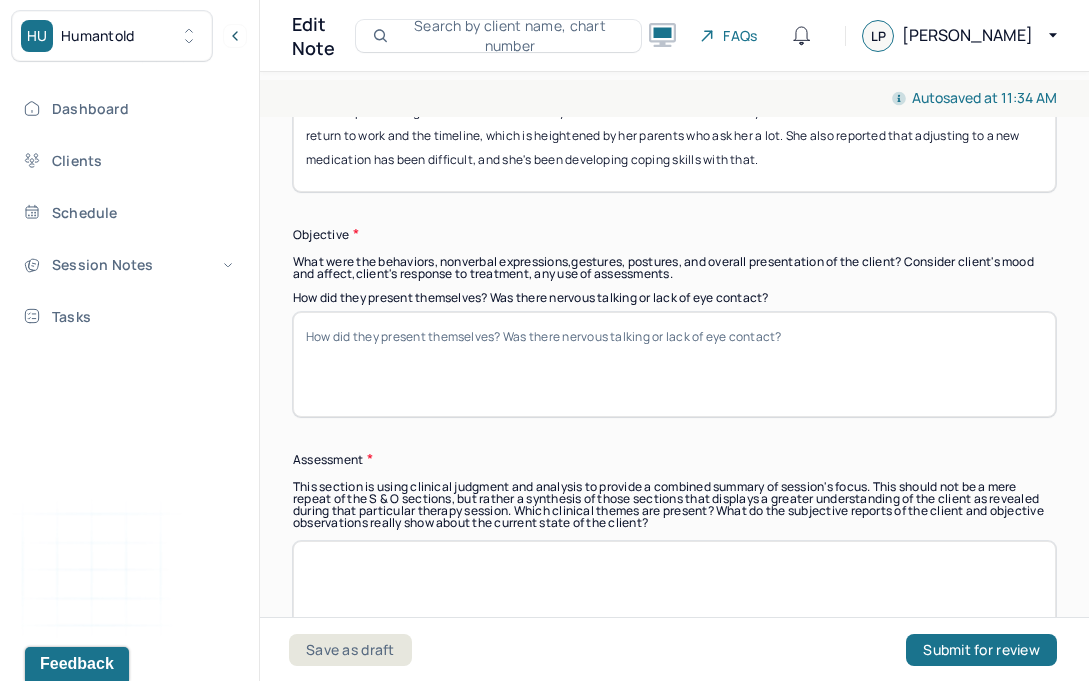 type on "Client reports being frustrated with her family because she doesn't feel like they understand her. She also feels stressed about her return to work and the timeline, which is heightened by her parents who ask her a lot. She also reported that adjusting to a new medication has been difficult, and she's been developing coping skills with that." 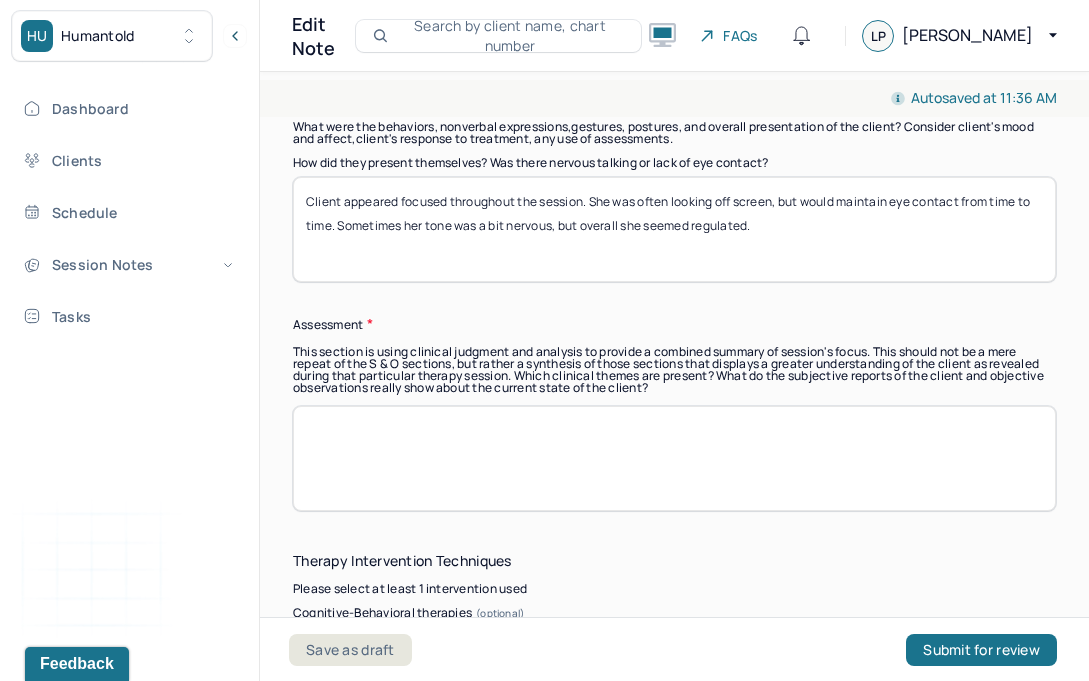 scroll, scrollTop: 1743, scrollLeft: 0, axis: vertical 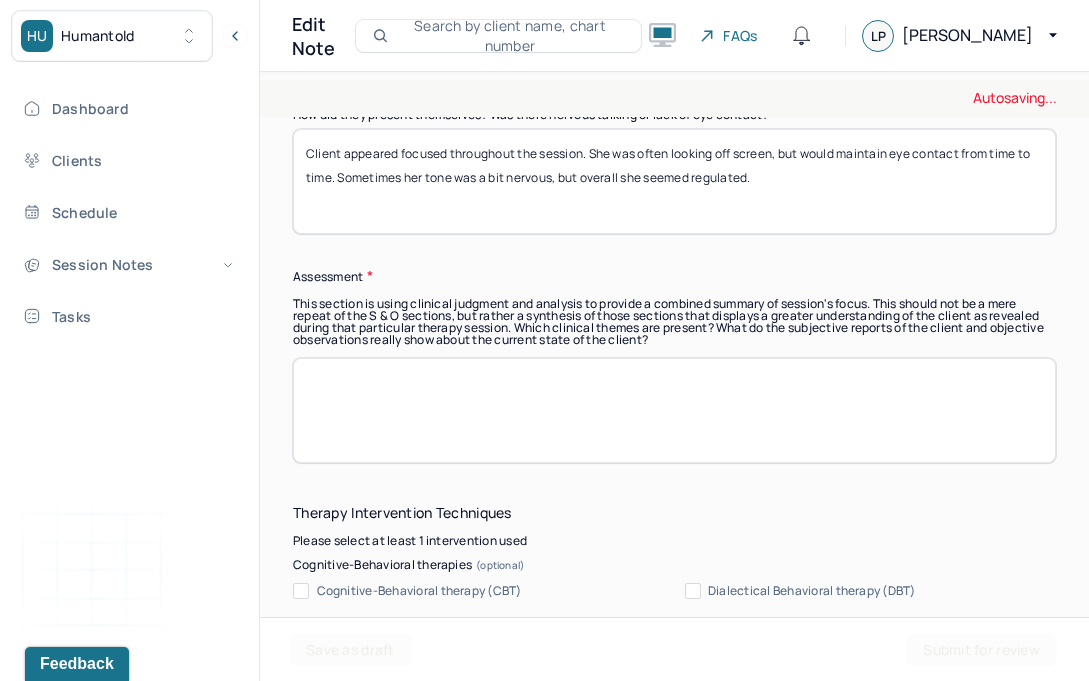 type on "Client appeared focused throughout the session. She was often looking off screen, but would maintain eye contact from time to time. Sometimes her tone was a bit nervous, but overall she seemed regulated." 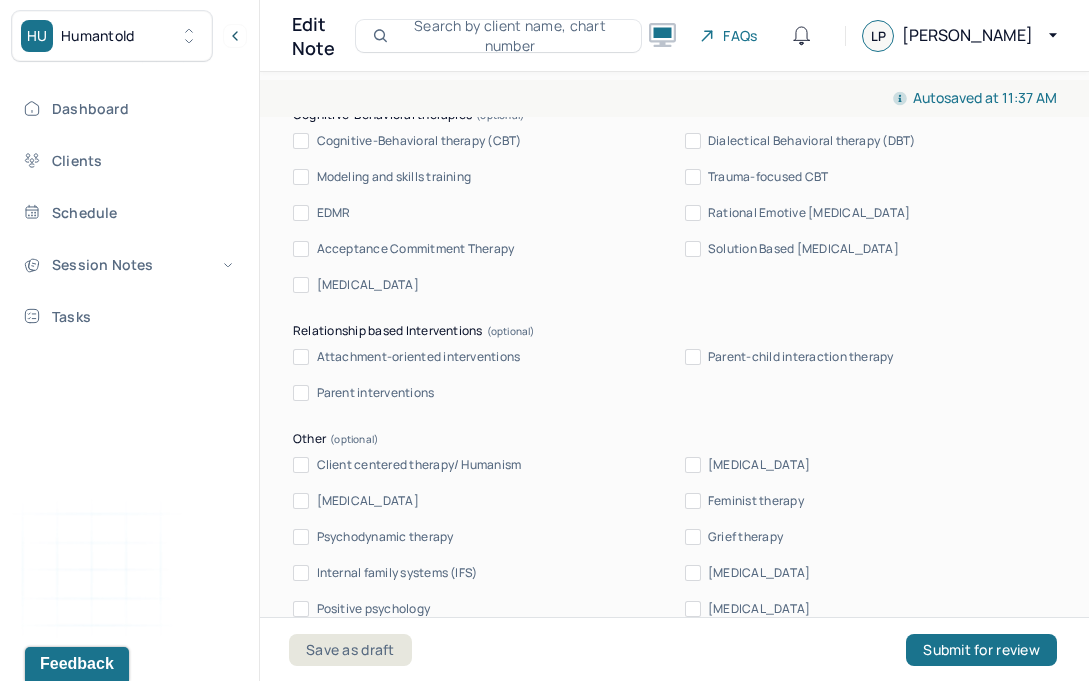 scroll, scrollTop: 2198, scrollLeft: 0, axis: vertical 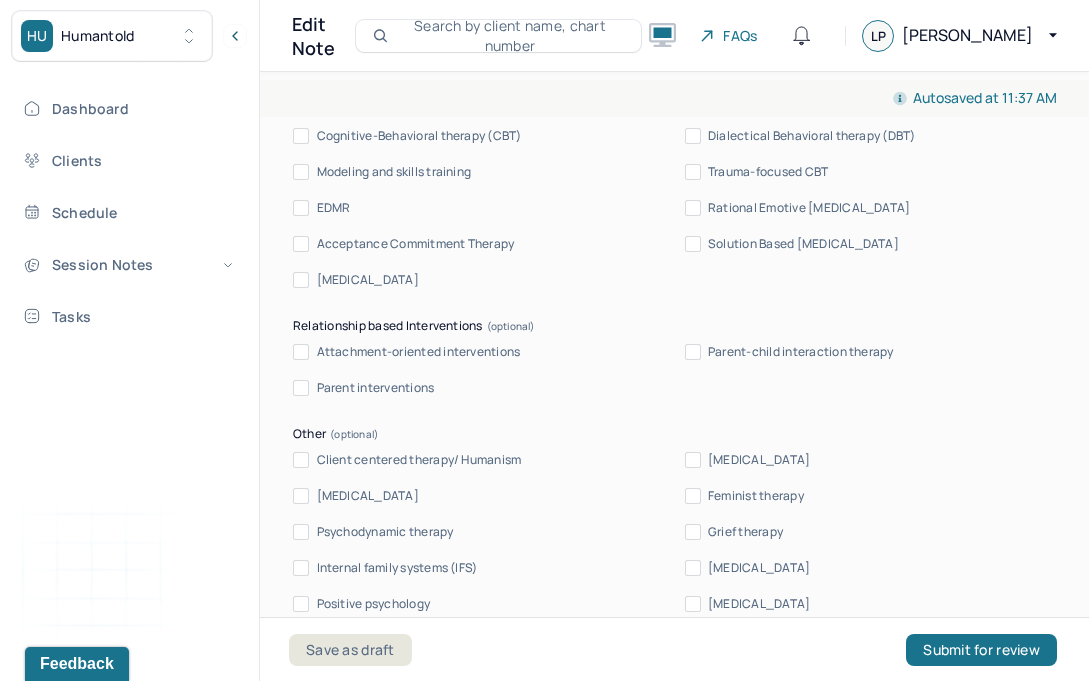 type on "The client's reported symptoms and observable affect during the session support the GAD diagnosis." 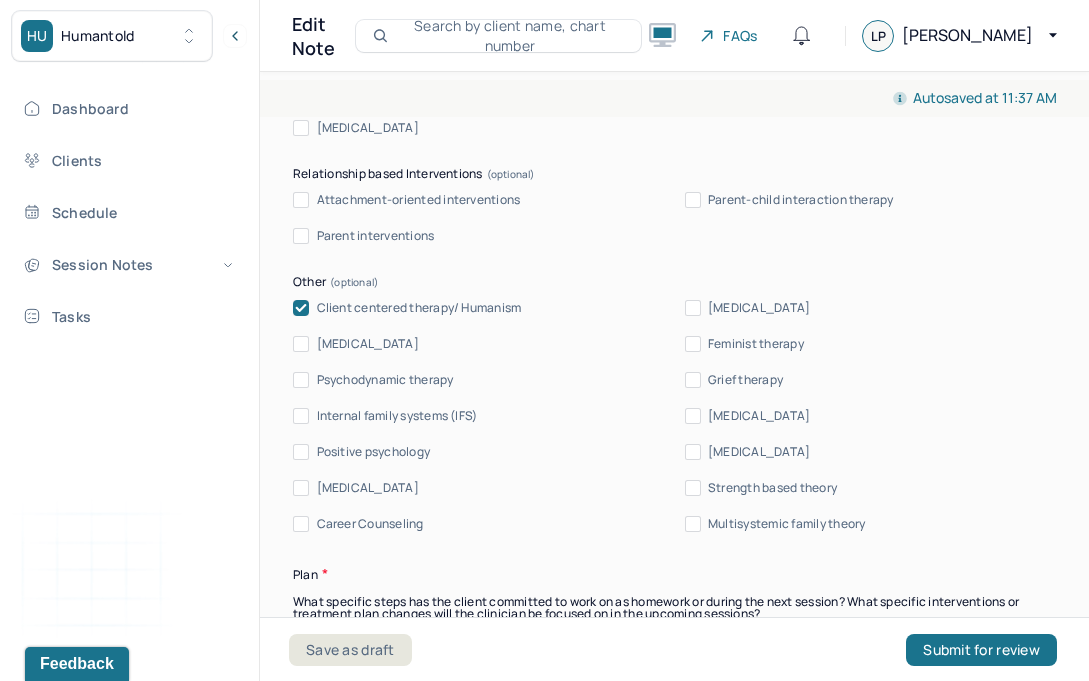 scroll, scrollTop: 2337, scrollLeft: 0, axis: vertical 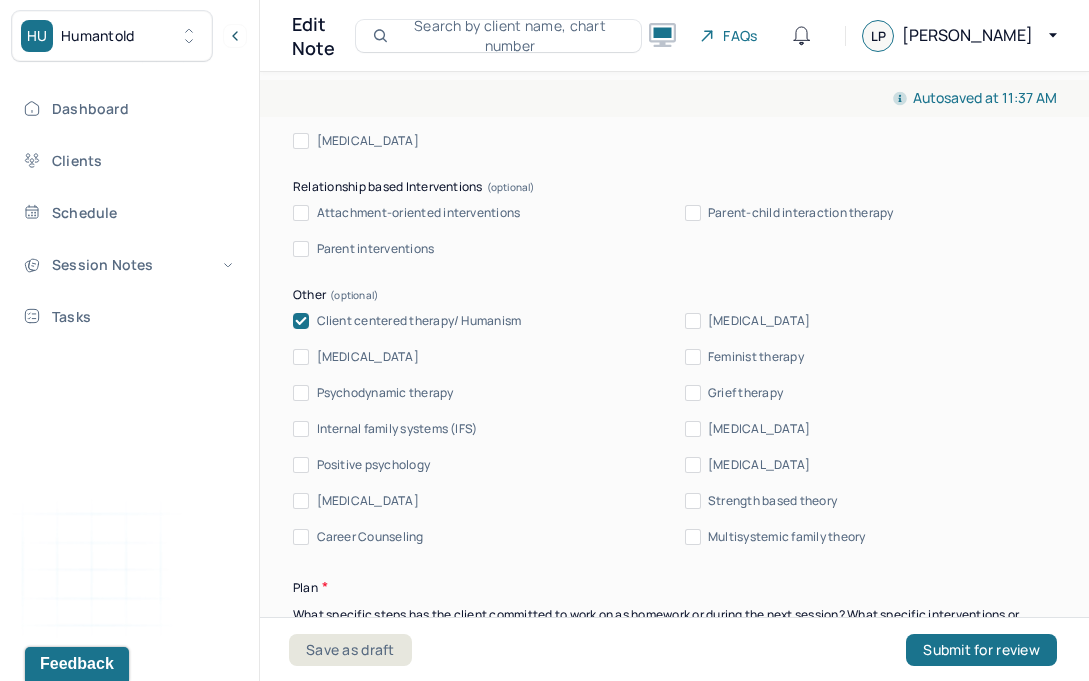 click on "Psychodynamic therapy" at bounding box center [385, 393] 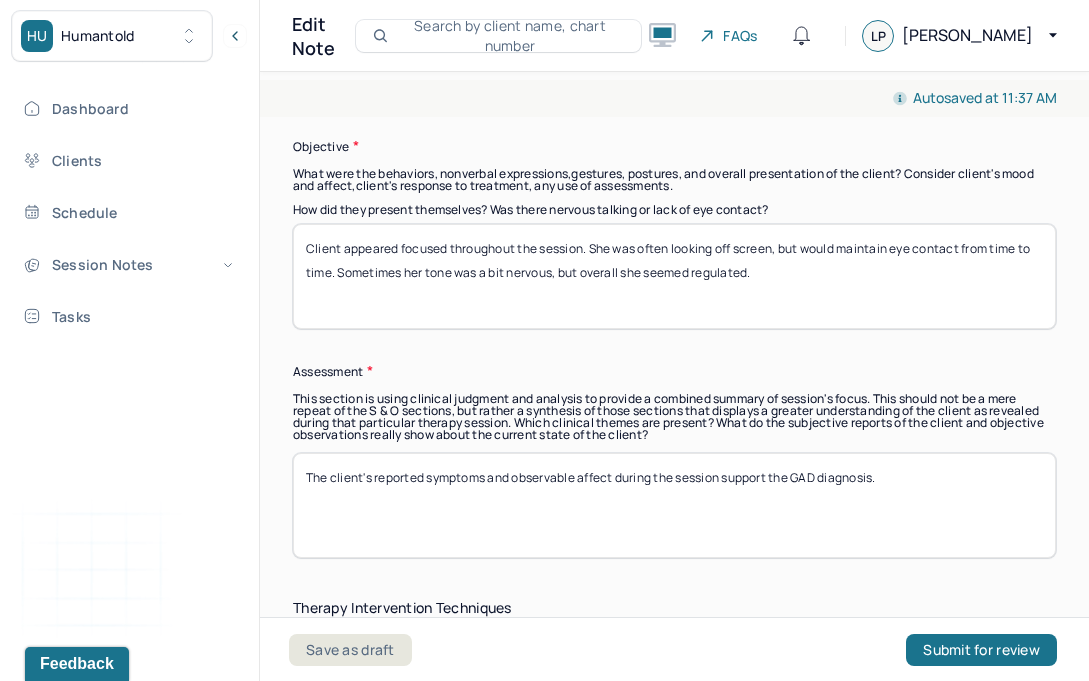 scroll, scrollTop: 1675, scrollLeft: 0, axis: vertical 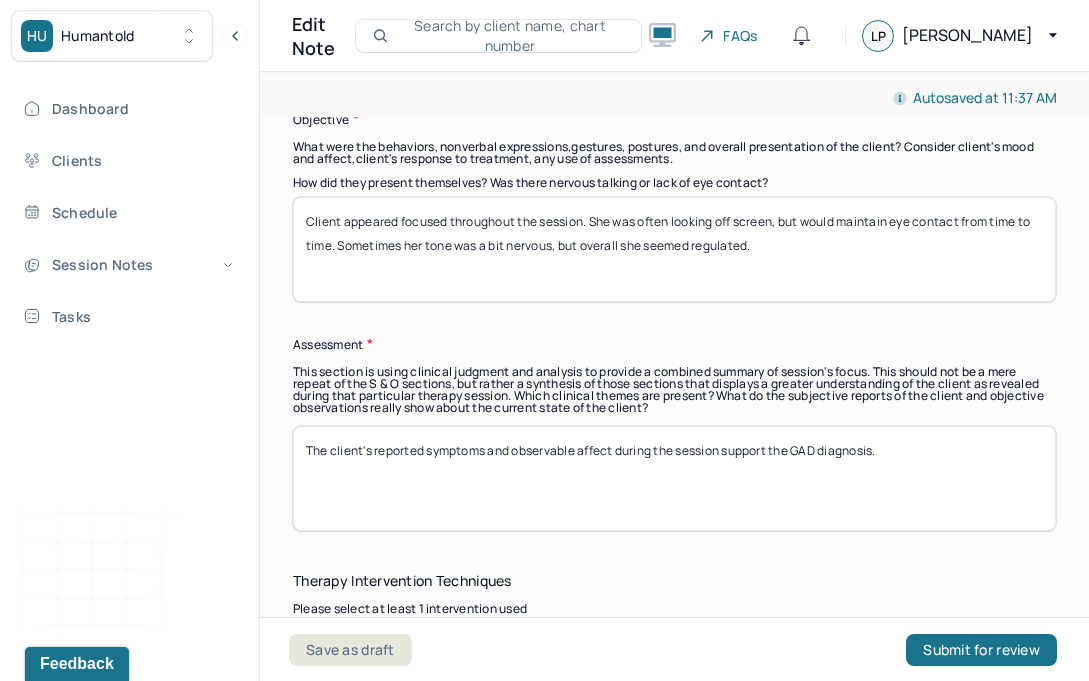 click on "The client's reported symptoms and observable affect during the session support the GAD diagnosis." at bounding box center (674, 478) 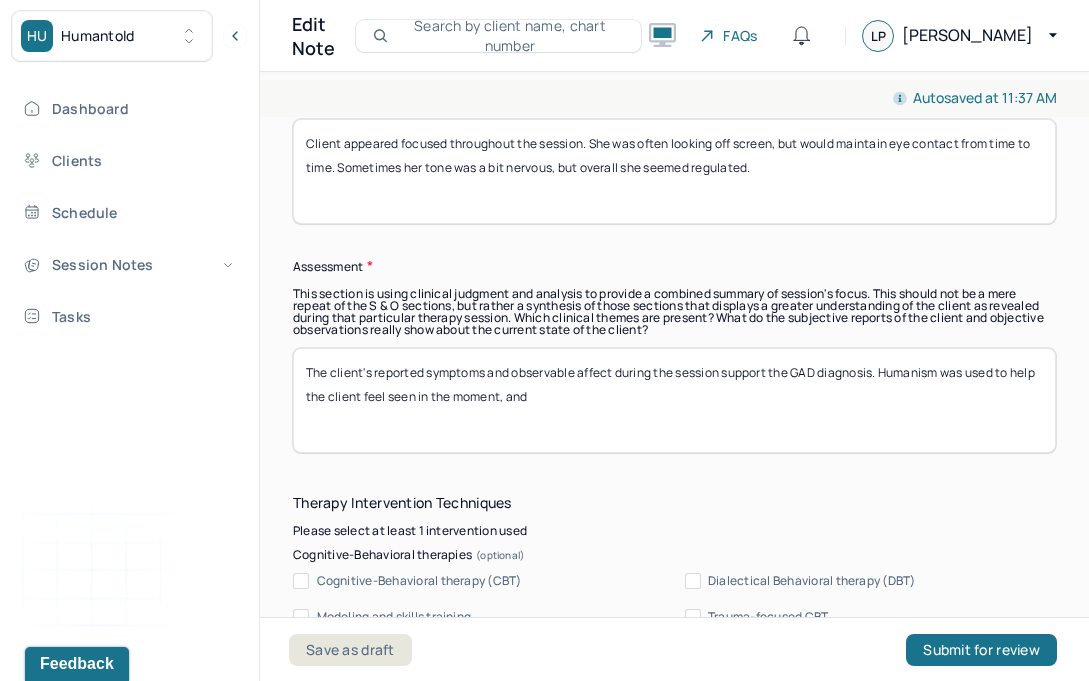 scroll, scrollTop: 1778, scrollLeft: 0, axis: vertical 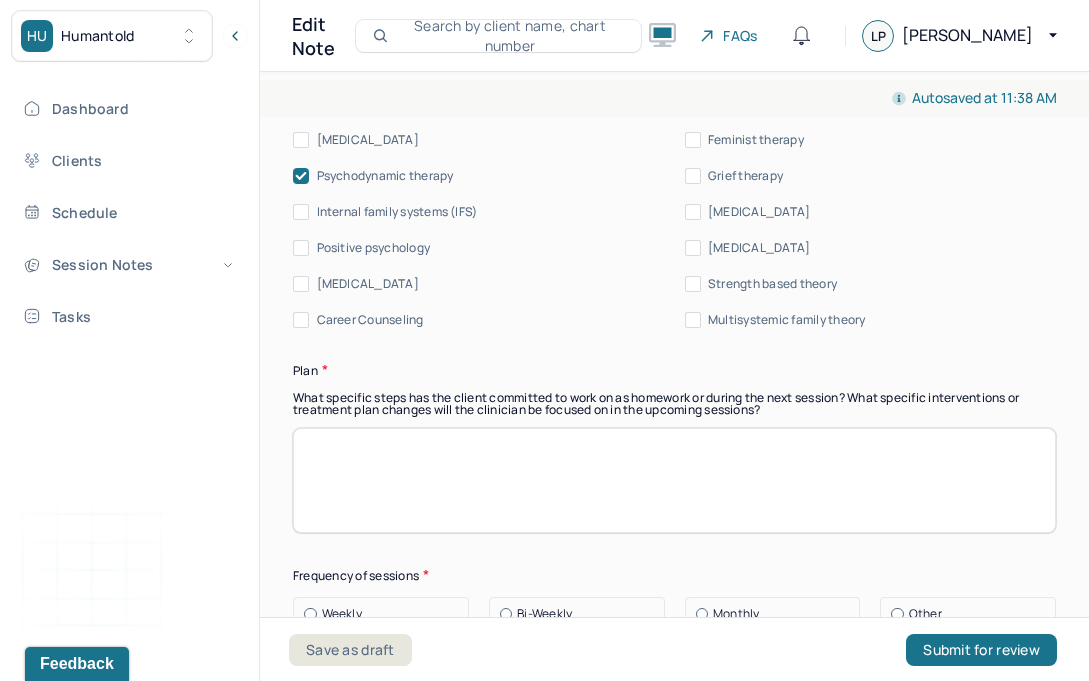 type on "The client's reported symptoms and observable affect during the session support the GAD diagnosis. Humanism was used to help the client feel seen in the moment, and psychodynamic therapy was used to explore the origins of her anxiety. Client may benefit from [MEDICAL_DATA] to reframe how she views the world and how others perceive her to alleviate her anxious symptoms." 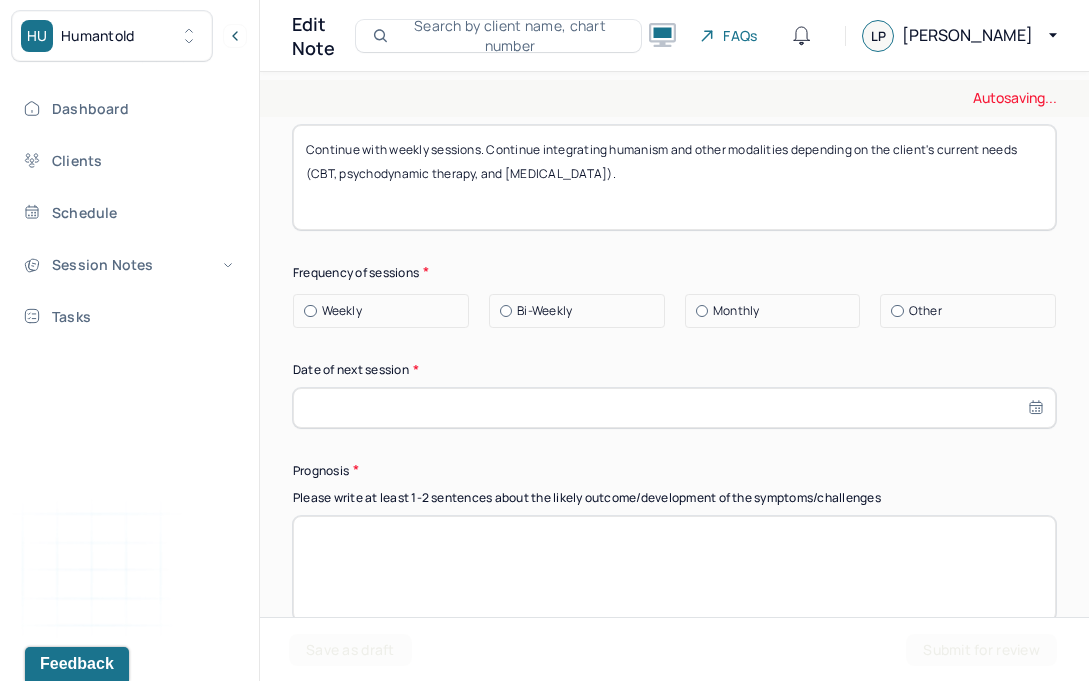 scroll, scrollTop: 2830, scrollLeft: 0, axis: vertical 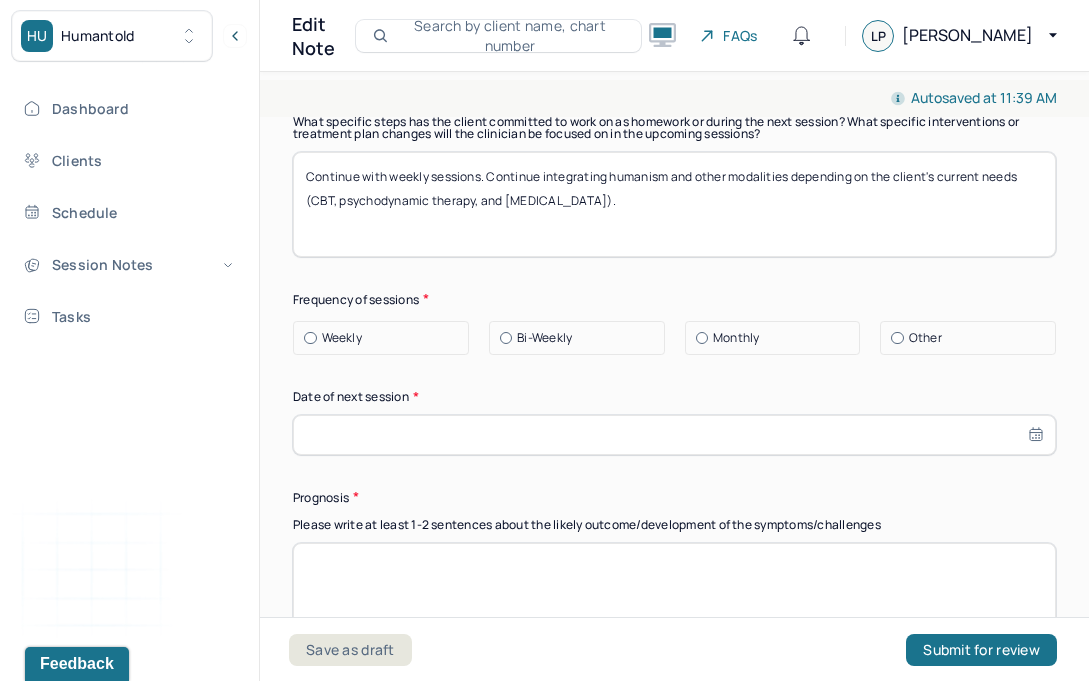type on "Continue with weekly sessions. Continue integrating humanism and other modalities depending on the client's current needs (CBT, psychodynamic therapy, and [MEDICAL_DATA])." 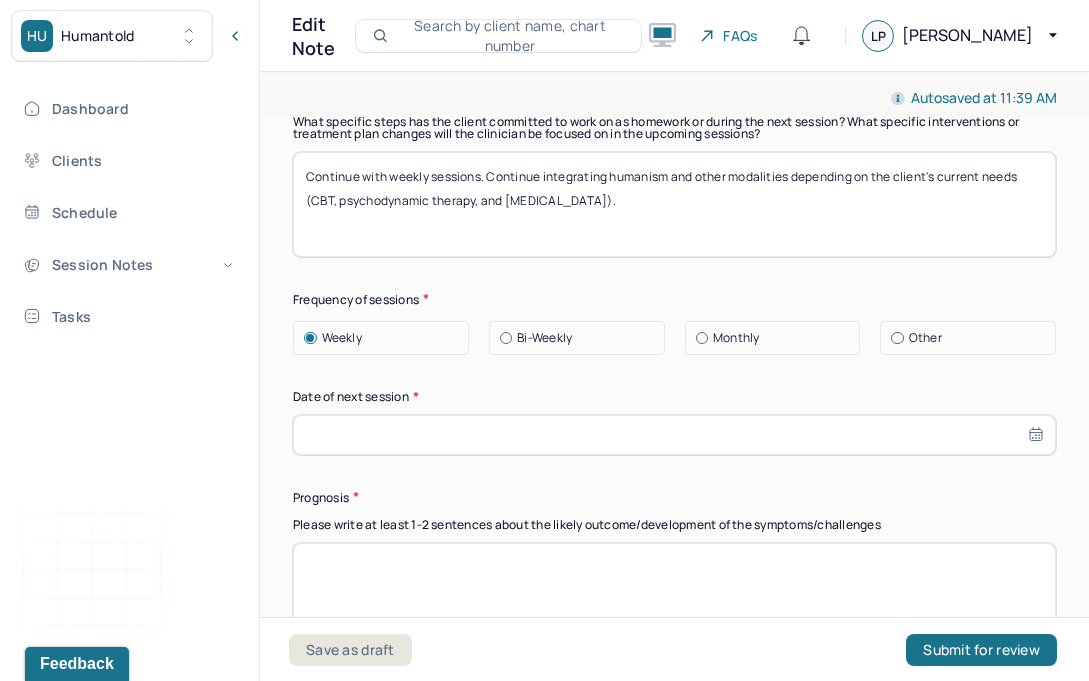 click at bounding box center (674, 435) 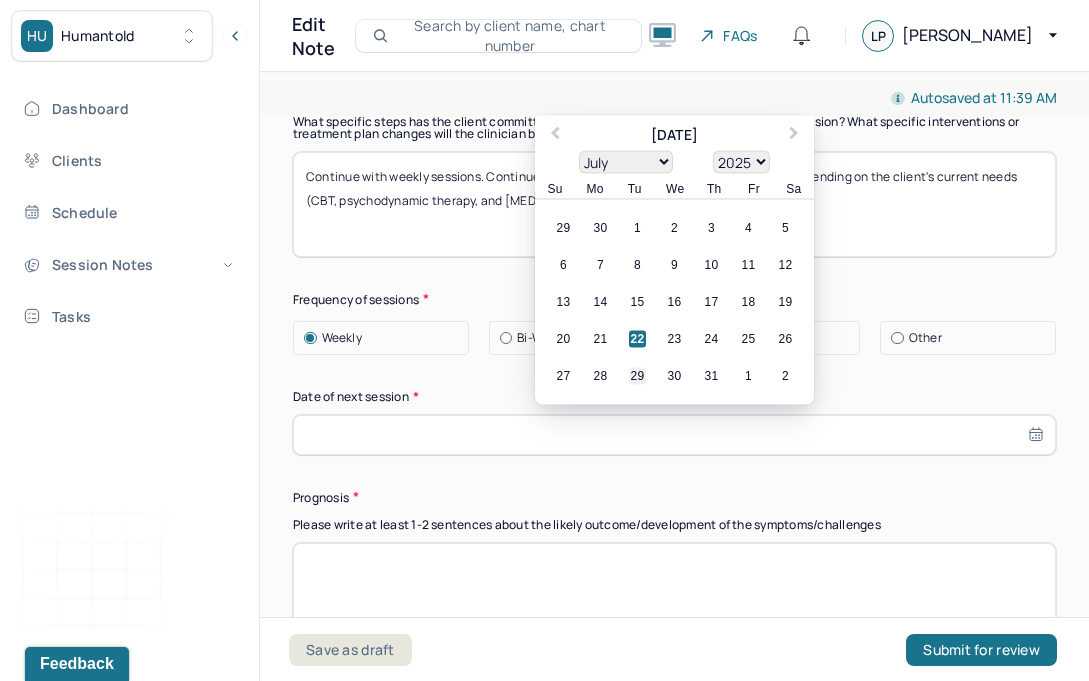 click on "29" at bounding box center (637, 375) 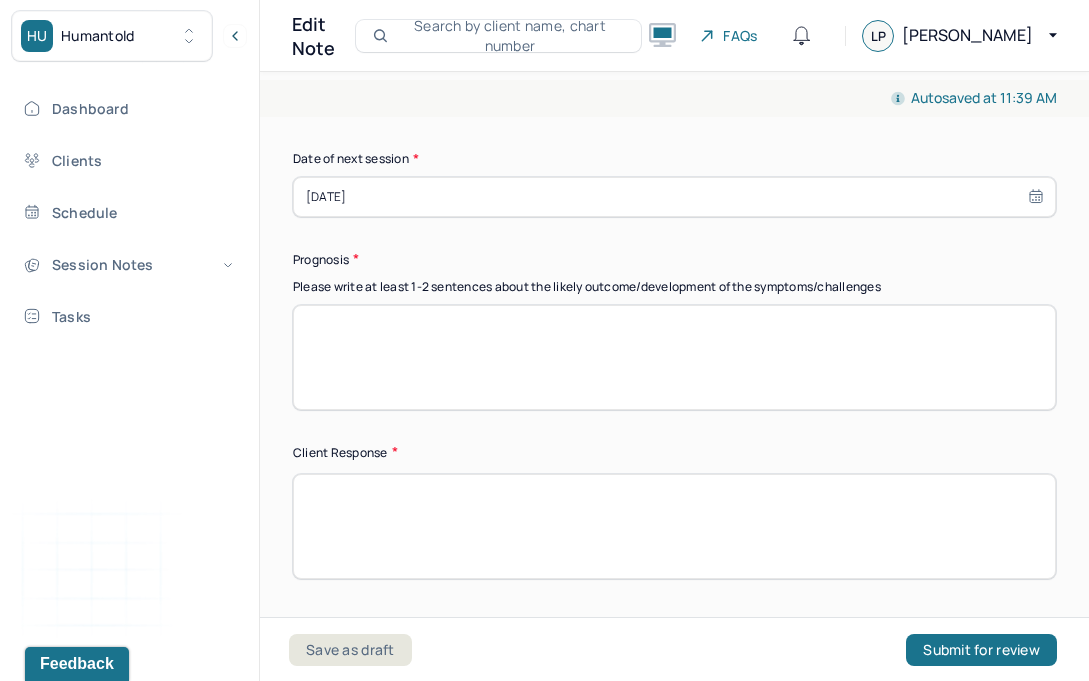 scroll, scrollTop: 3050, scrollLeft: 0, axis: vertical 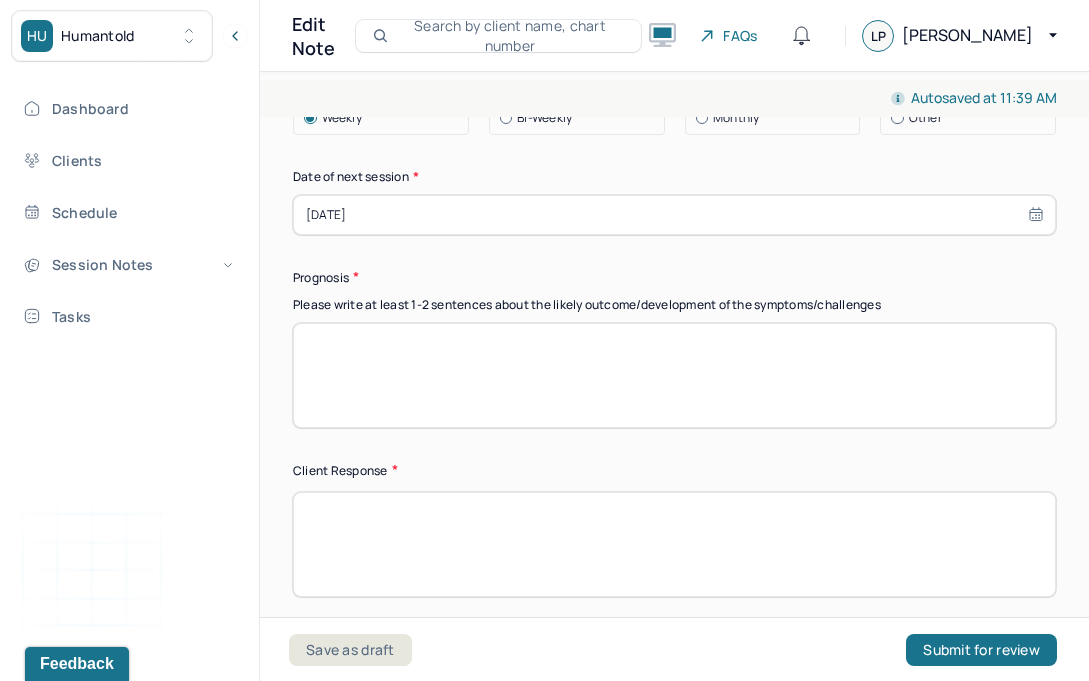 click at bounding box center [674, 375] 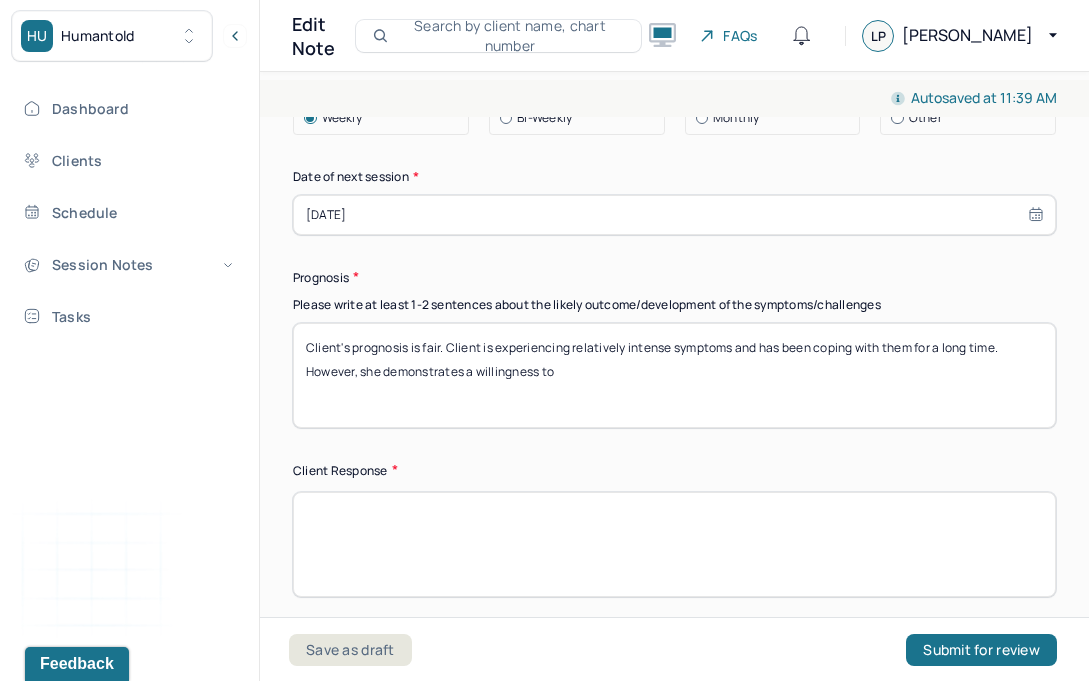 click on "Client's prognosis is fair. Client is experiencing relatively intense symptoms and has been coping with them for a long time. However, she demonstrates a willingness to" at bounding box center [674, 375] 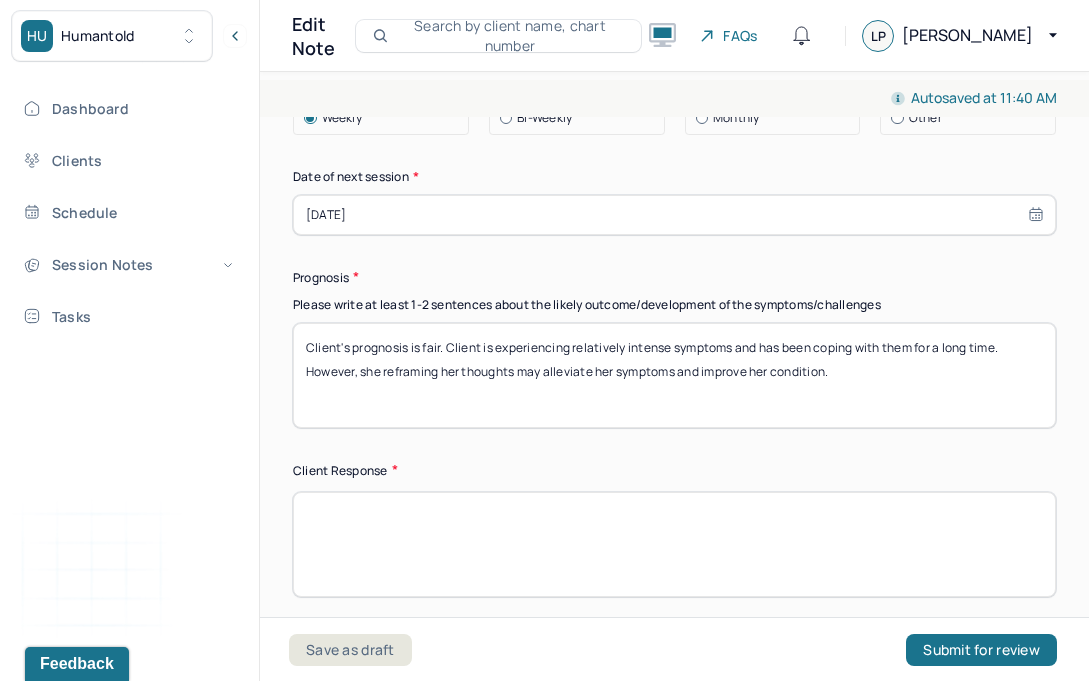 click on "Client's prognosis is fair. Client is experiencing relatively intense symptoms and has been coping with them for a long time. However, she reframing her thoughts may alleviate her symptoms and improve her condition." at bounding box center (674, 375) 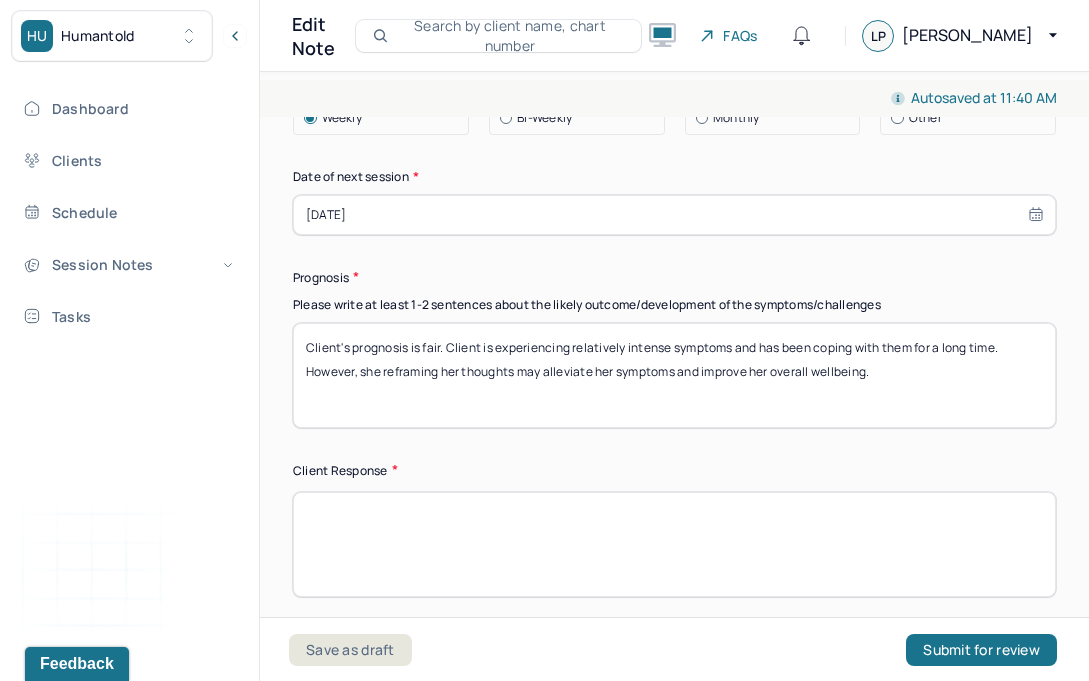 scroll, scrollTop: 3126, scrollLeft: 0, axis: vertical 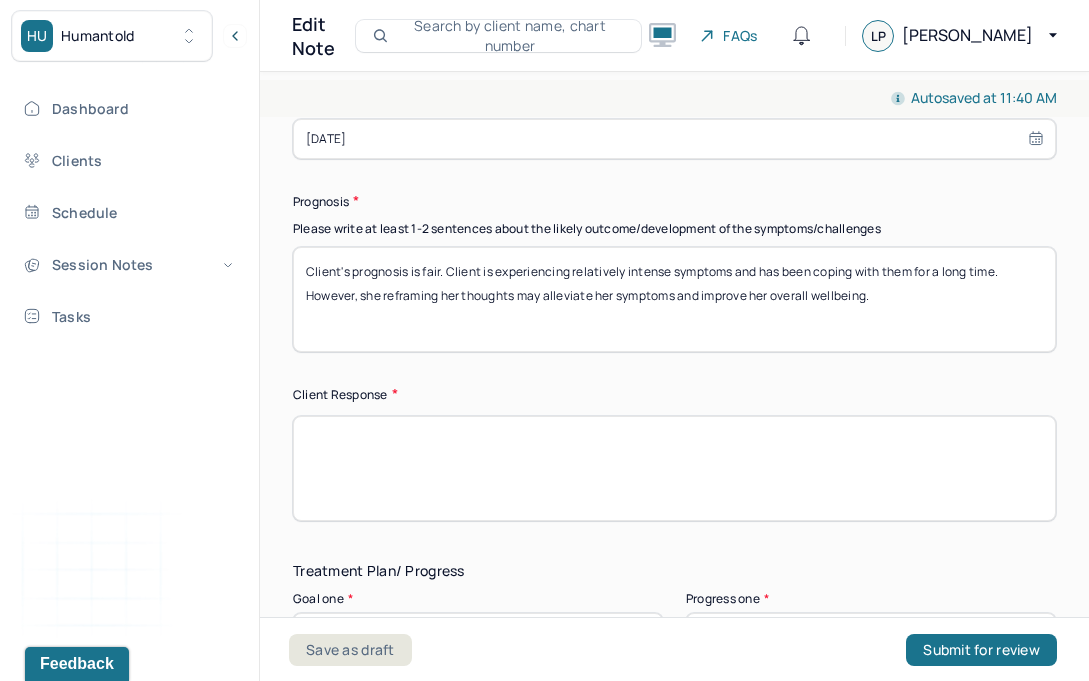 type on "Client's prognosis is fair. Client is experiencing relatively intense symptoms and has been coping with them for a long time. However, she reframing her thoughts may alleviate her symptoms and improve her overall wellbeing." 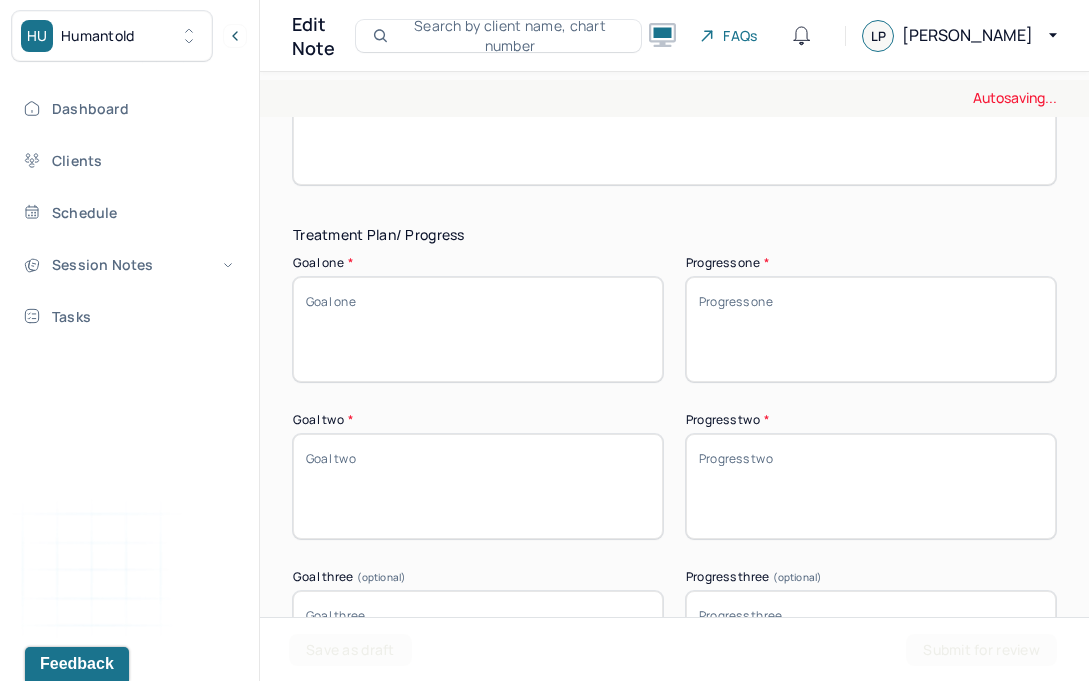 scroll, scrollTop: 3495, scrollLeft: 0, axis: vertical 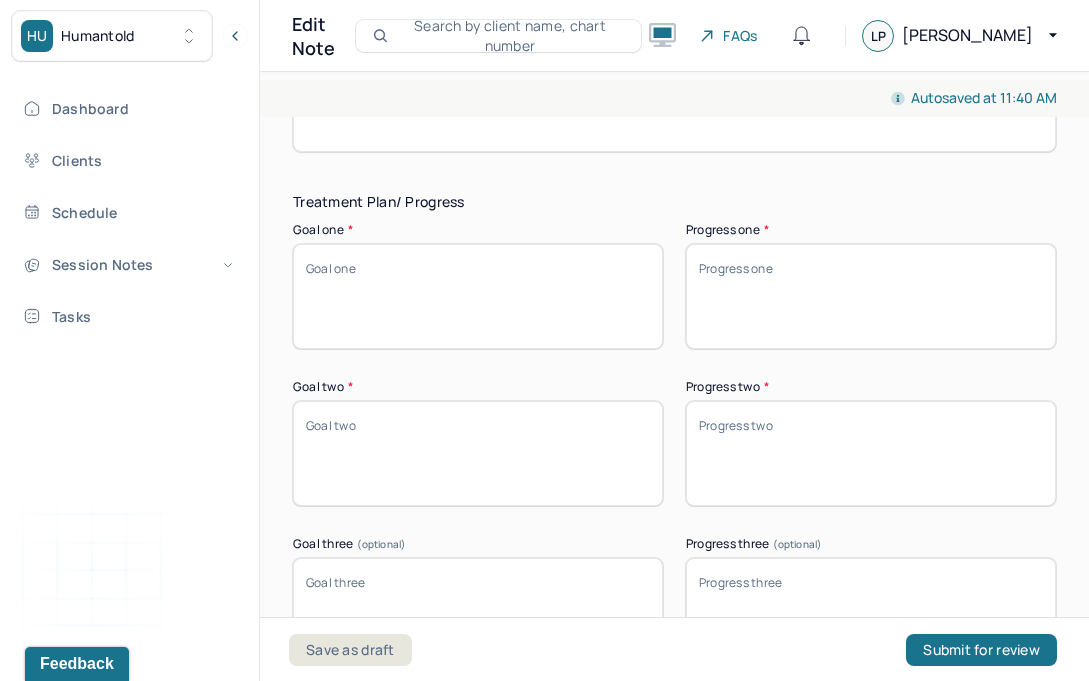 type on "Client was intermittently throughout the session." 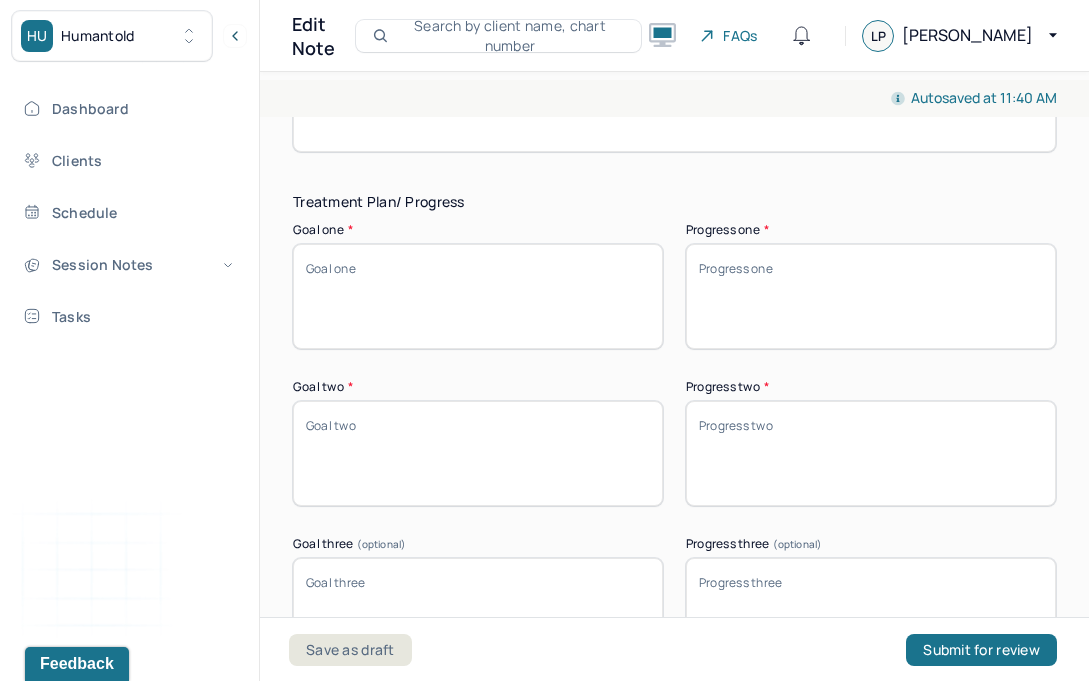 click on "Goal one *" at bounding box center [478, 296] 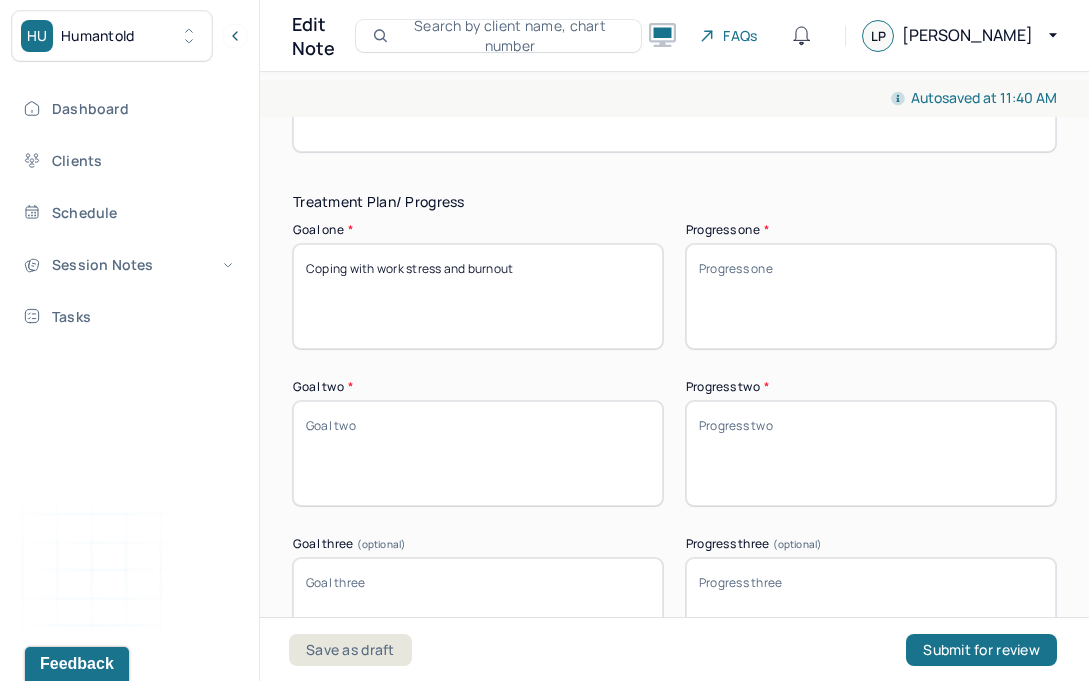 type on "Coping with work stress and burnout" 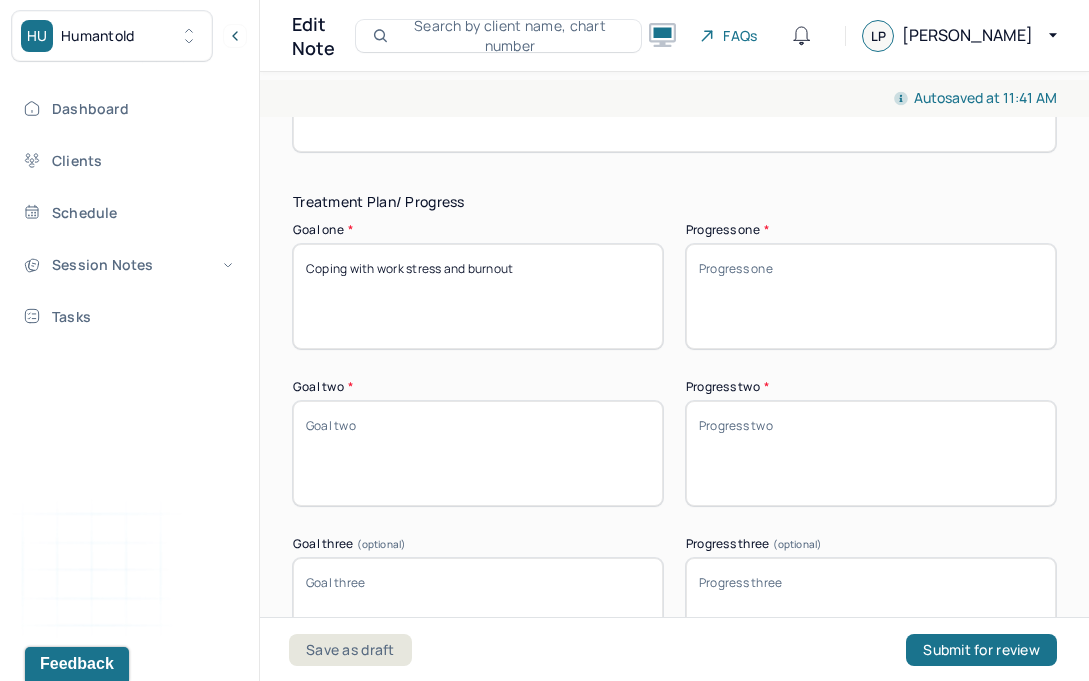 click on "Goal two *" at bounding box center [478, 453] 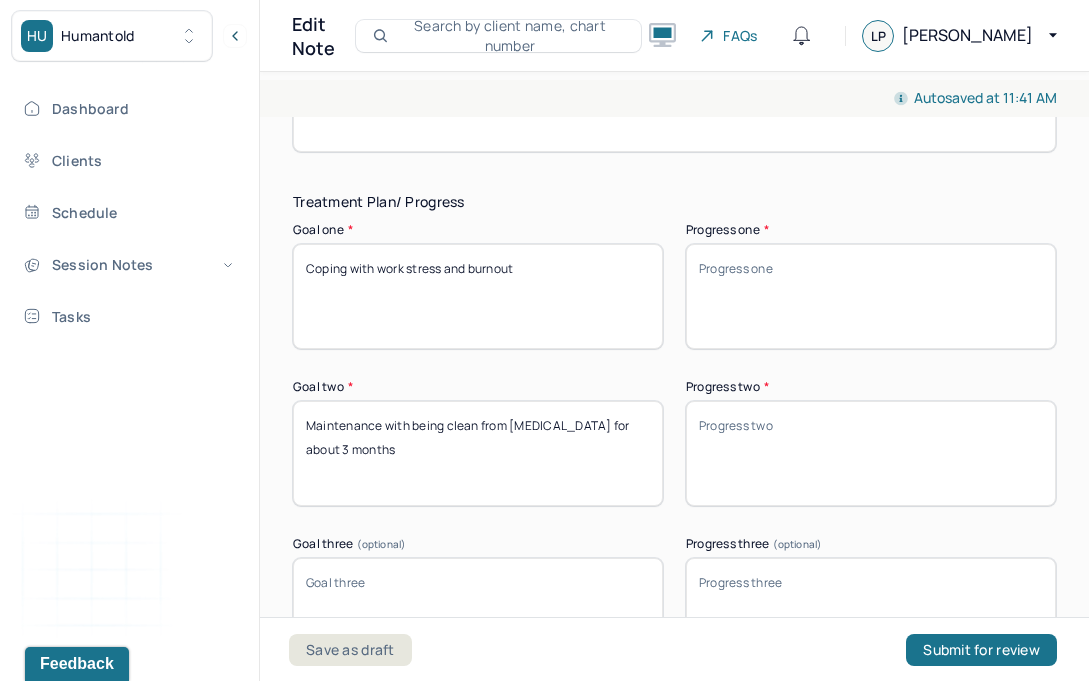 type on "Maintenance with being clean from [MEDICAL_DATA] for about 3 months" 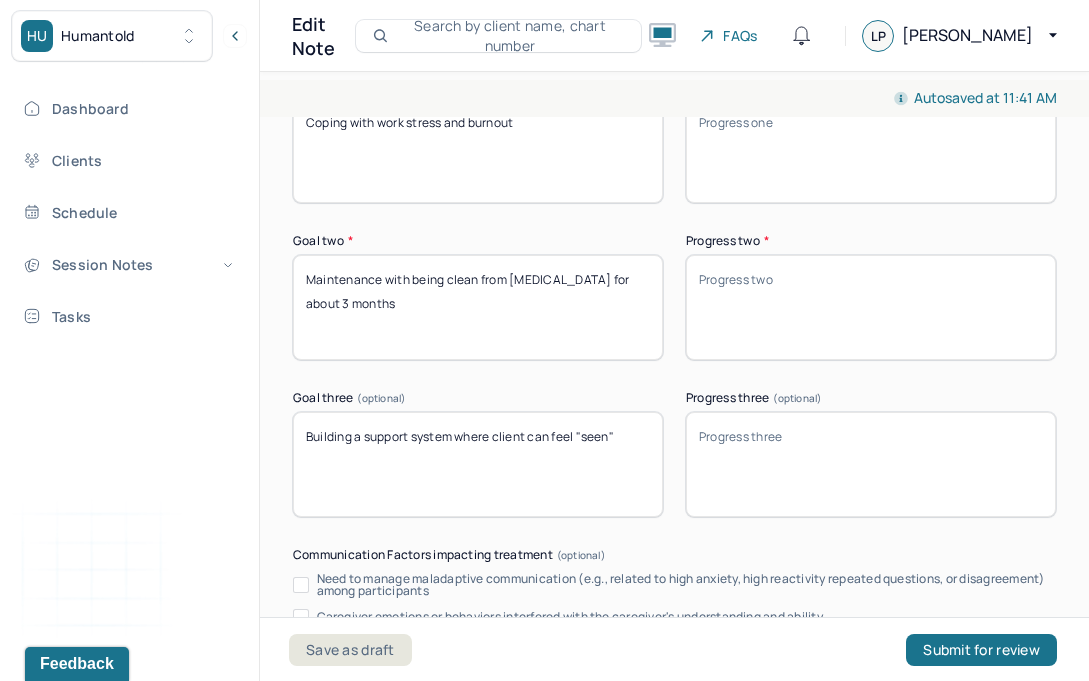 scroll, scrollTop: 3647, scrollLeft: 0, axis: vertical 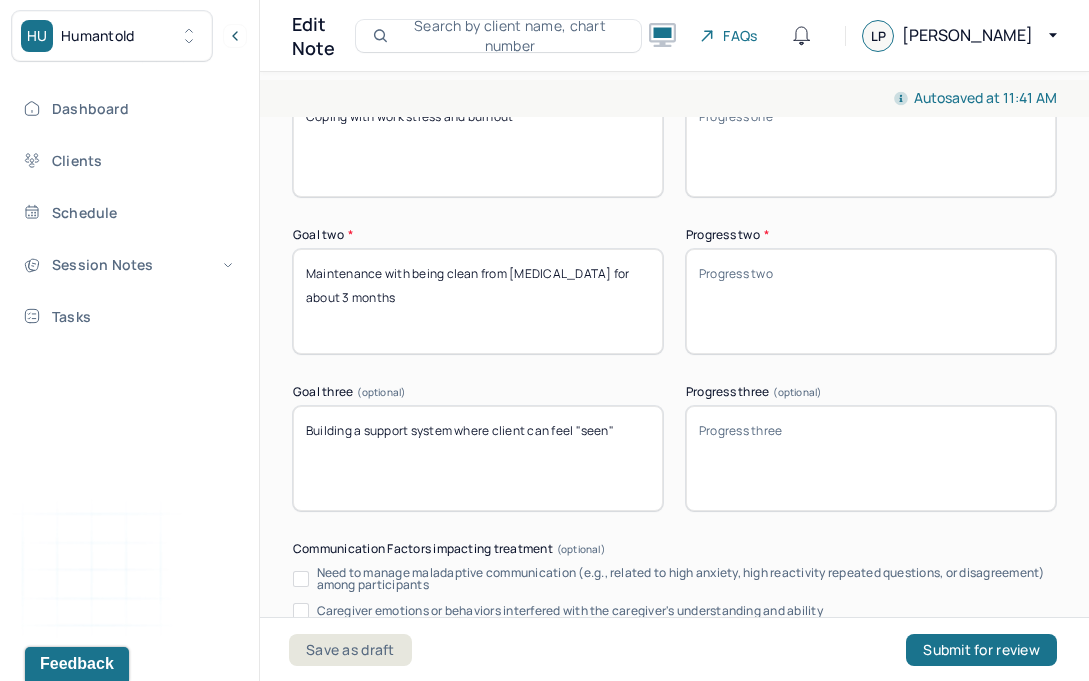 type on "Building a support system where client can feel "seen"" 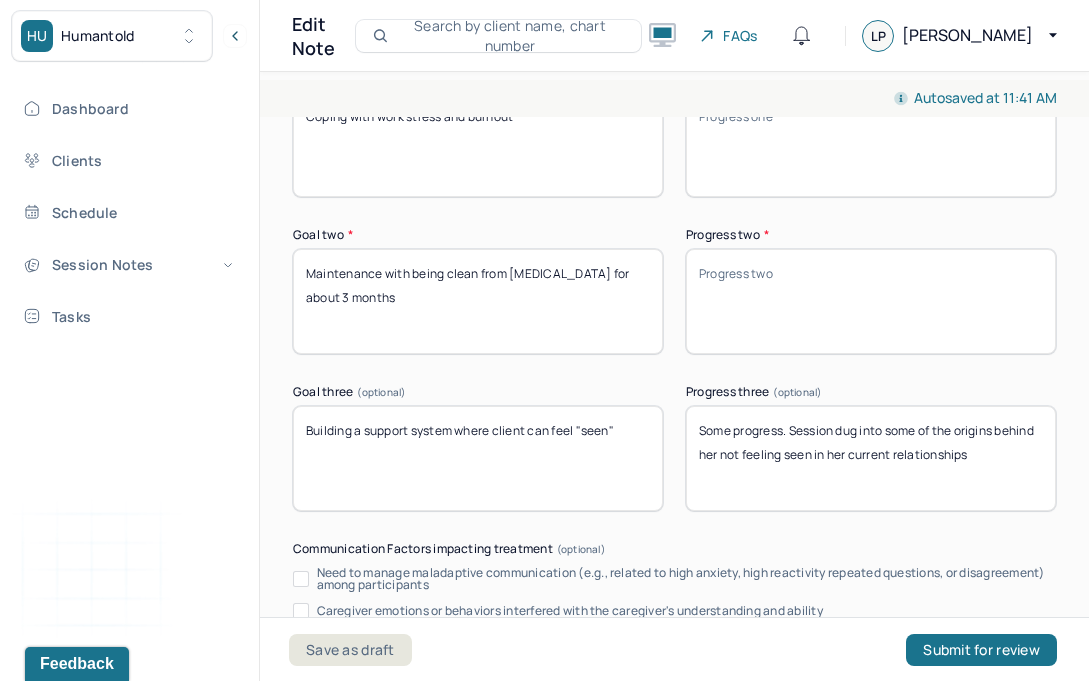 scroll, scrollTop: 3628, scrollLeft: 0, axis: vertical 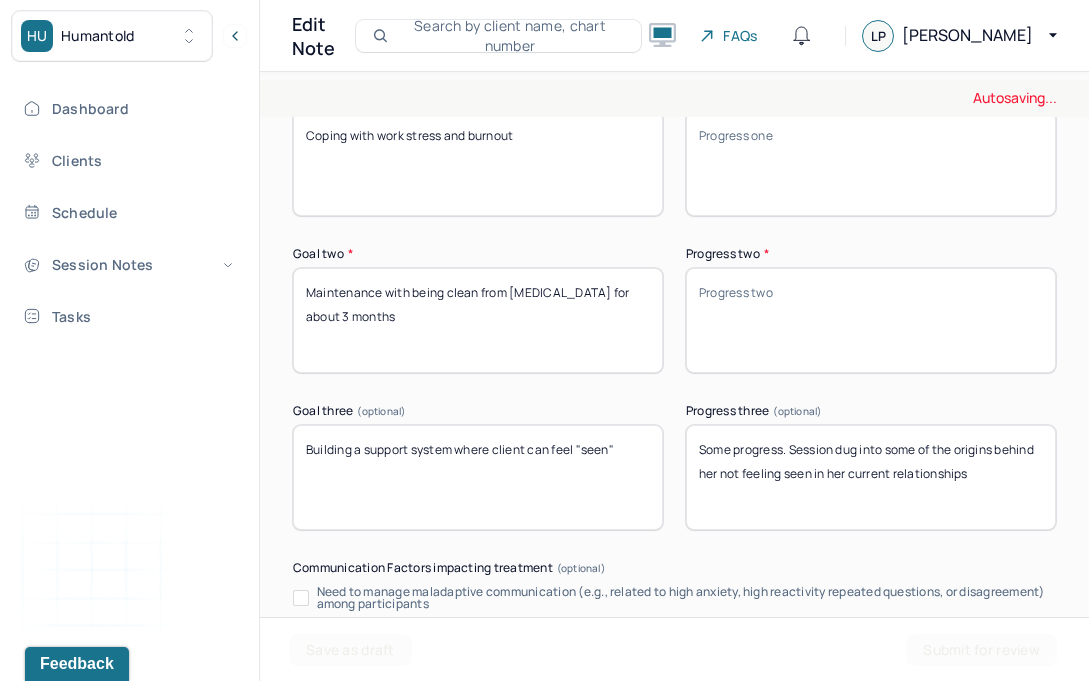type on "Some progress. Session dug into some of the origins behind her not feeling seen in her current relationships" 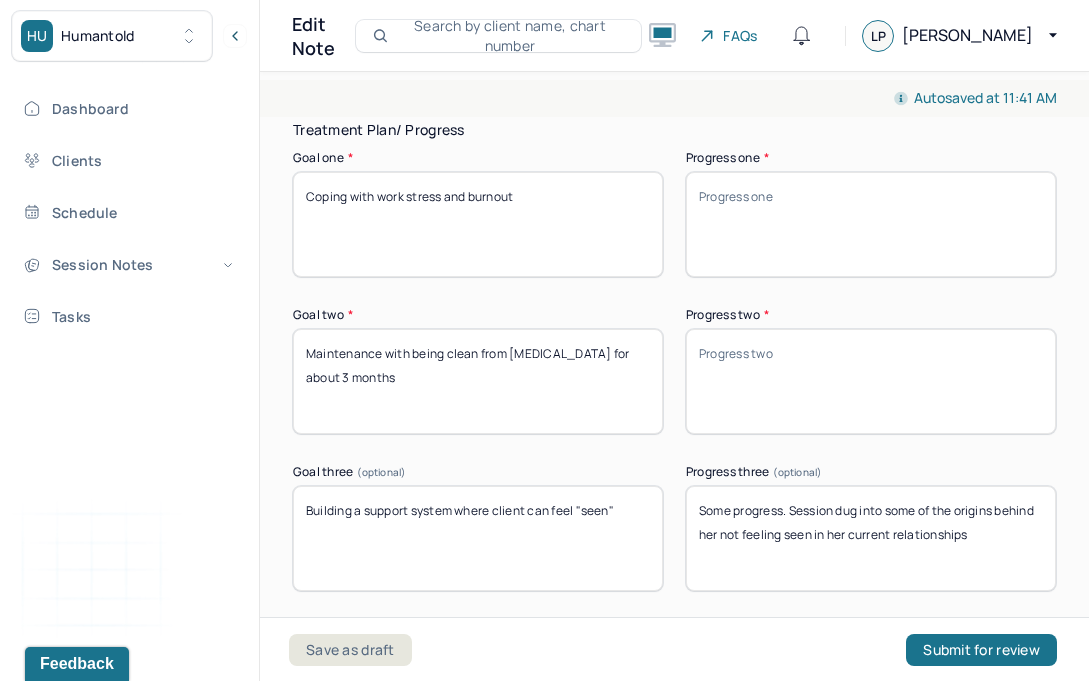 scroll, scrollTop: 3499, scrollLeft: 0, axis: vertical 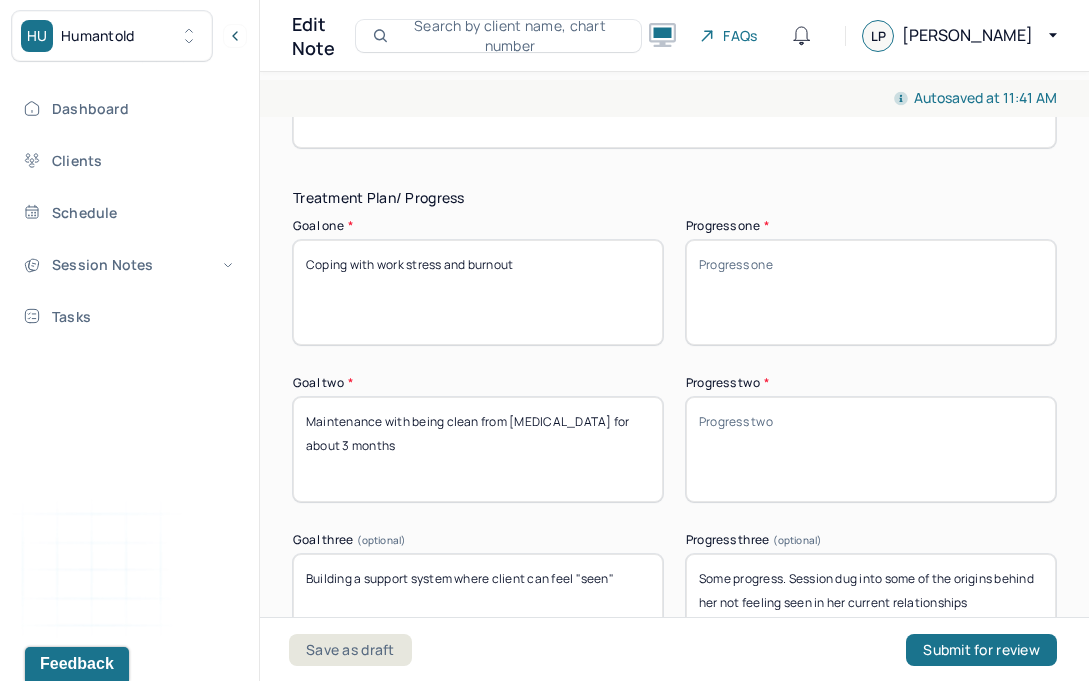 drag, startPoint x: 567, startPoint y: 414, endPoint x: 583, endPoint y: 439, distance: 29.681644 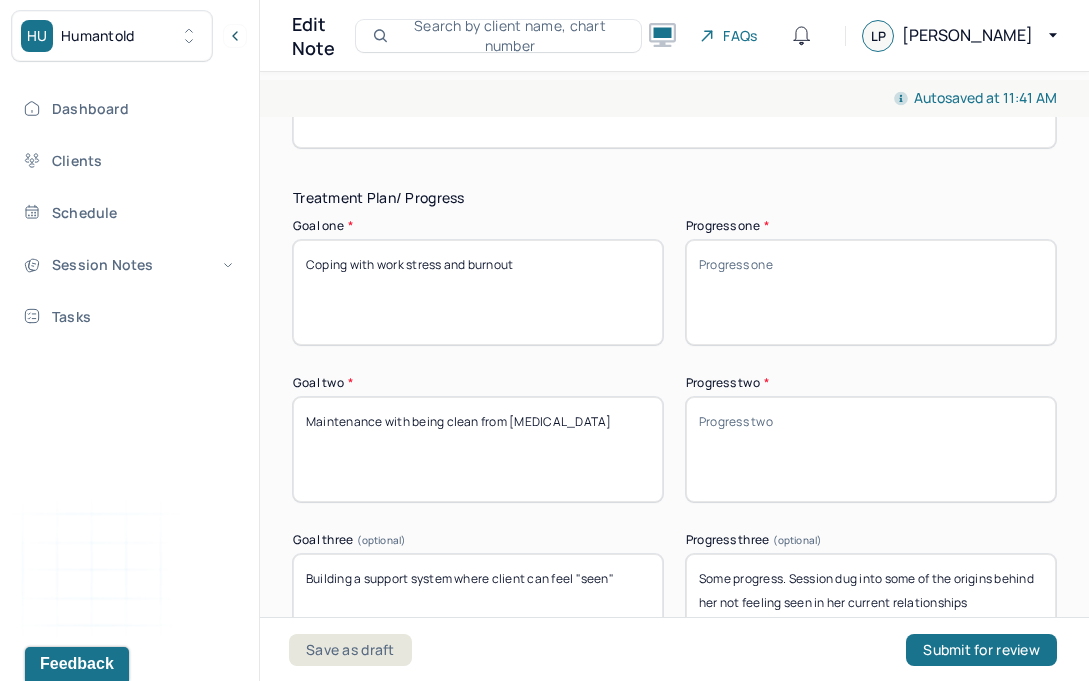 type on "Maintenance with being clean from [MEDICAL_DATA]" 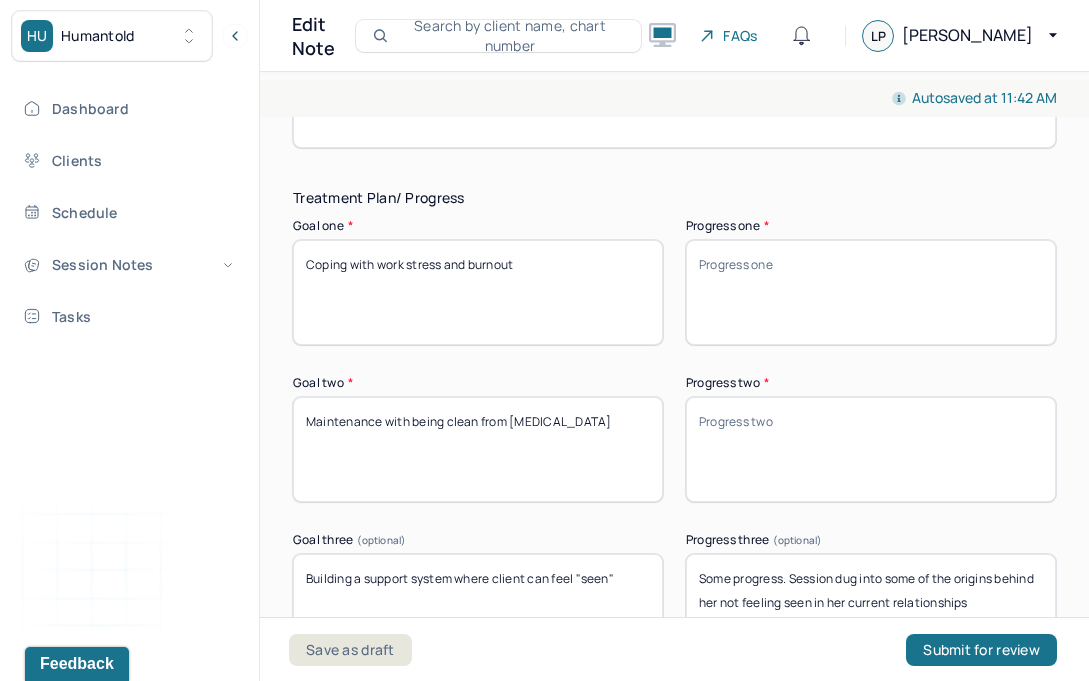 type on "P" 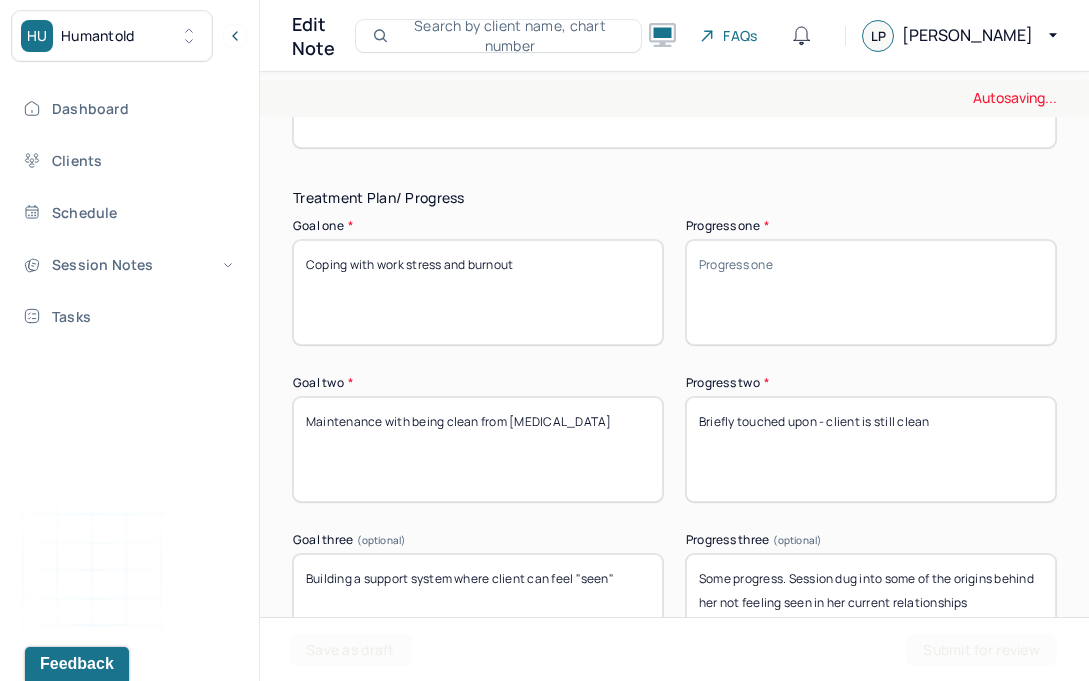 type on "Briefly touched upon - client is still clean" 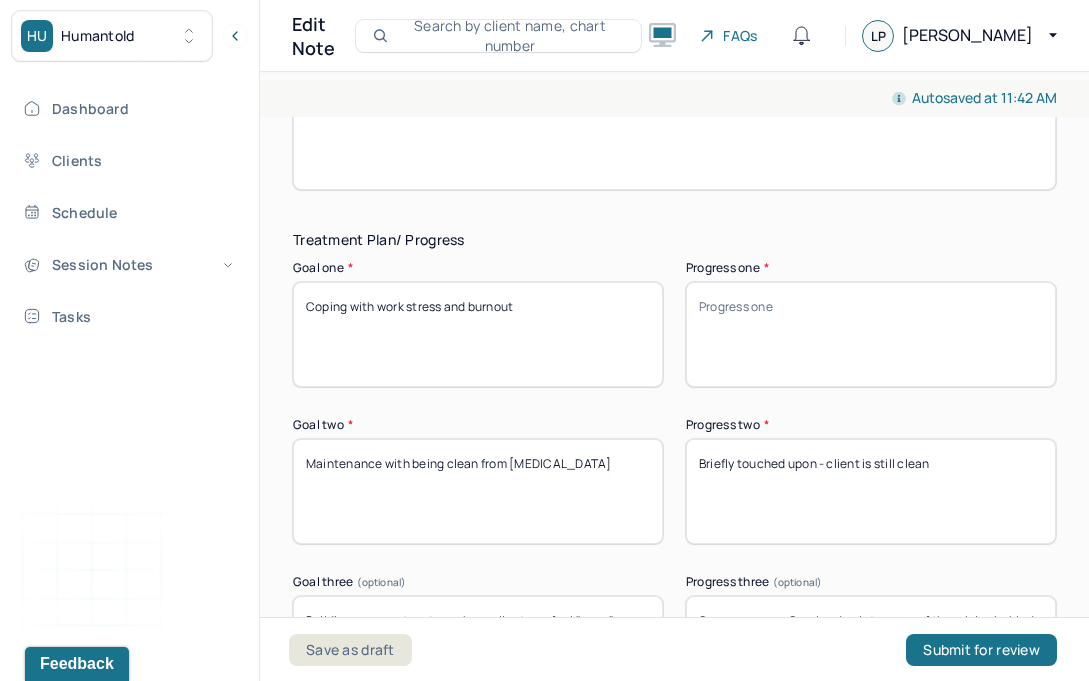 scroll, scrollTop: 3453, scrollLeft: 0, axis: vertical 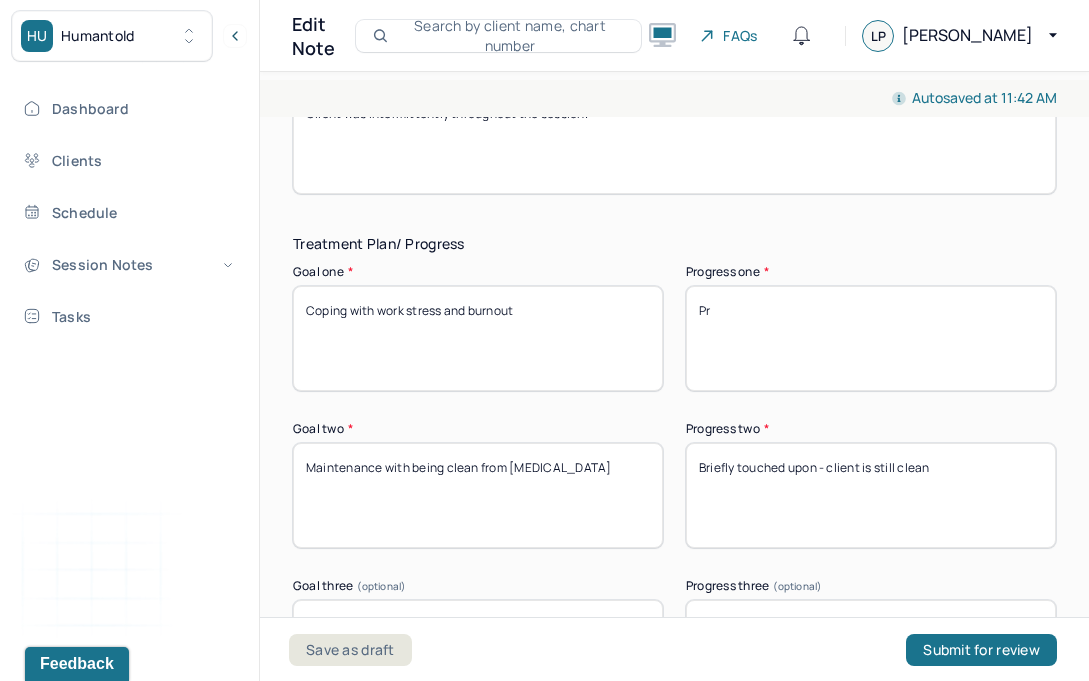 type on "P" 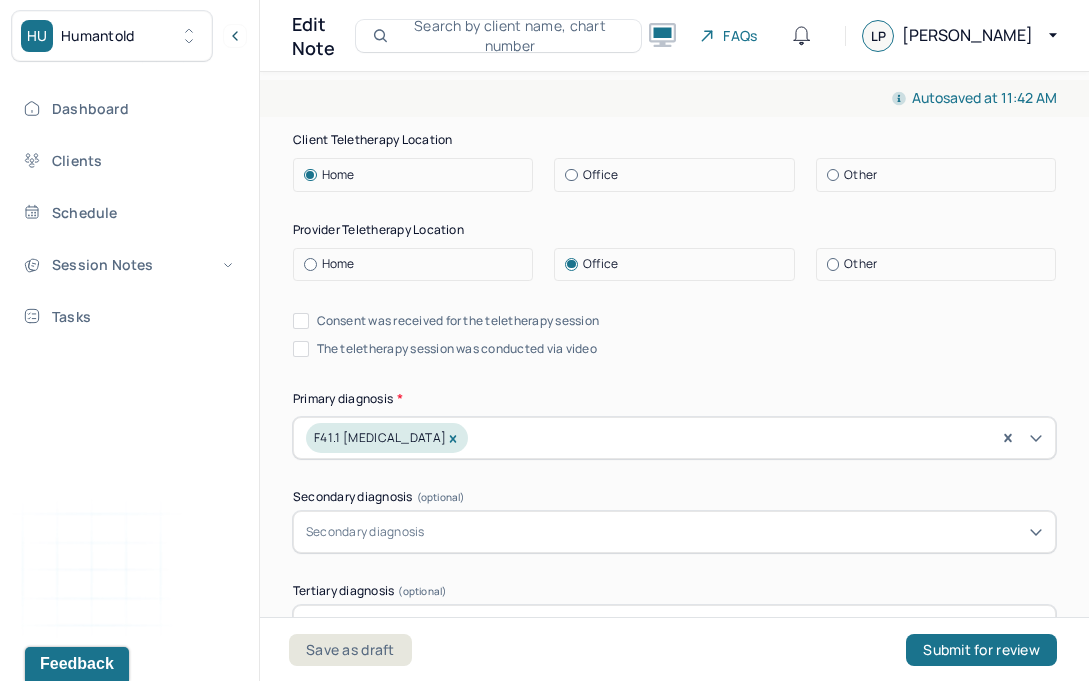 scroll, scrollTop: 672, scrollLeft: 0, axis: vertical 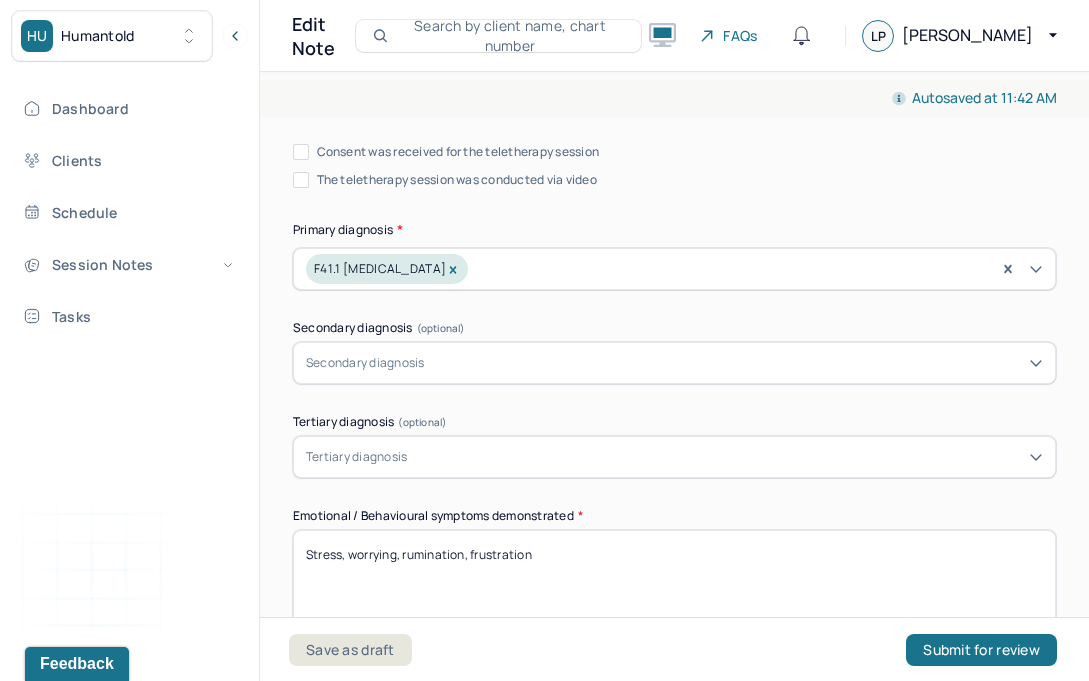 type on "Some progress. Client is still stressed about her return to work, but her time off is helping with her heal from her burnout" 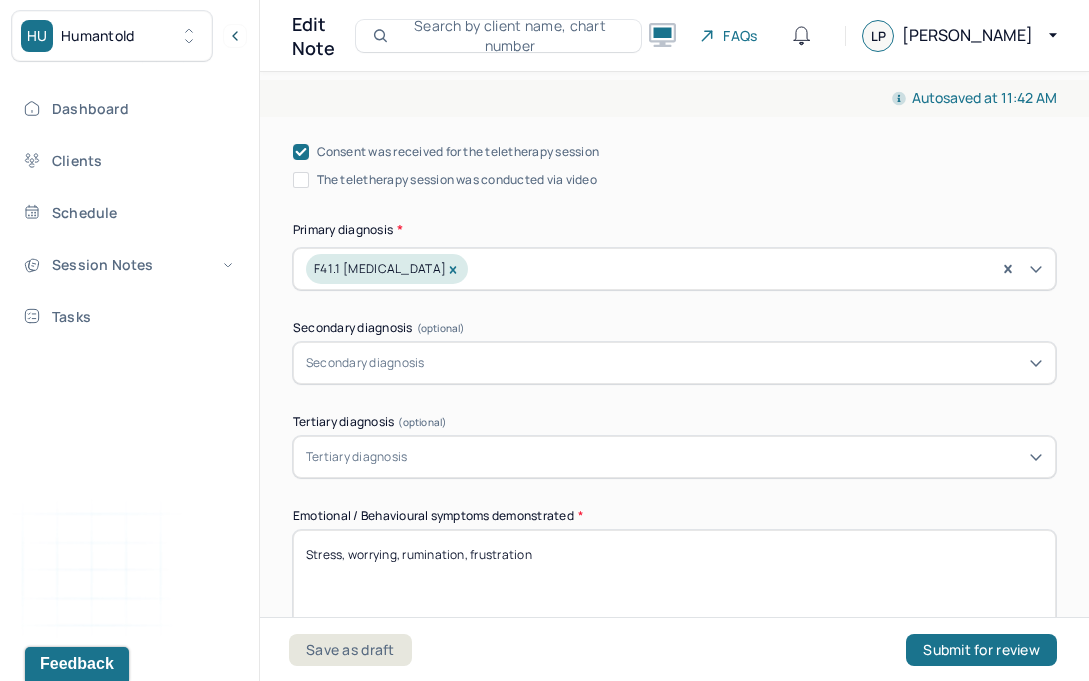 click on "The teletherapy session was conducted via video" at bounding box center (457, 180) 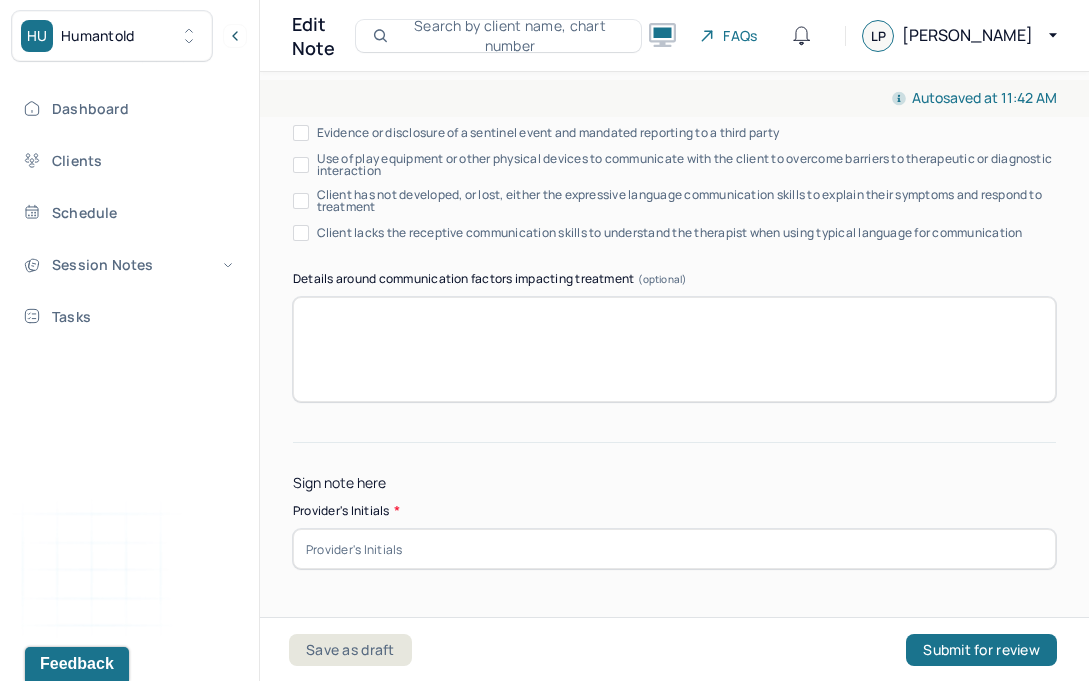 scroll, scrollTop: 4218, scrollLeft: 0, axis: vertical 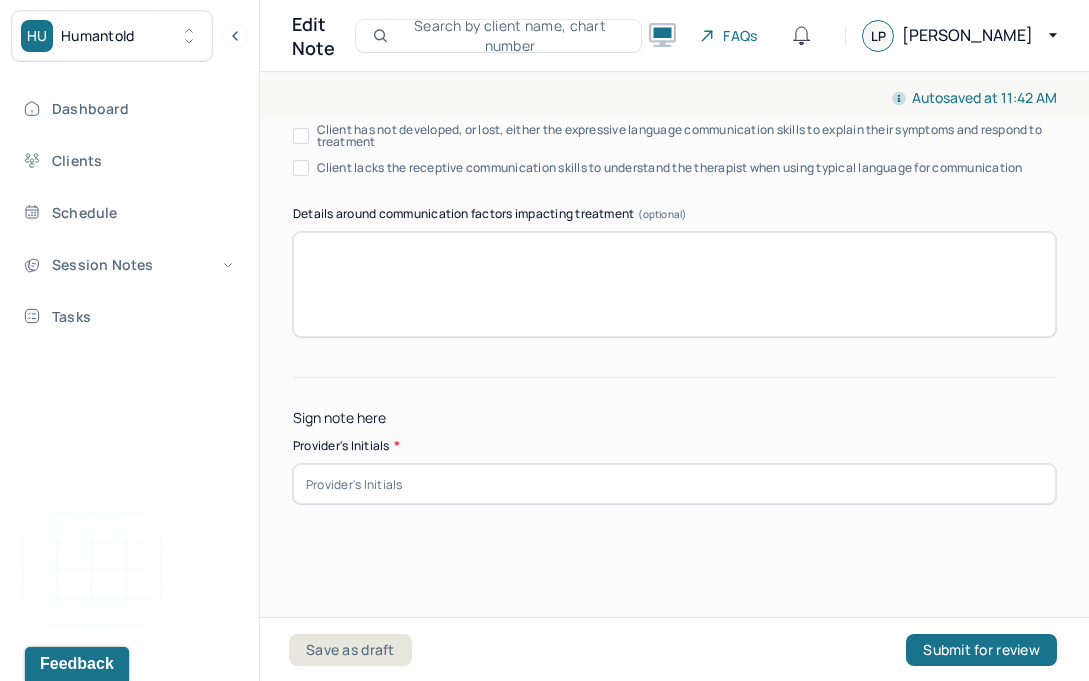 click at bounding box center [674, 484] 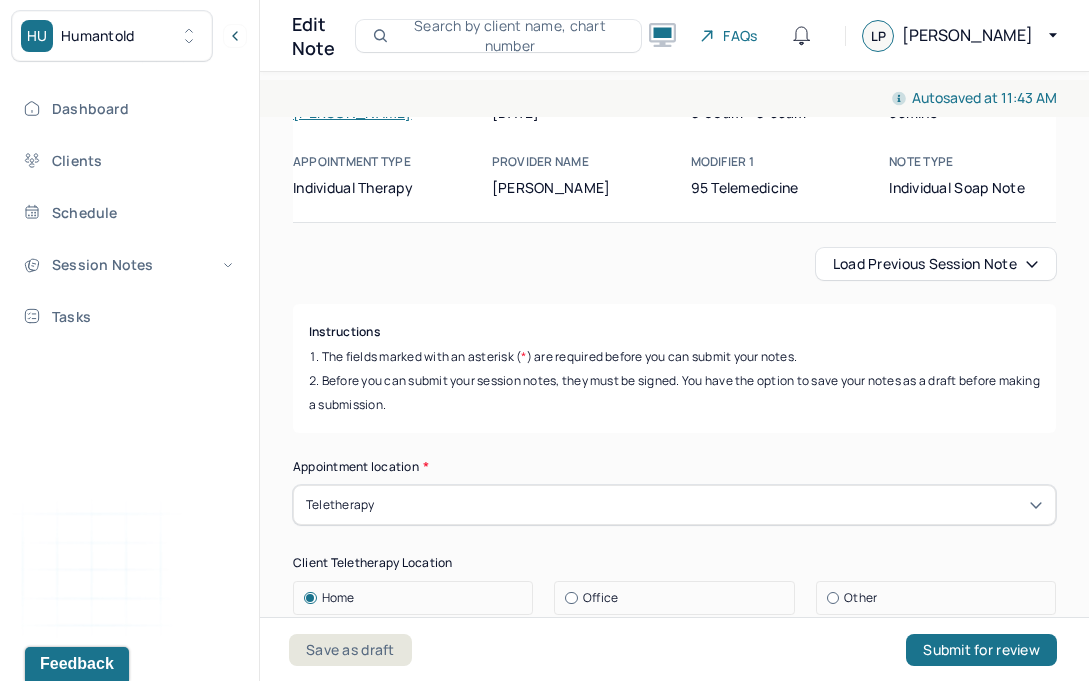scroll, scrollTop: 0, scrollLeft: 0, axis: both 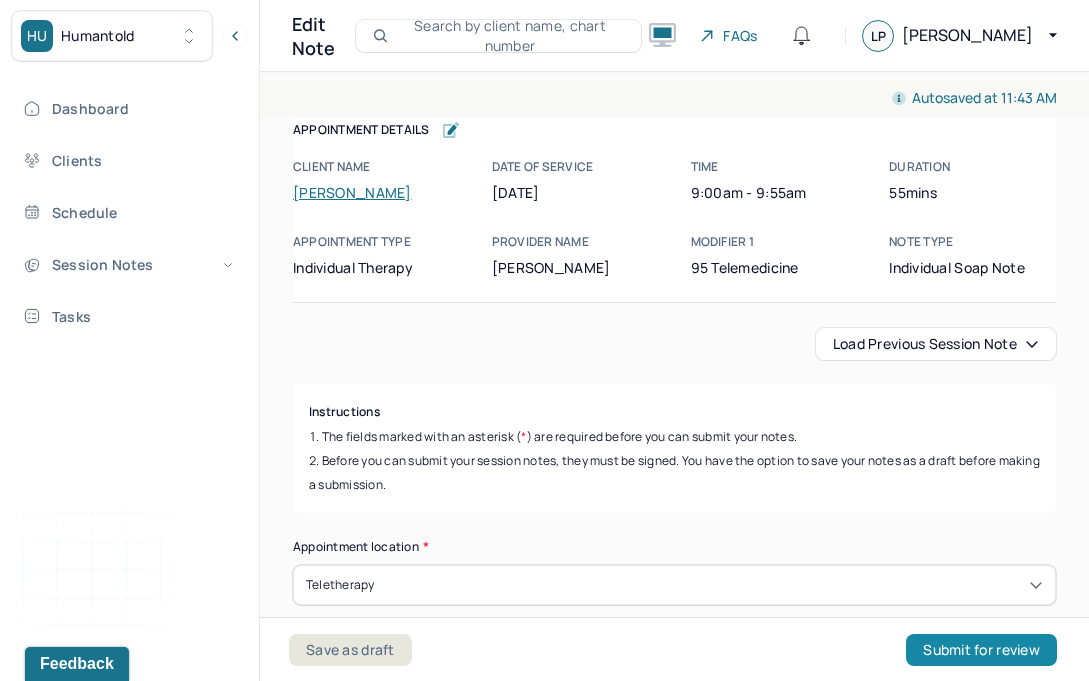 type on "LP" 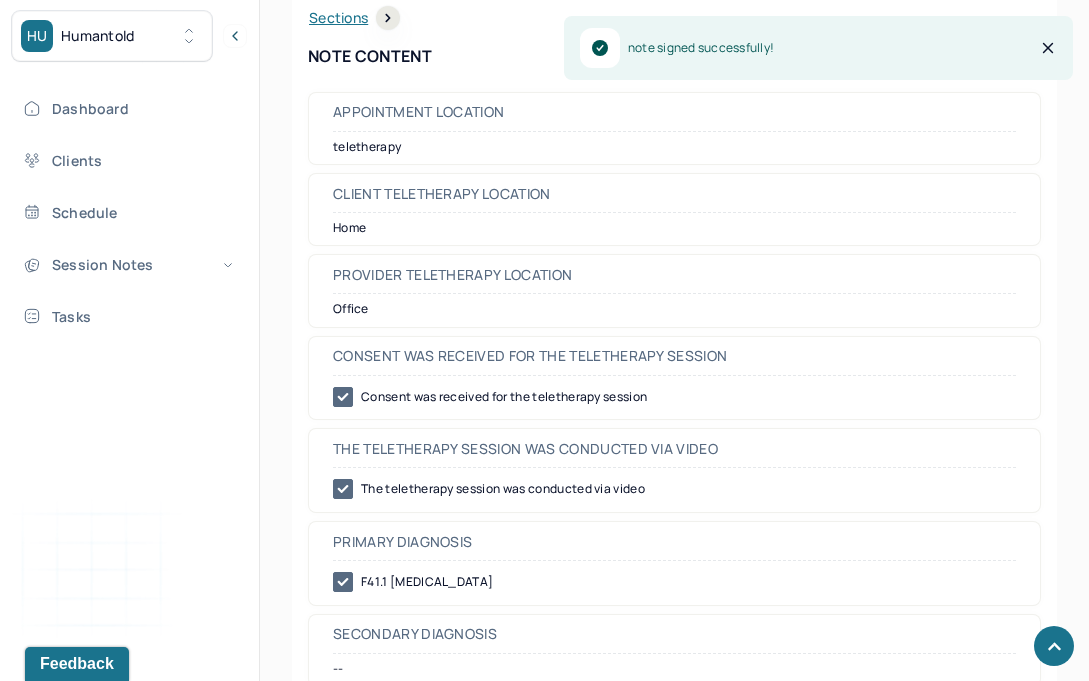 scroll, scrollTop: 752, scrollLeft: 0, axis: vertical 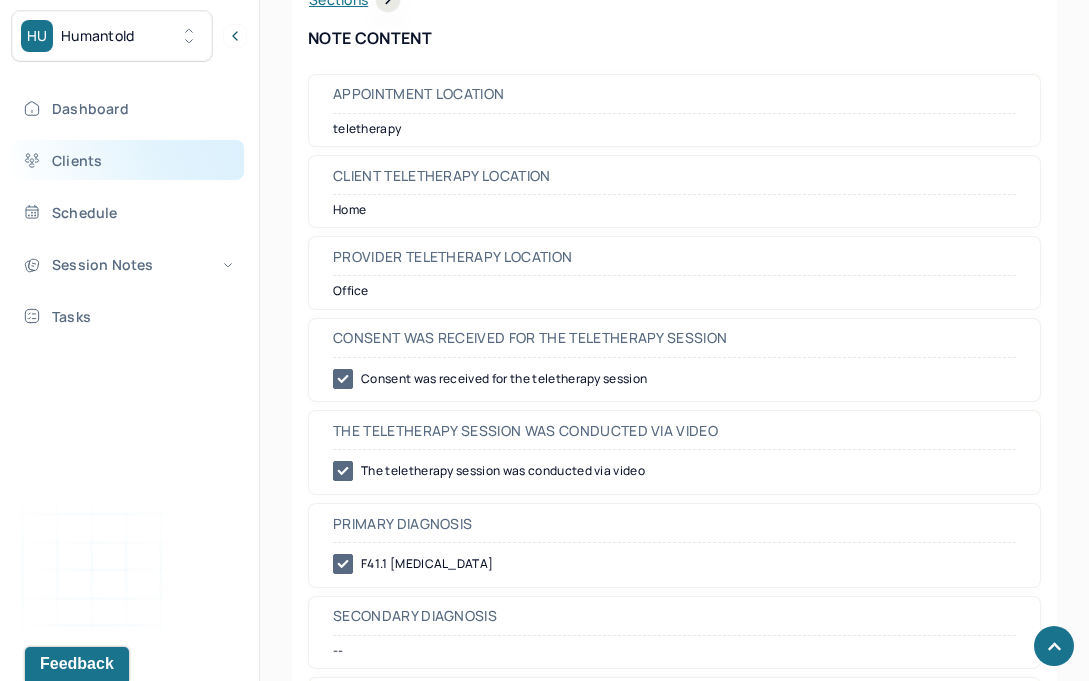 click on "Clients" at bounding box center [128, 160] 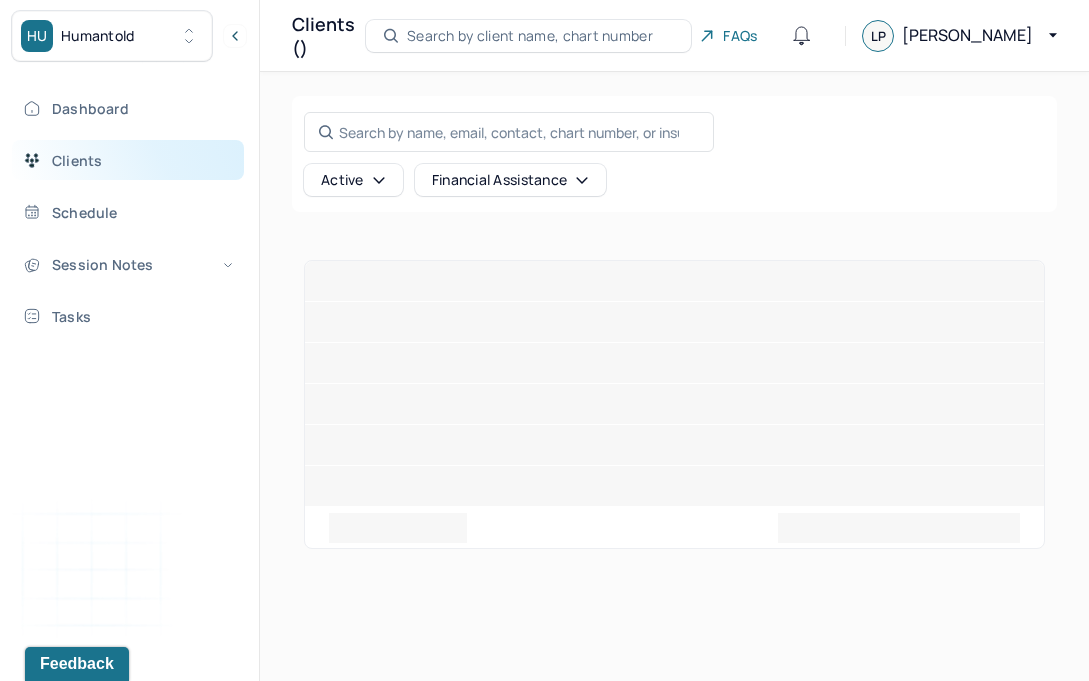 scroll, scrollTop: 0, scrollLeft: 0, axis: both 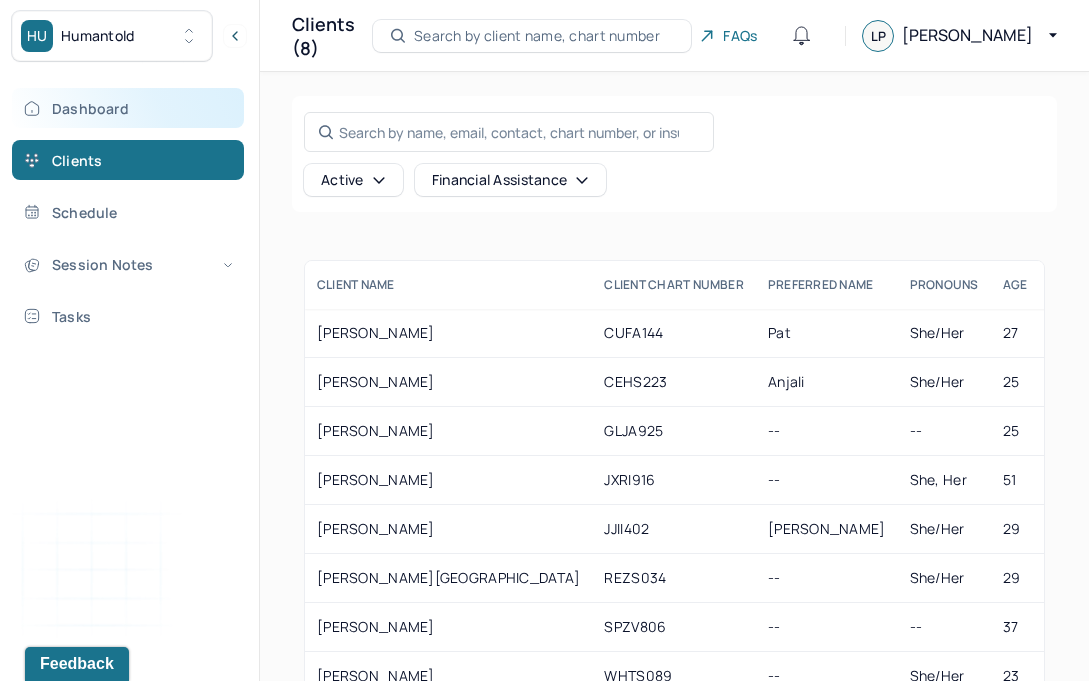 click on "Dashboard" at bounding box center [128, 108] 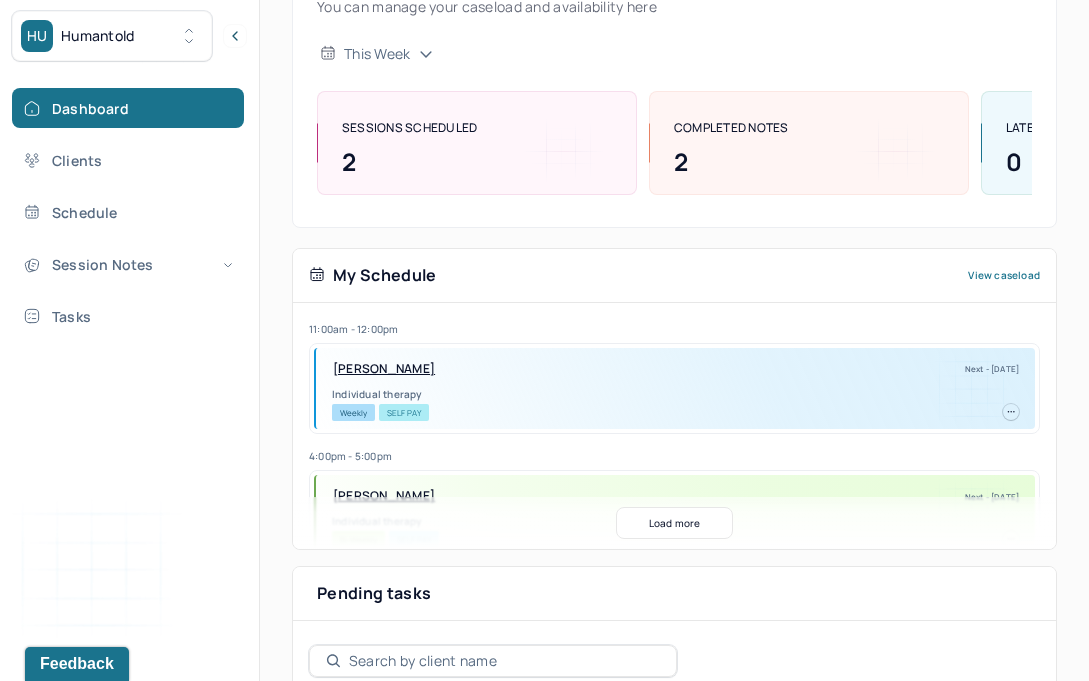 scroll, scrollTop: 321, scrollLeft: 0, axis: vertical 